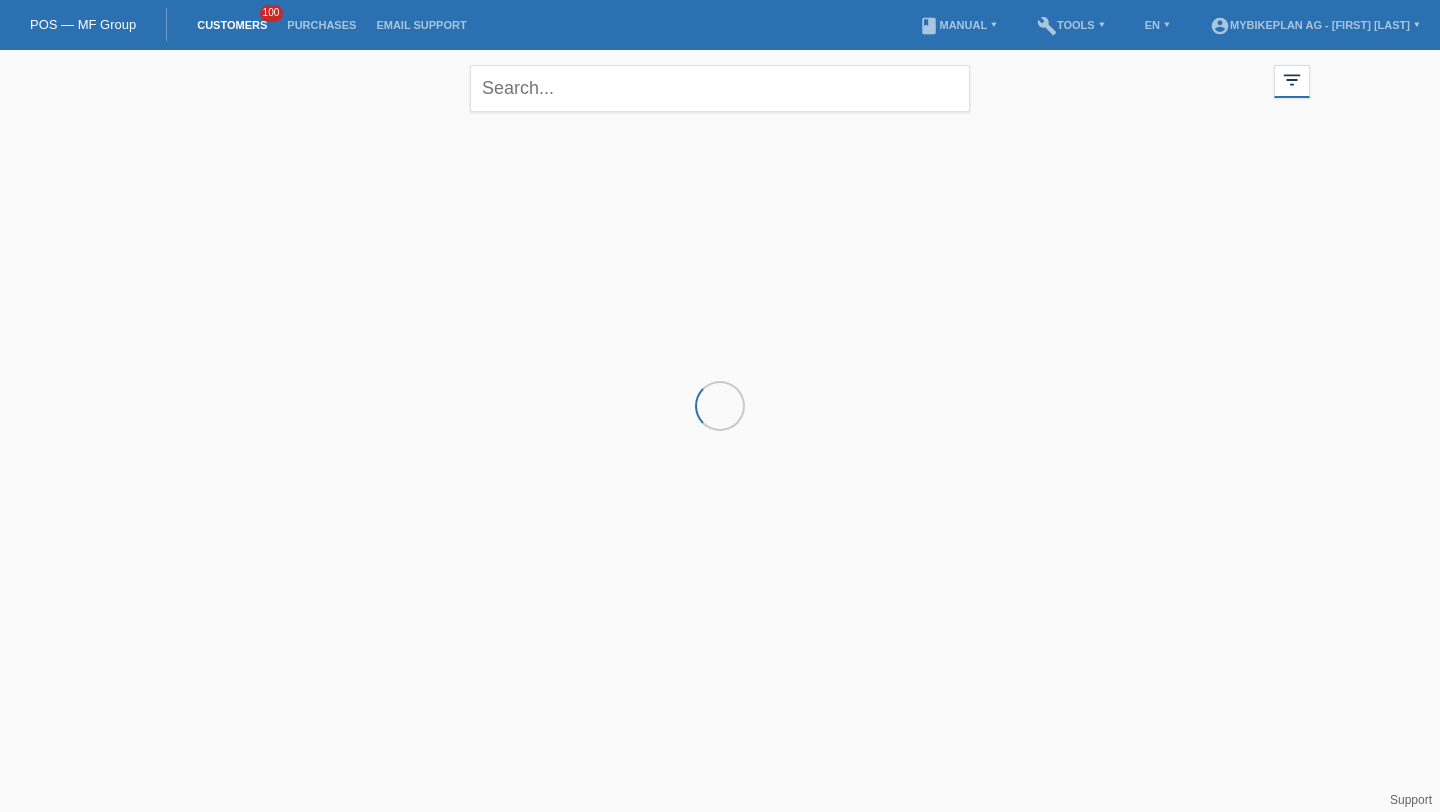 scroll, scrollTop: 0, scrollLeft: 0, axis: both 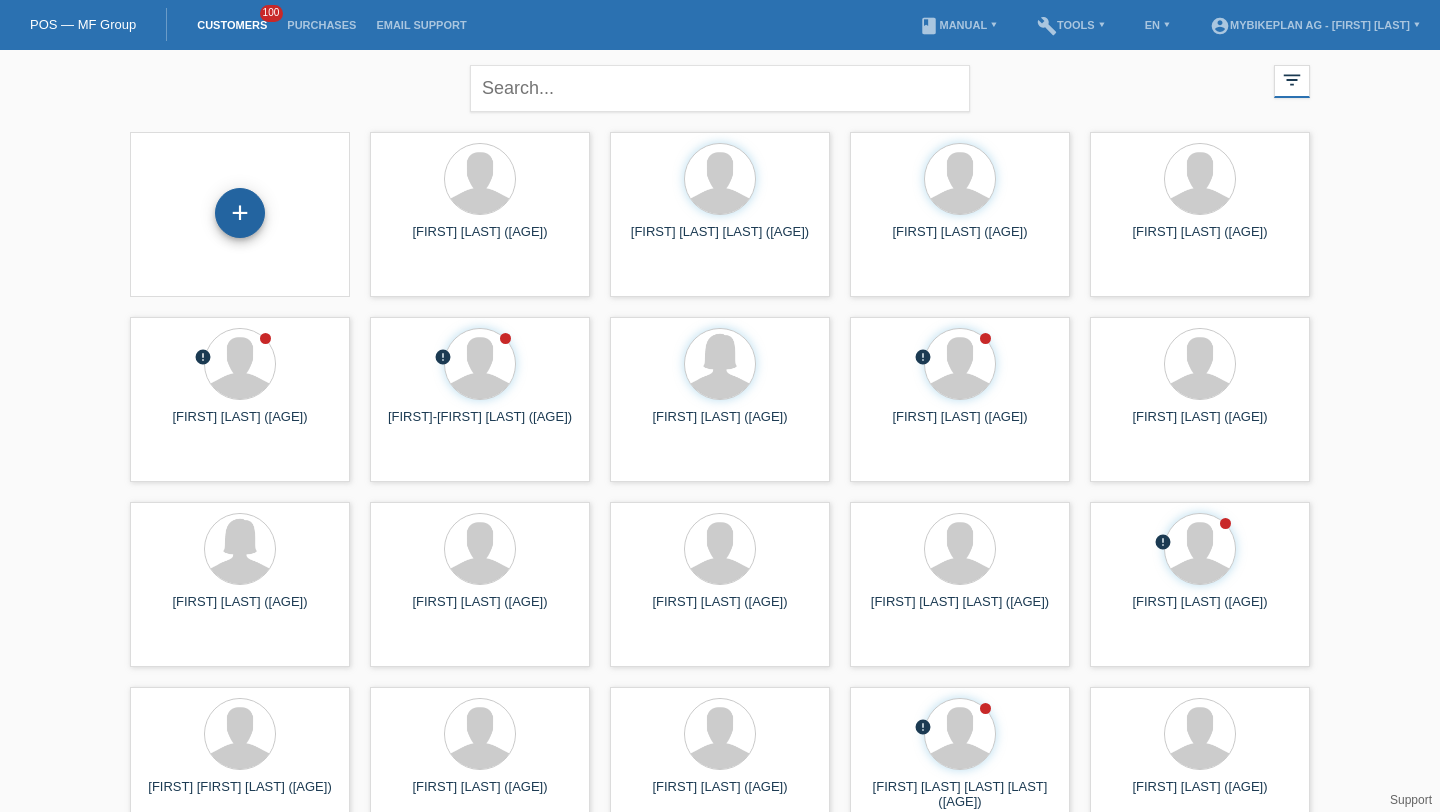 click on "+" at bounding box center [240, 213] 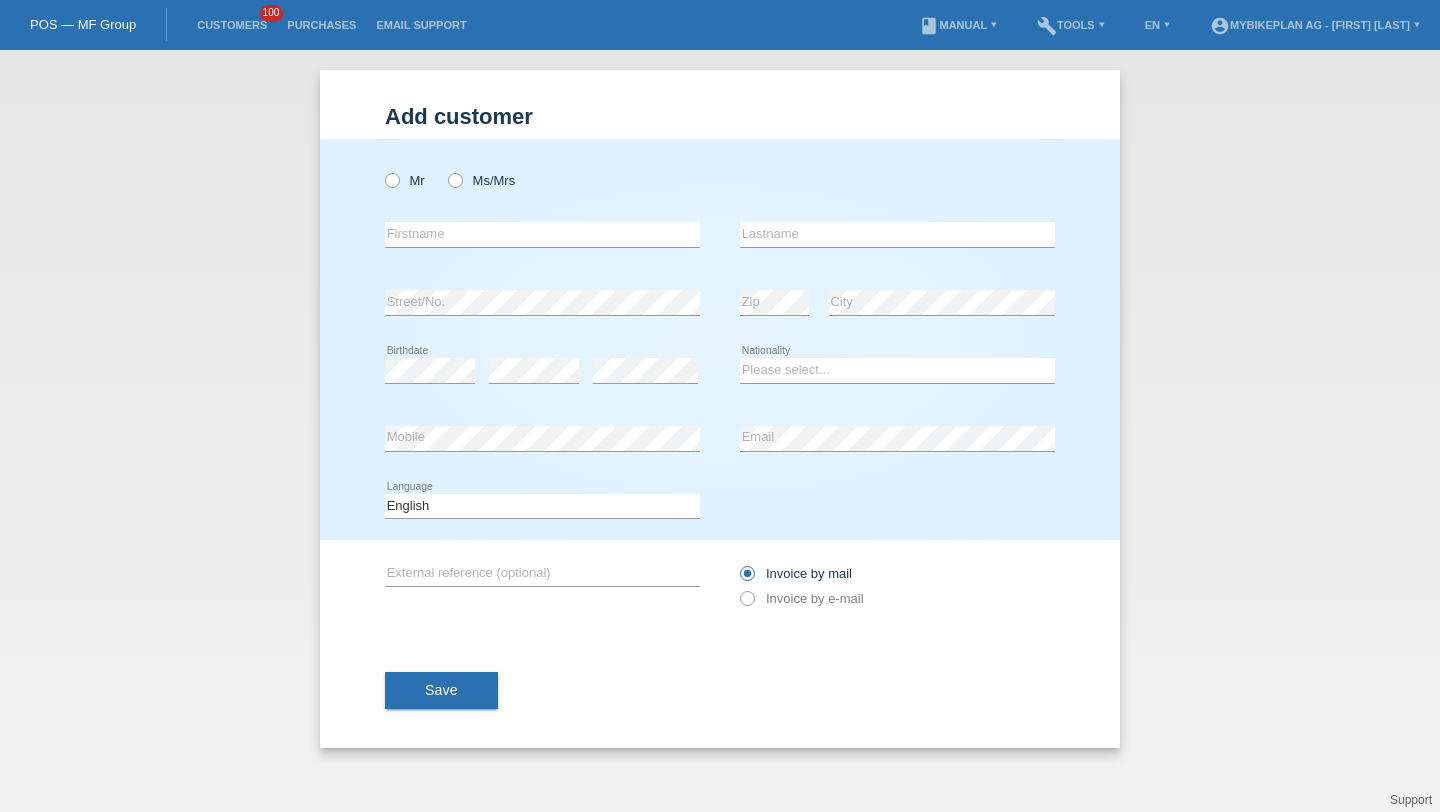 scroll, scrollTop: 0, scrollLeft: 0, axis: both 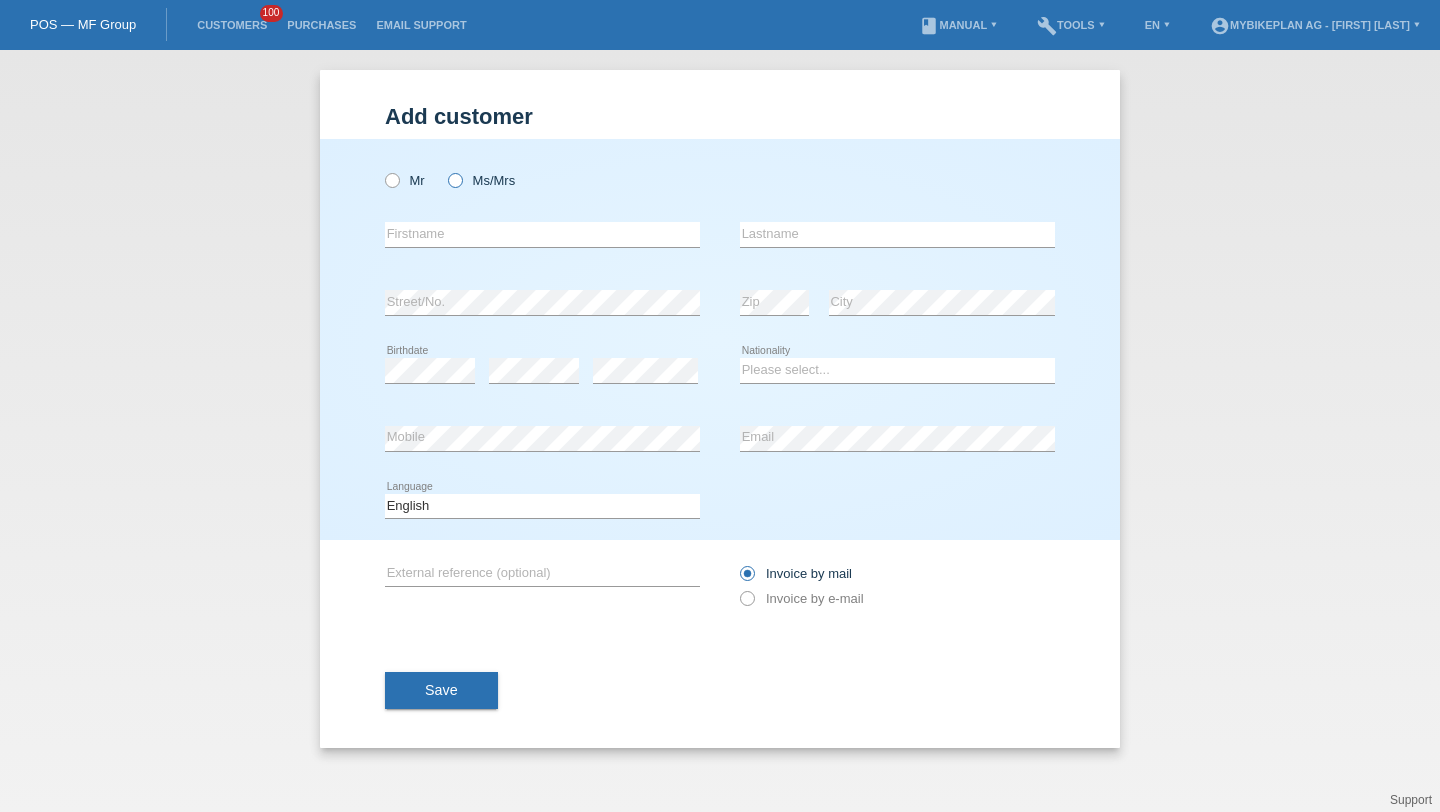 click on "Ms/Mrs" at bounding box center (481, 180) 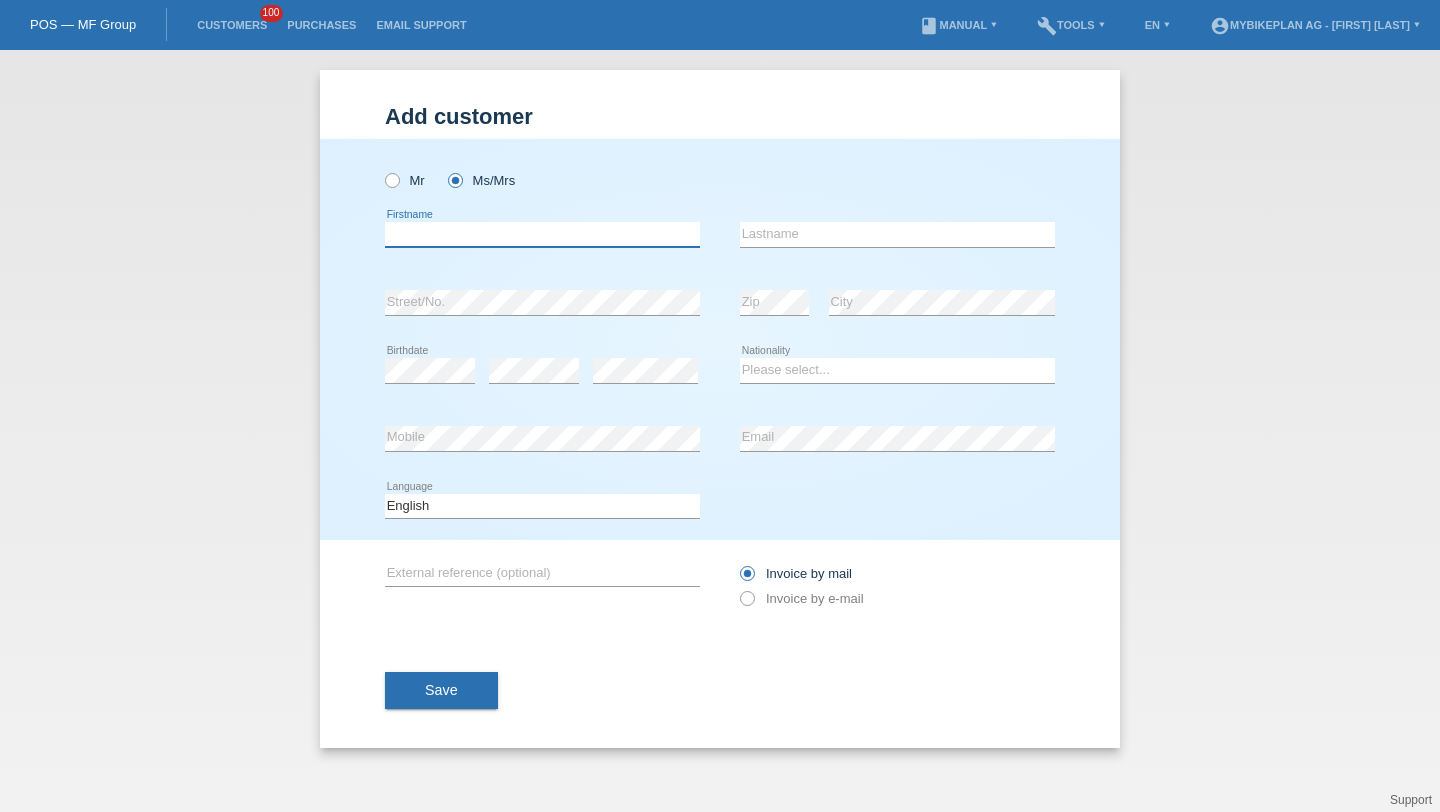 click at bounding box center (542, 234) 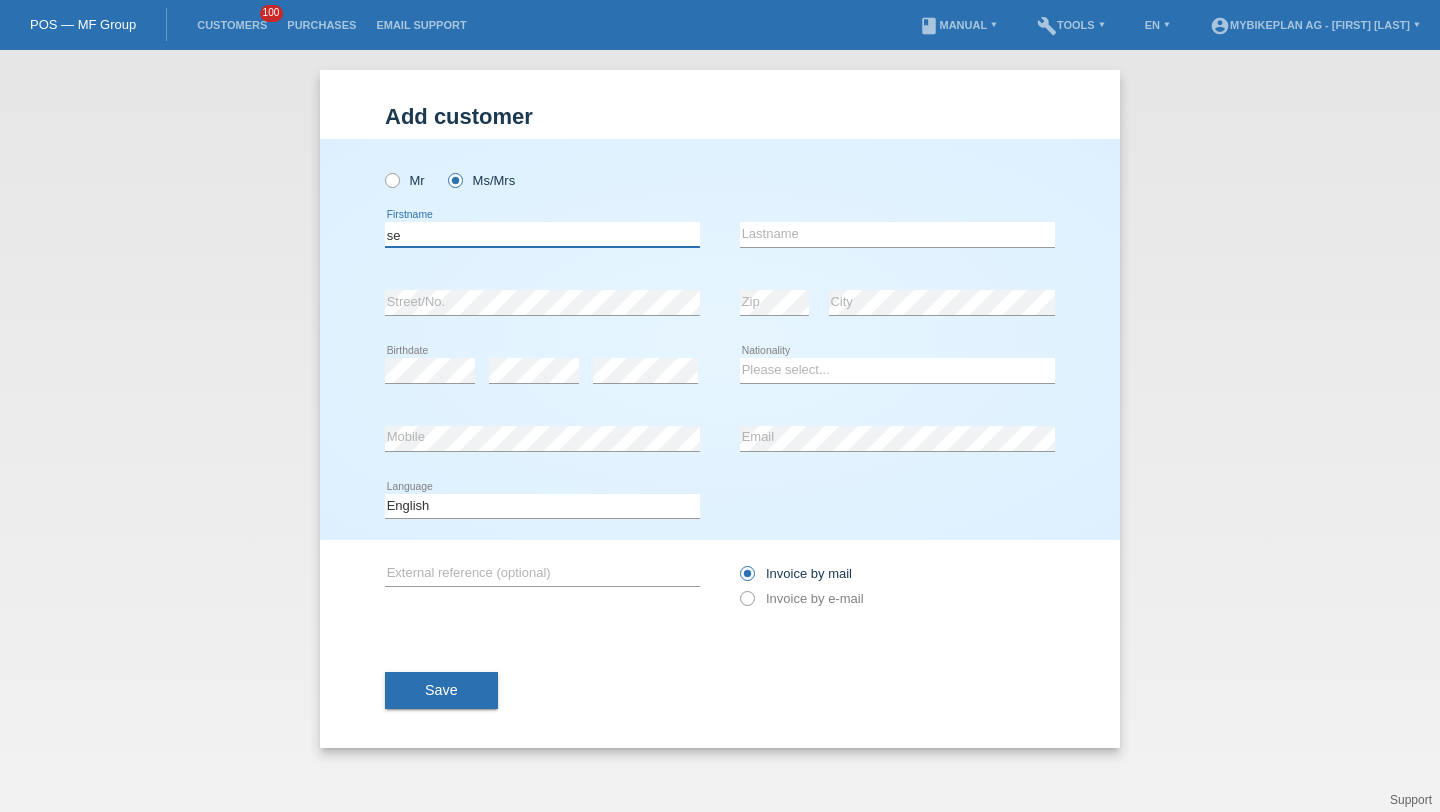 type on "s" 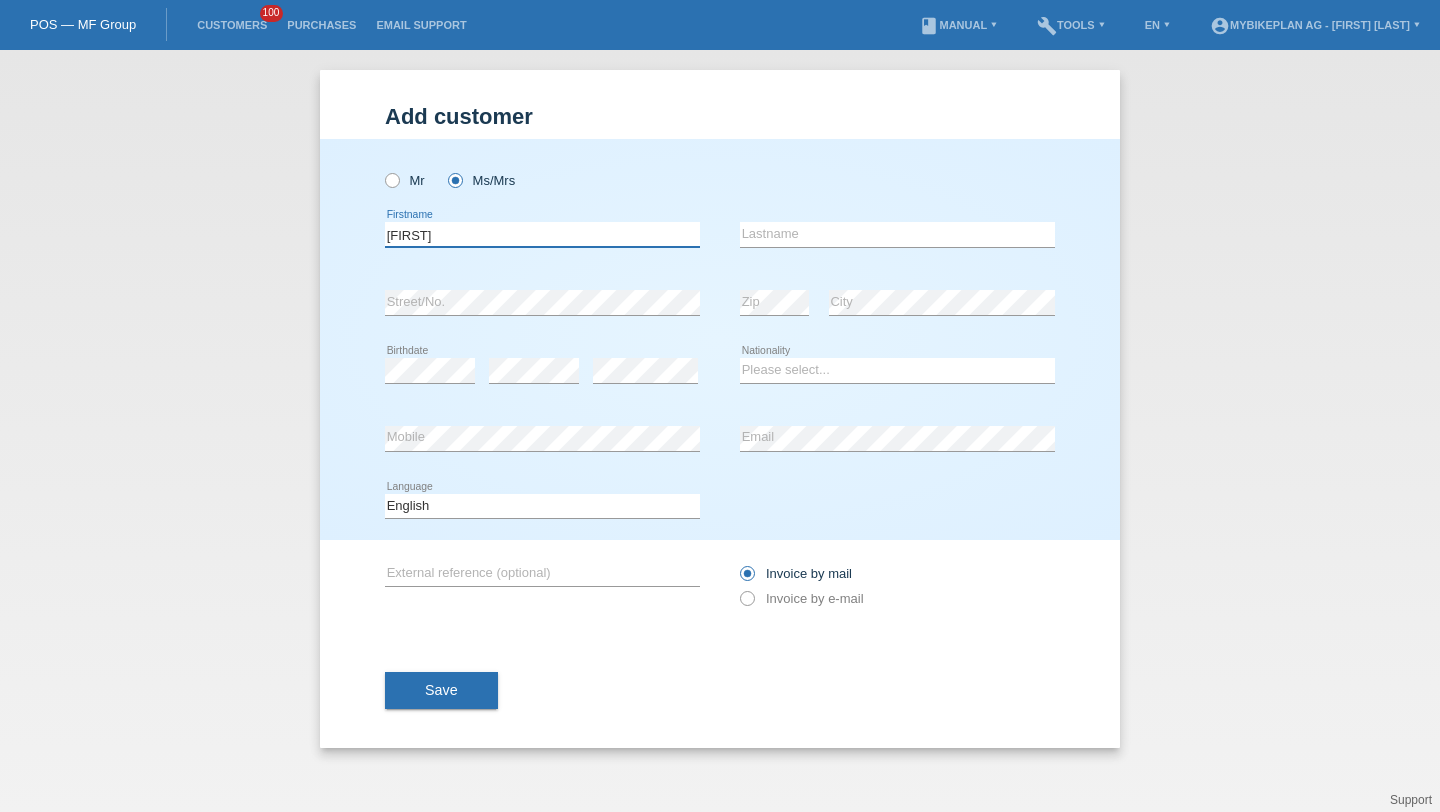 type on "Dilara" 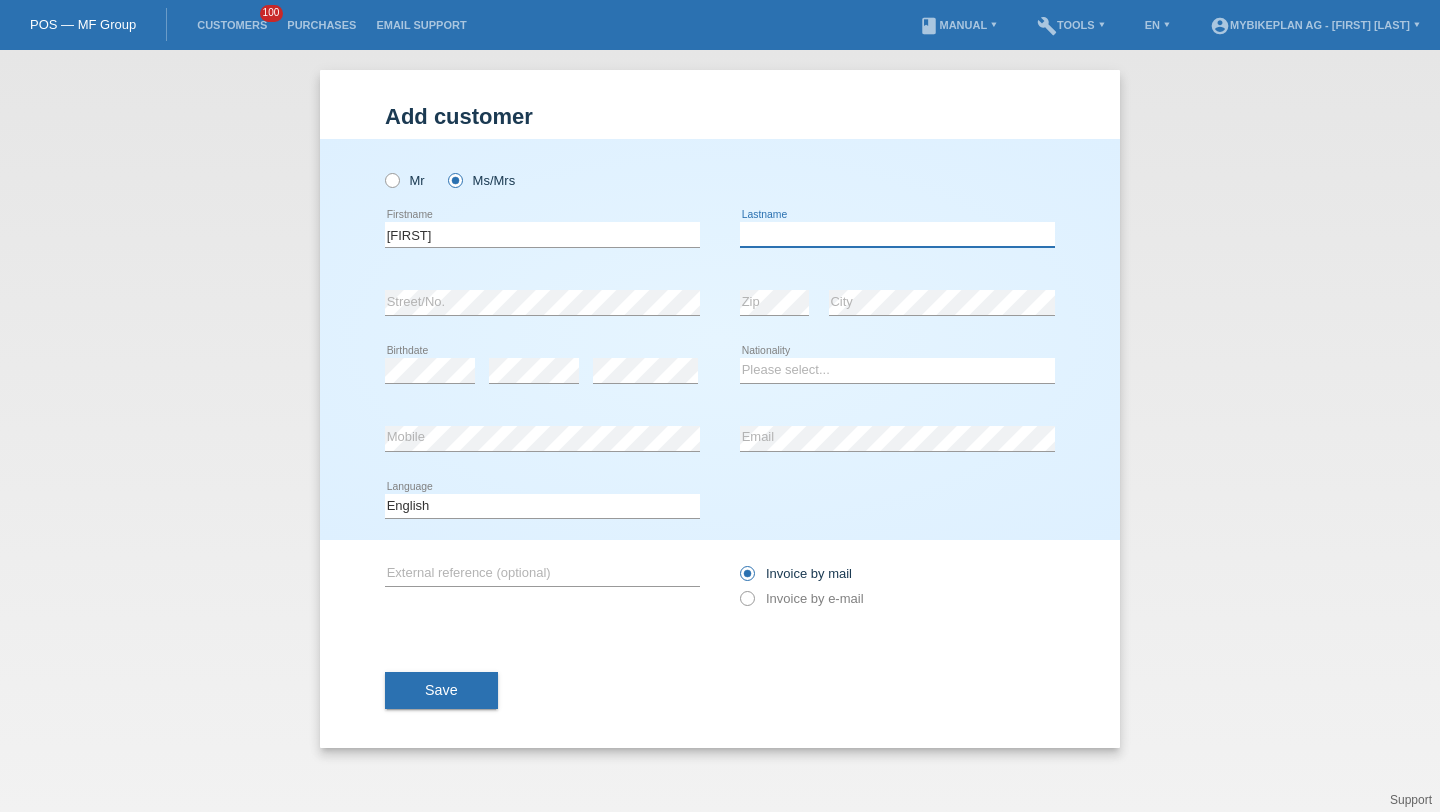 paste on "seker" 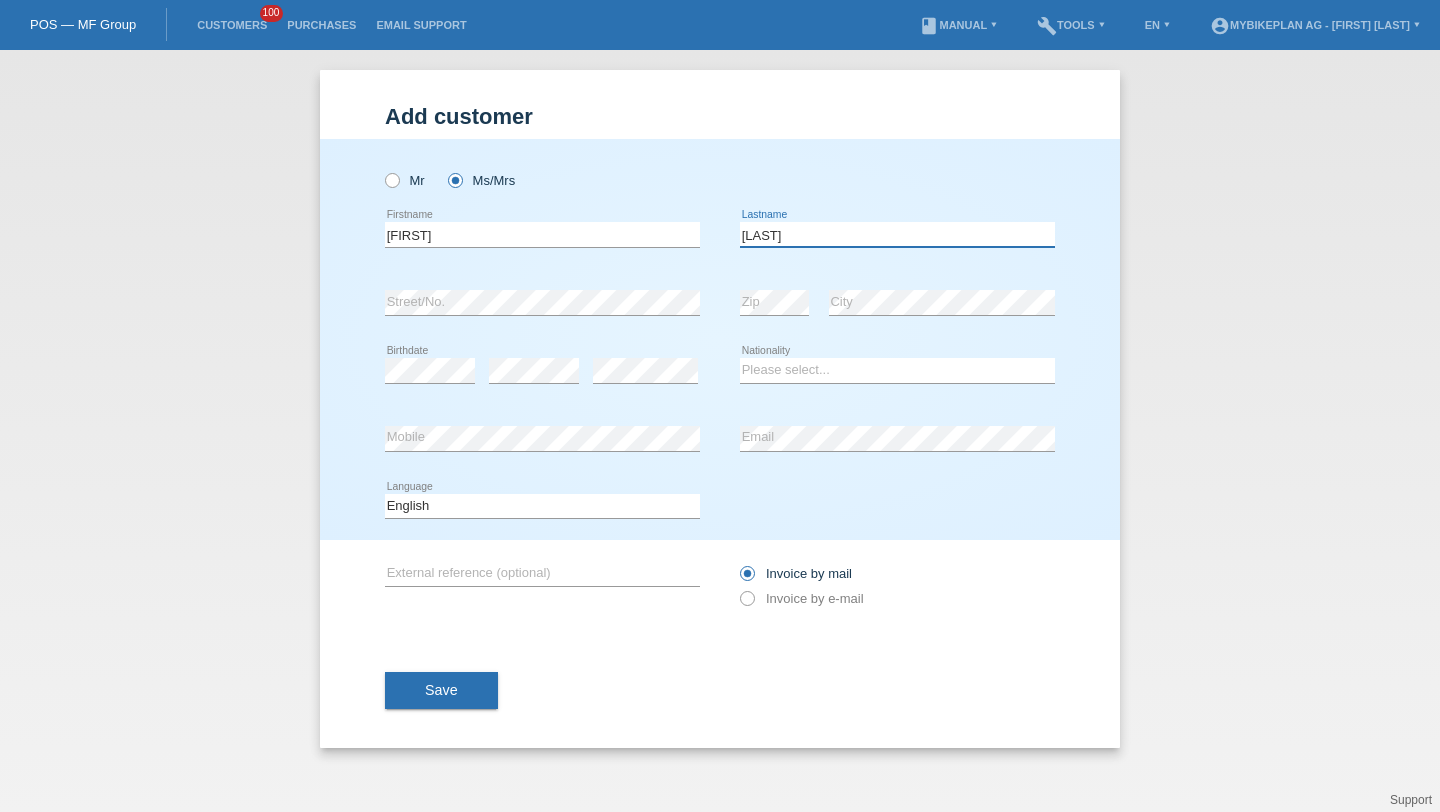 type on "Seker" 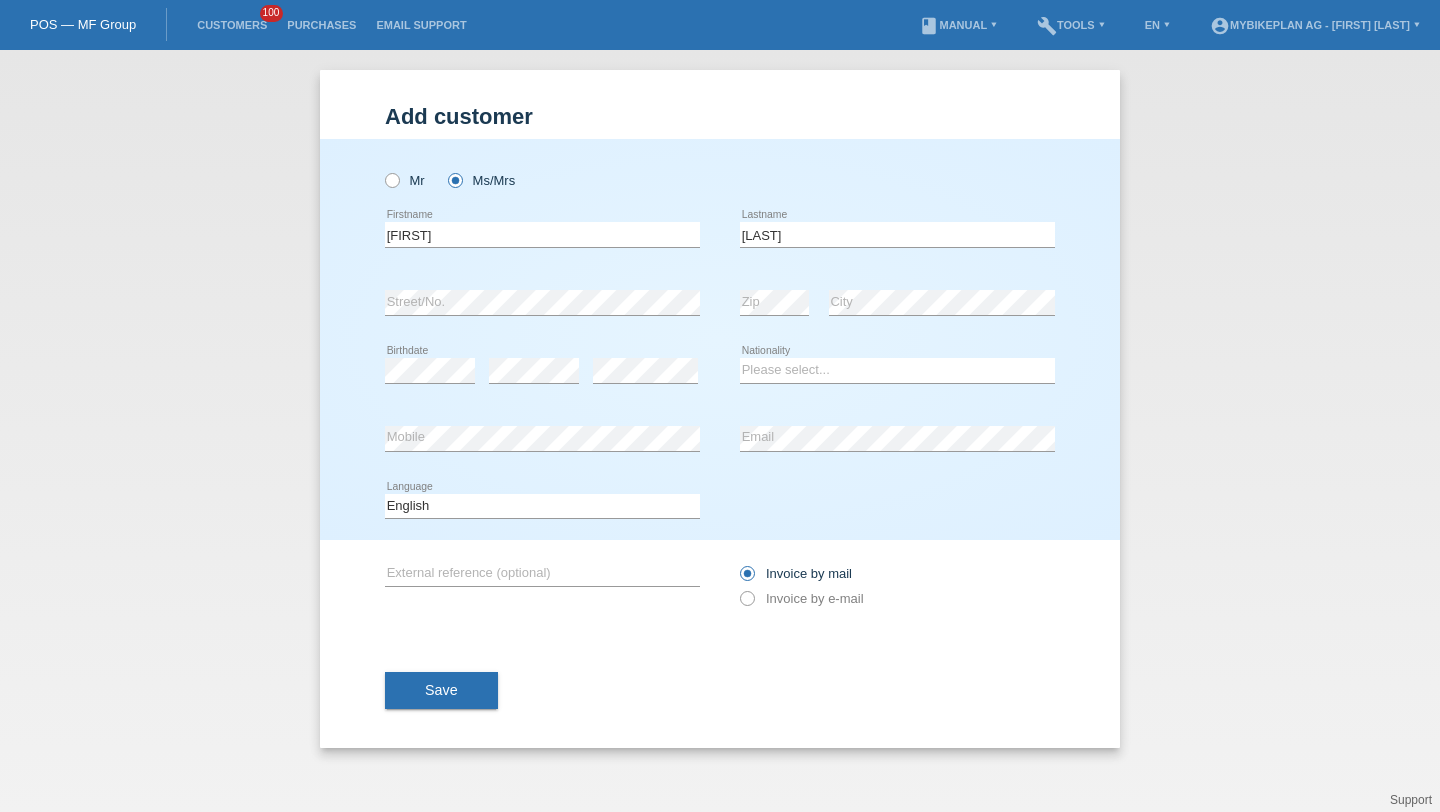 click on "error
Birthdate" at bounding box center (430, 371) 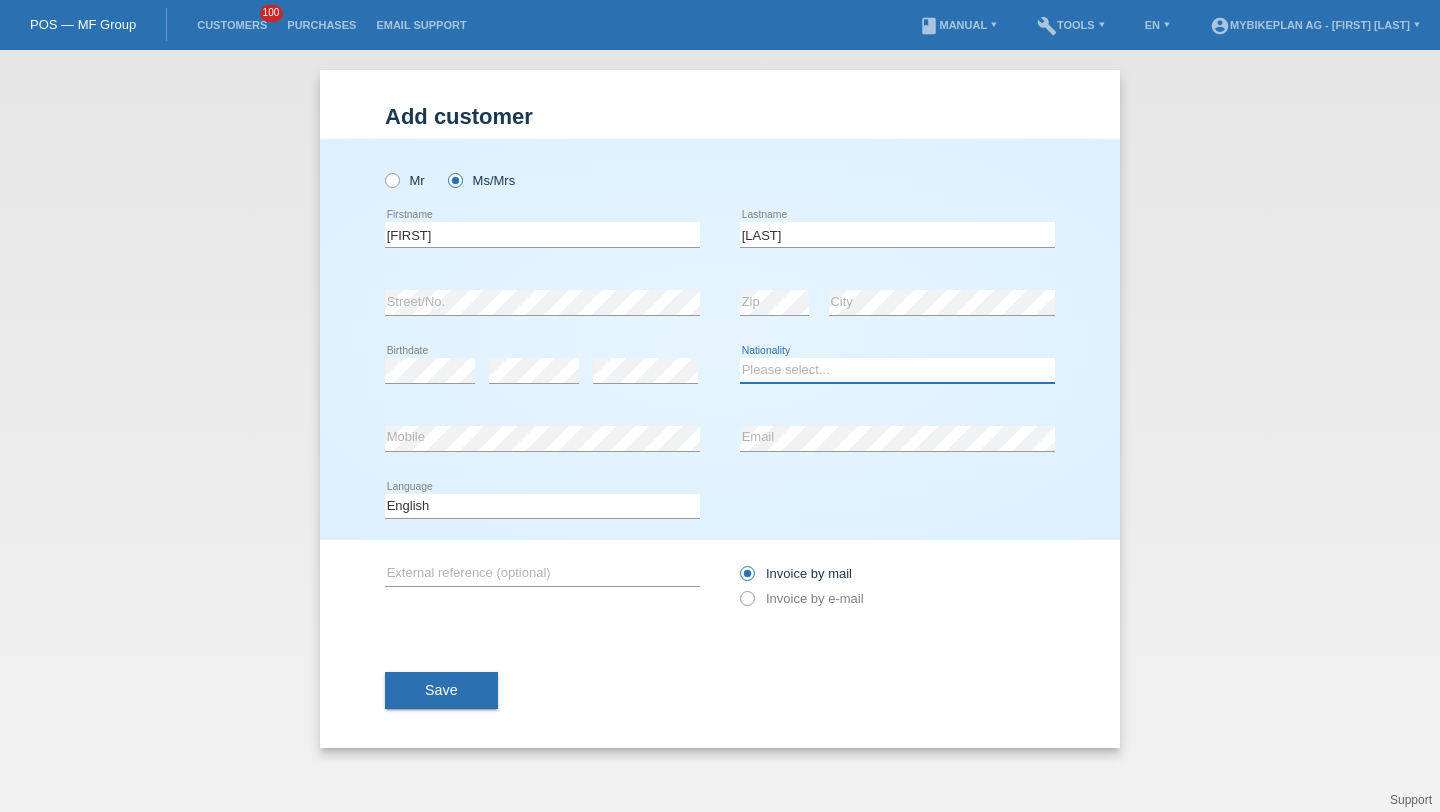 click on "Please select...
Switzerland
Austria
Germany
Liechtenstein
------------
Afghanistan
Åland Islands
Albania
Algeria
American Samoa Andorra Angola Anguilla Antarctica Antigua and Barbuda Argentina Armenia" at bounding box center (897, 370) 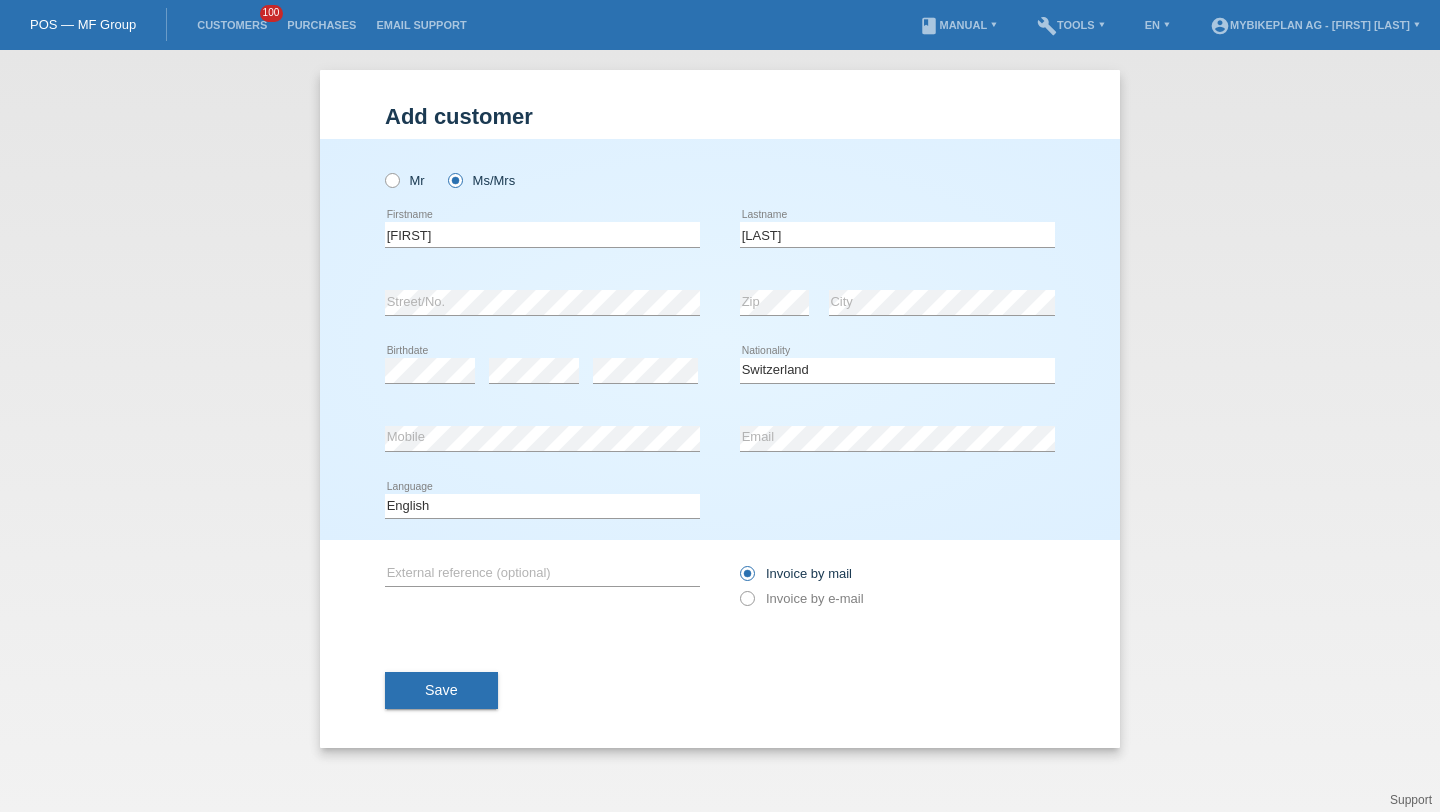 click on "error
Mobile" at bounding box center [542, 439] 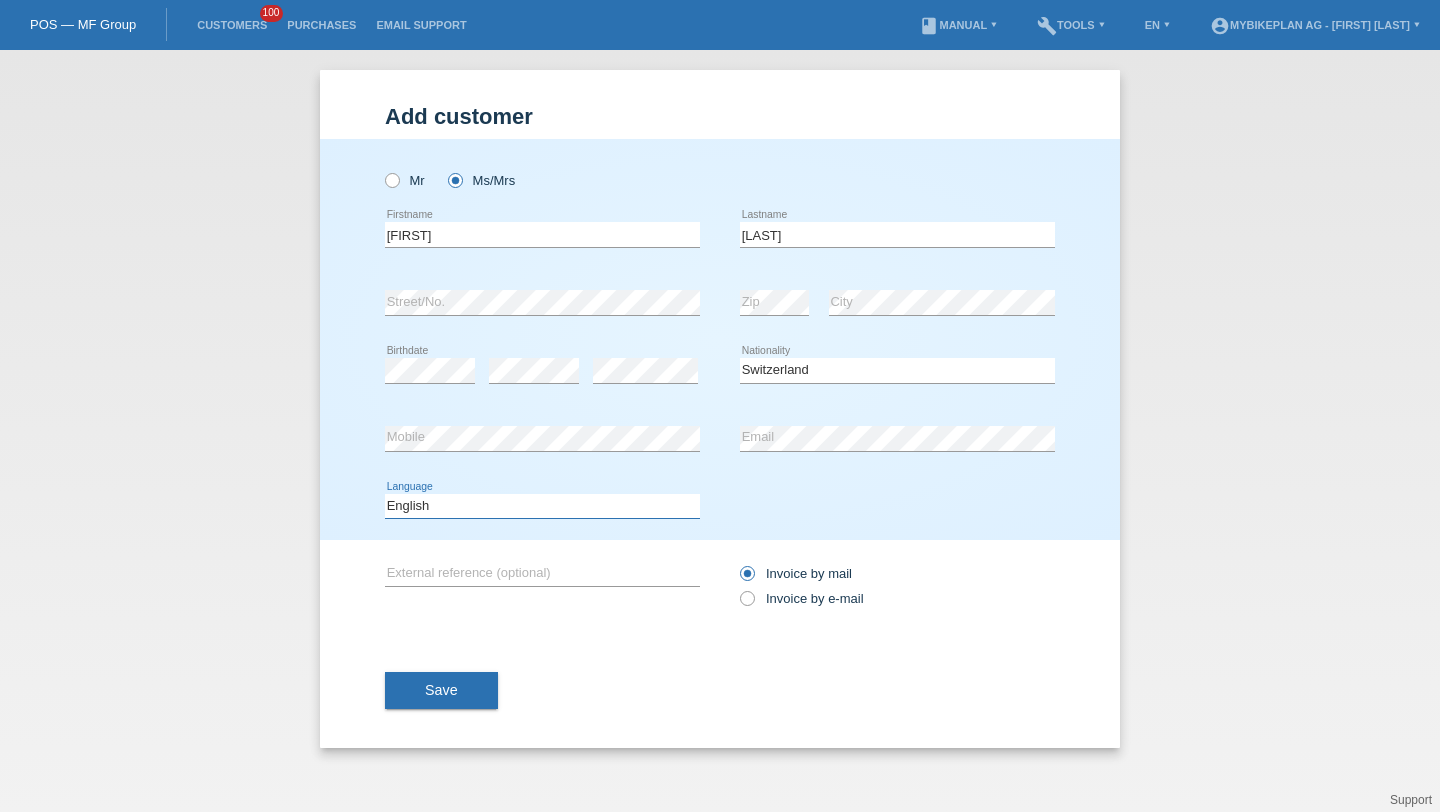 click on "Deutsch
Français
Italiano
English" at bounding box center (542, 506) 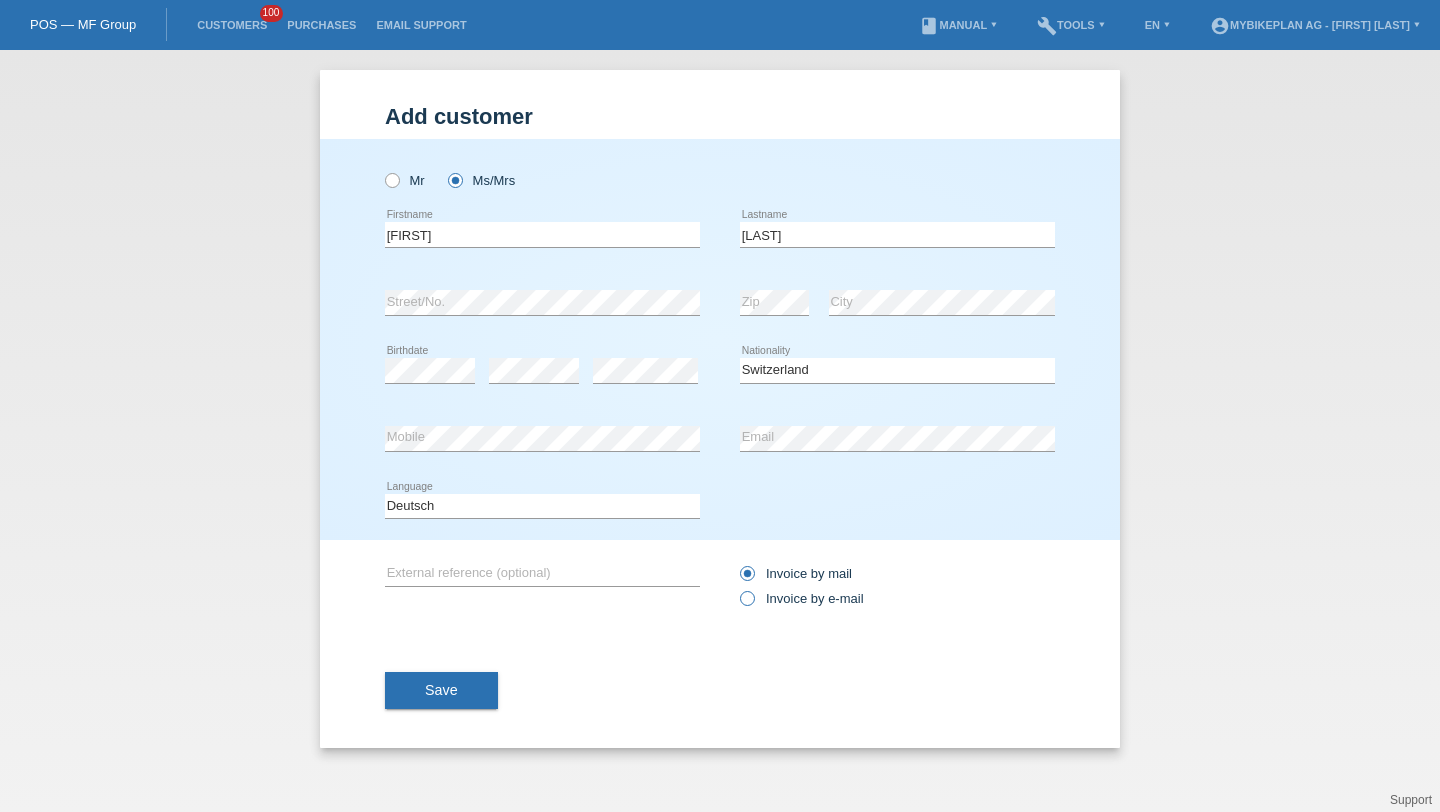 click on "Invoice by e-mail" at bounding box center (802, 598) 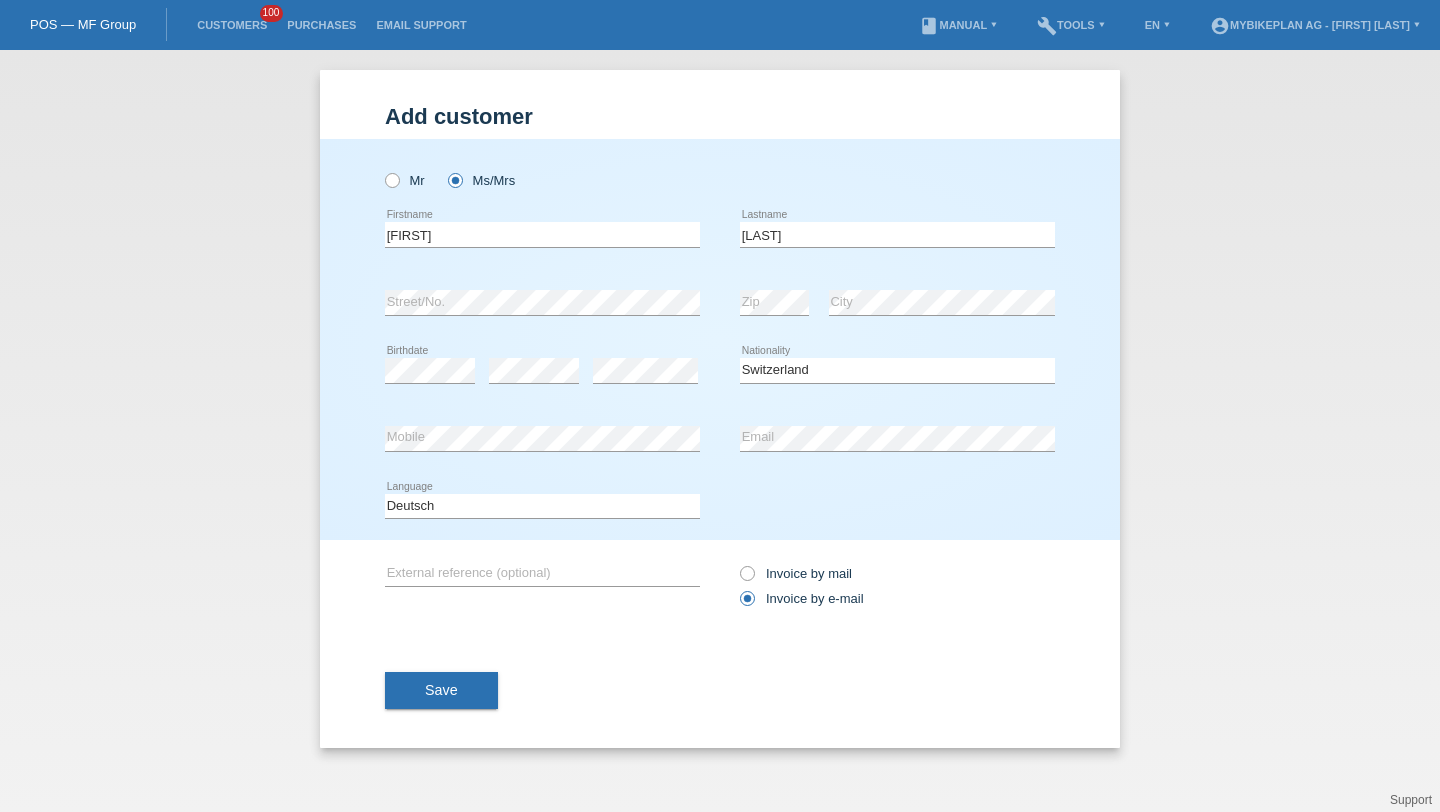 drag, startPoint x: 456, startPoint y: 643, endPoint x: 457, endPoint y: 656, distance: 13.038404 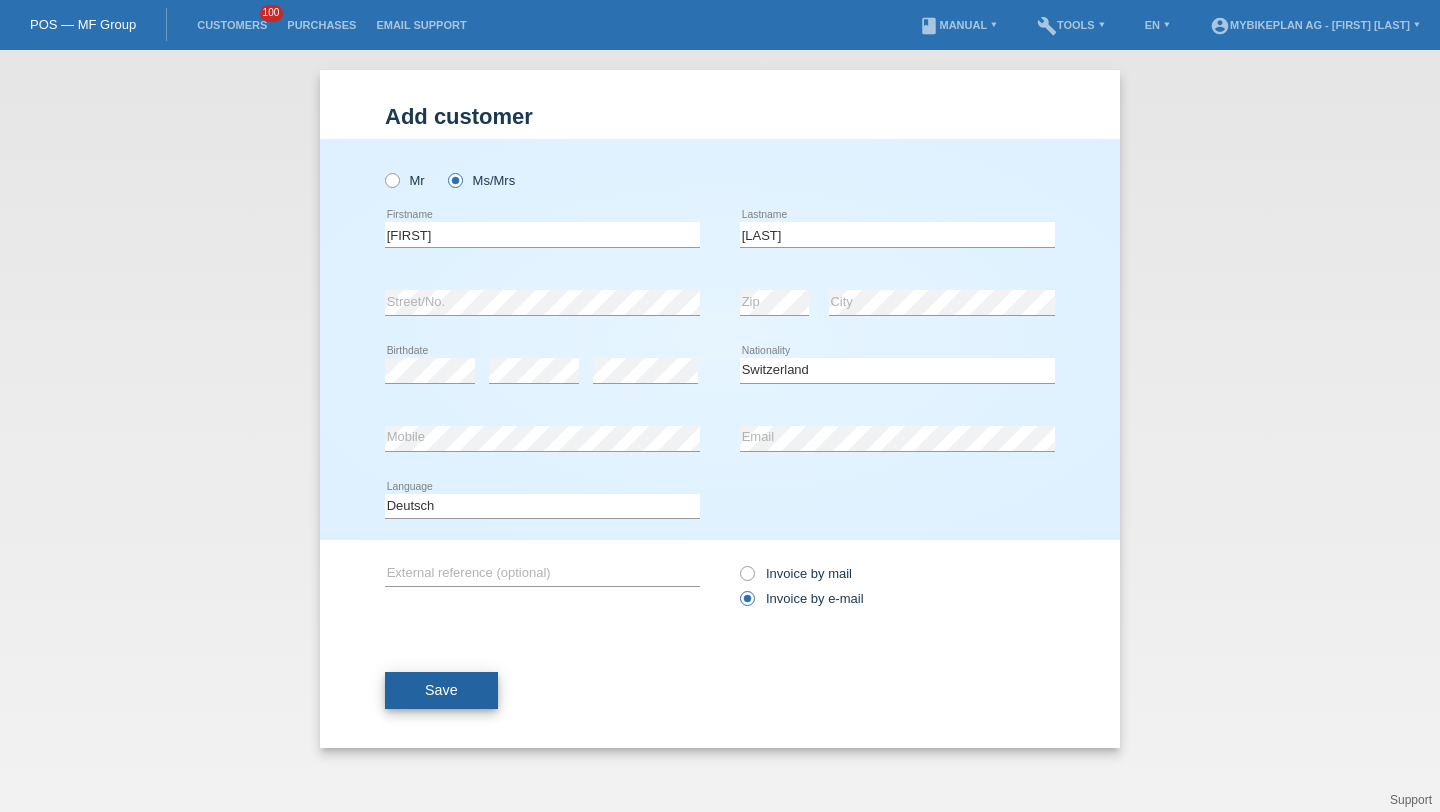 click on "Save" at bounding box center [441, 691] 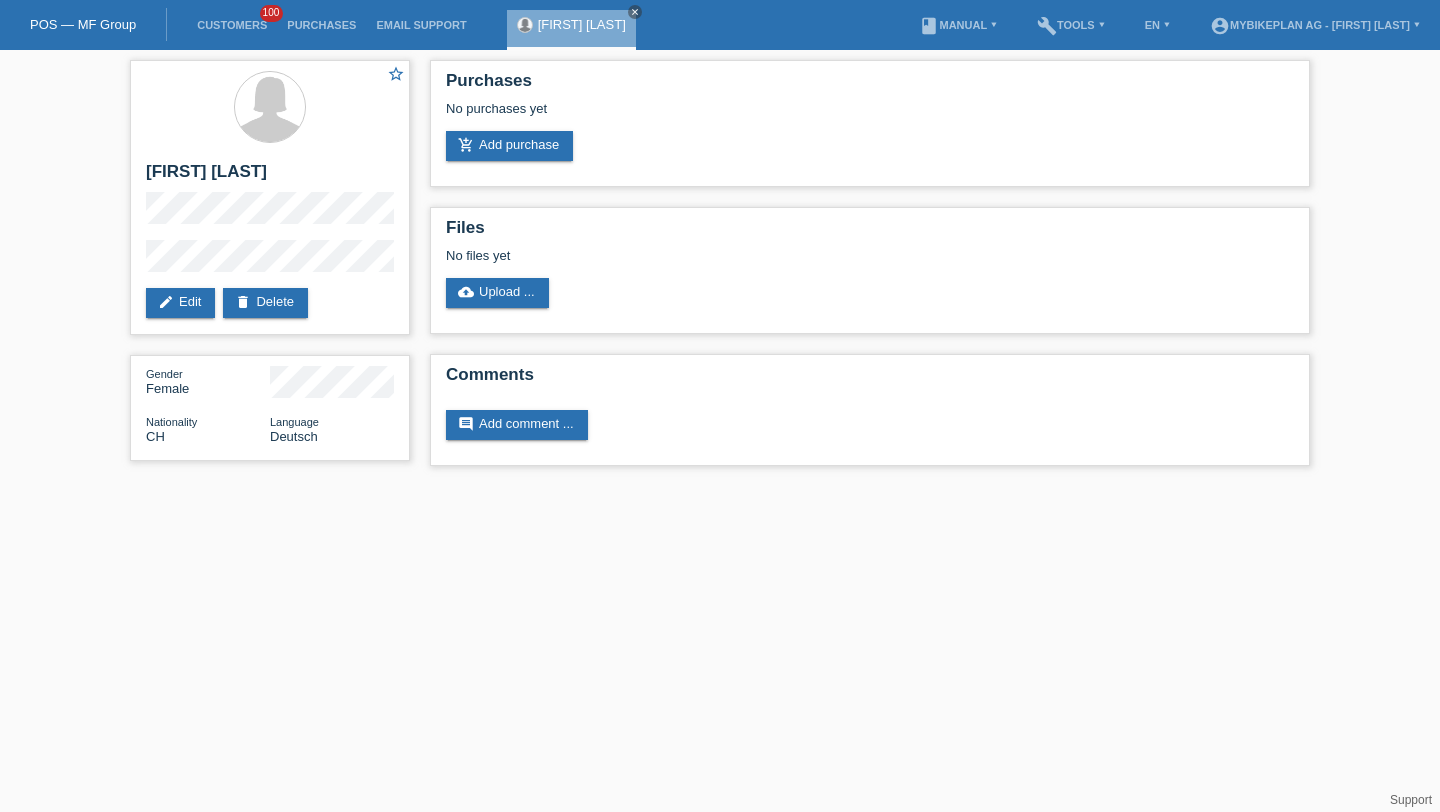 scroll, scrollTop: 0, scrollLeft: 0, axis: both 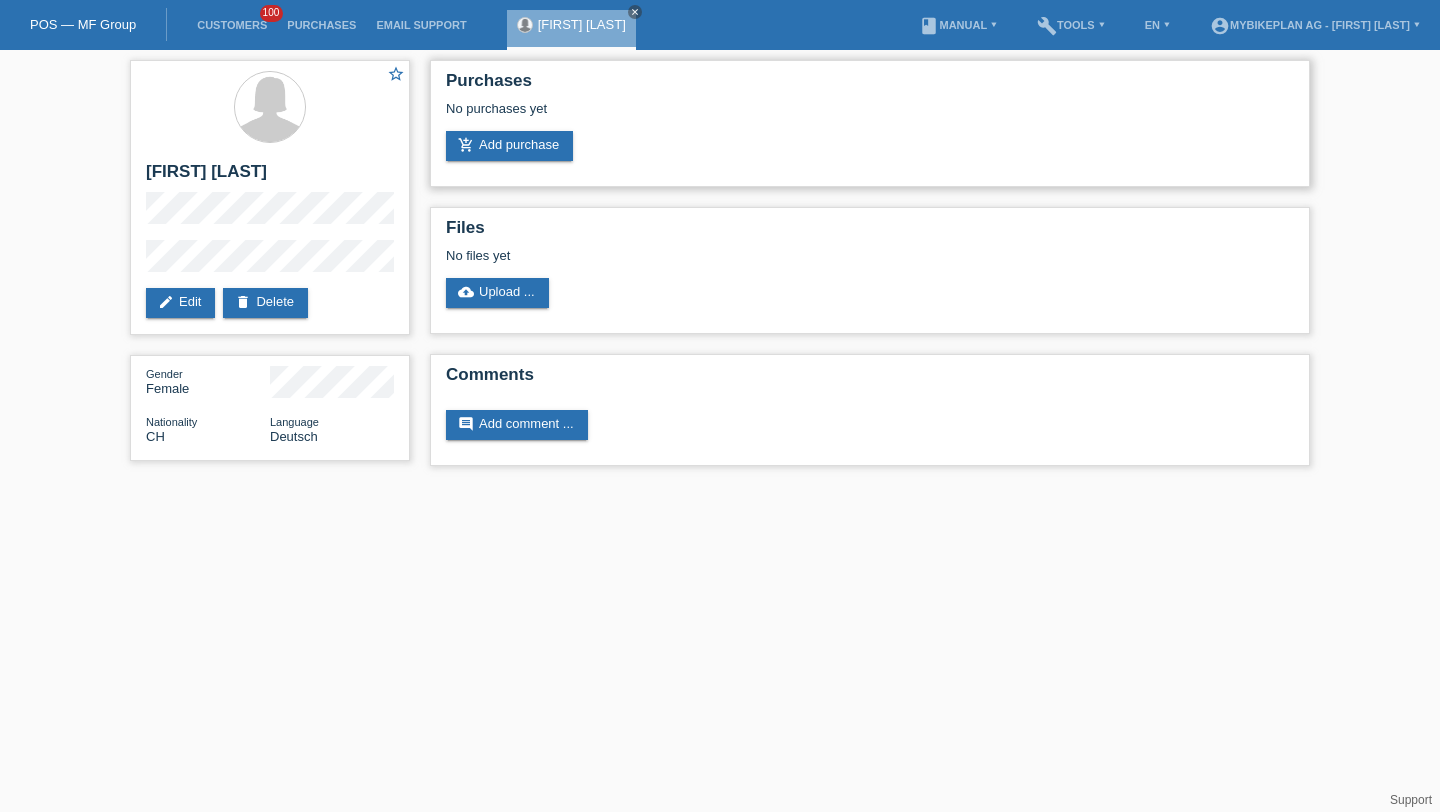 click on "No purchases yet" at bounding box center (870, 116) 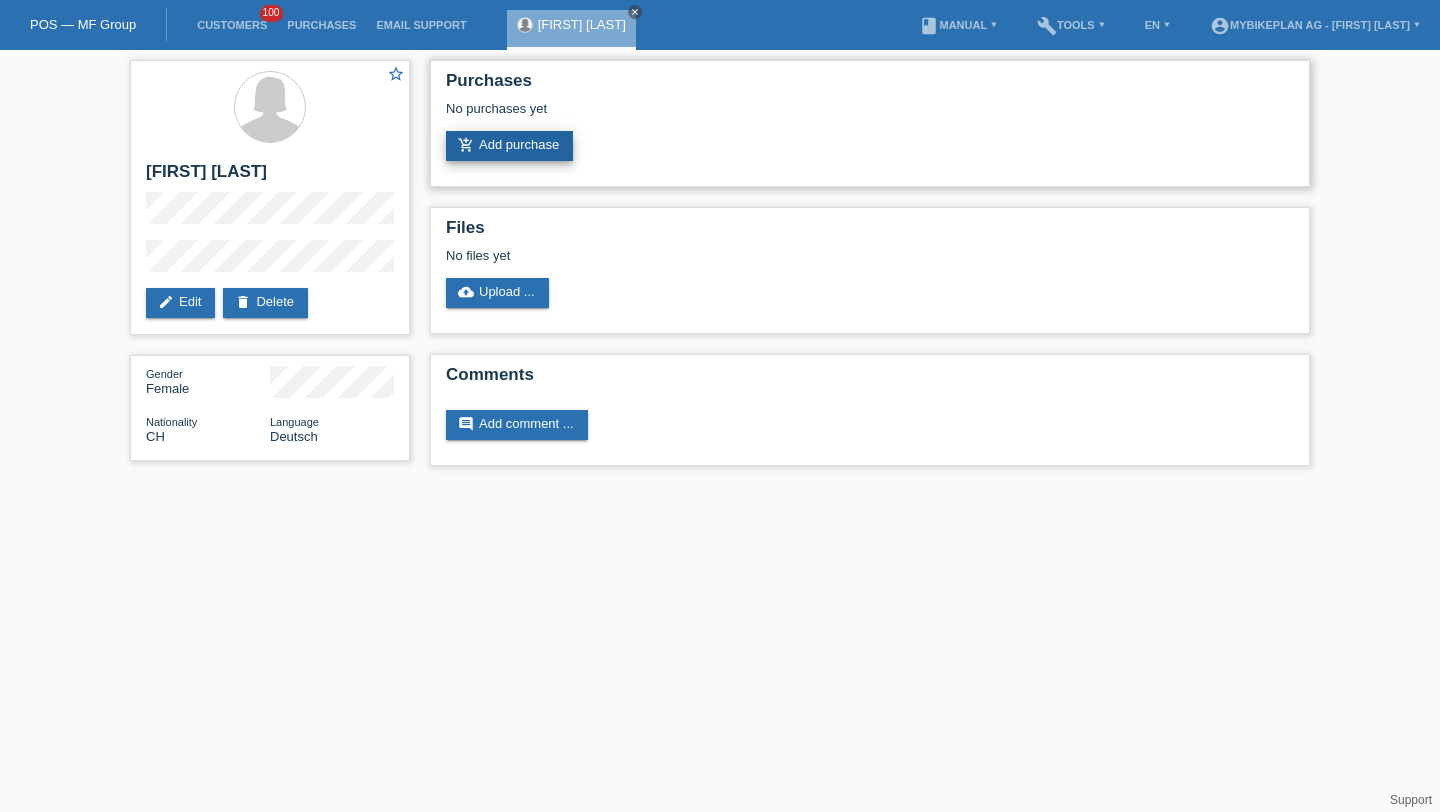 click on "add_shopping_cart  Add purchase" at bounding box center [509, 146] 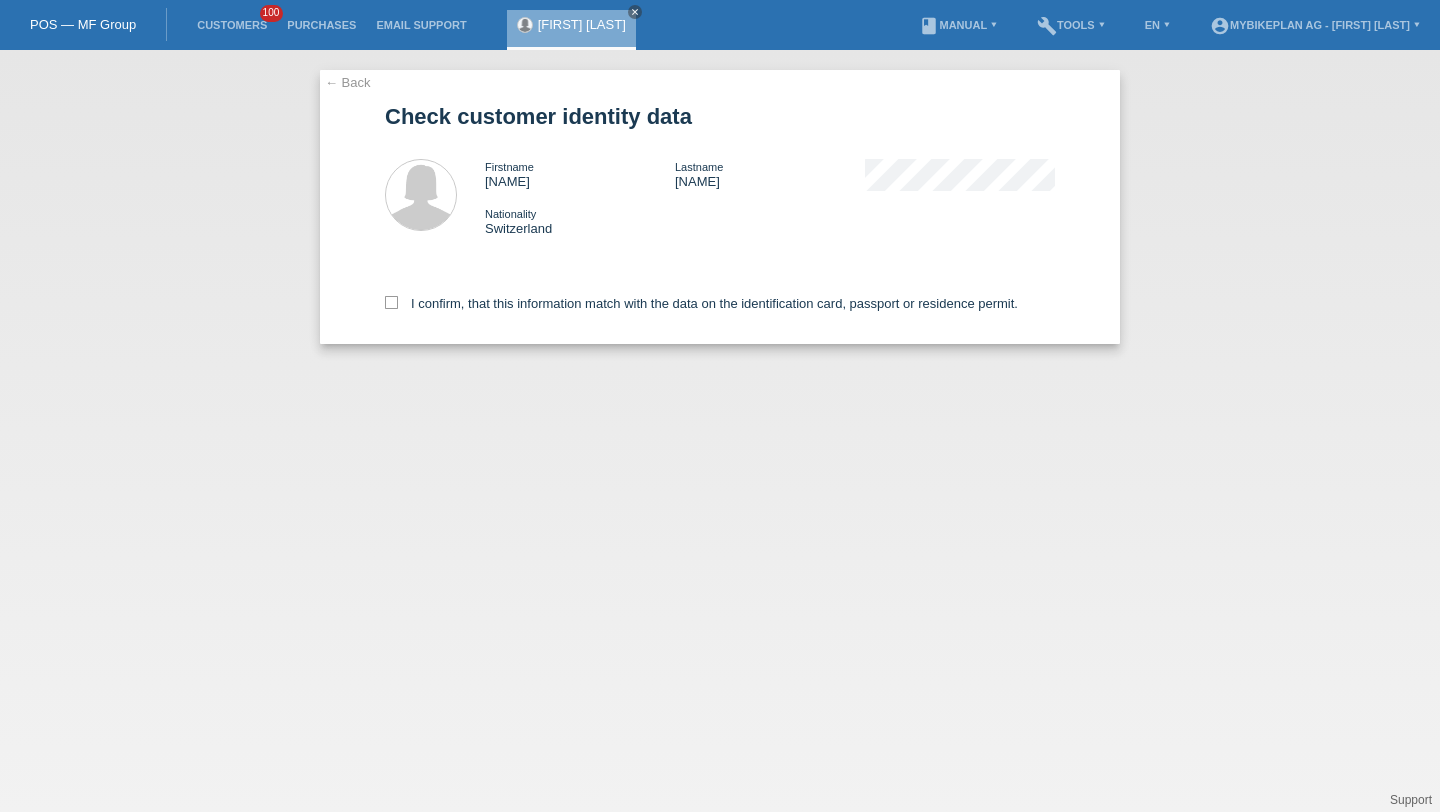 scroll, scrollTop: 0, scrollLeft: 0, axis: both 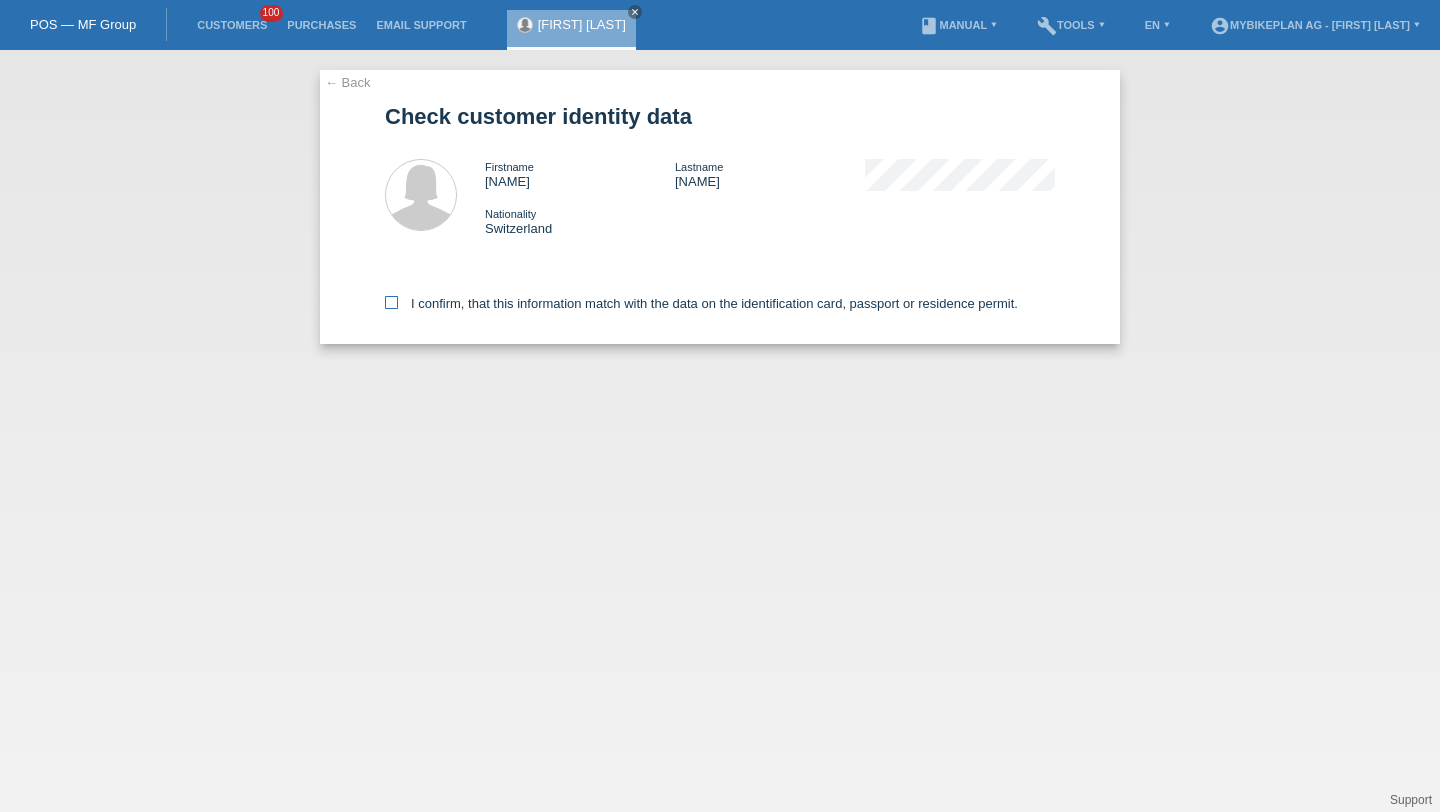 click on "I confirm, that this information match with the data on the identification card, passport or residence permit." at bounding box center (701, 303) 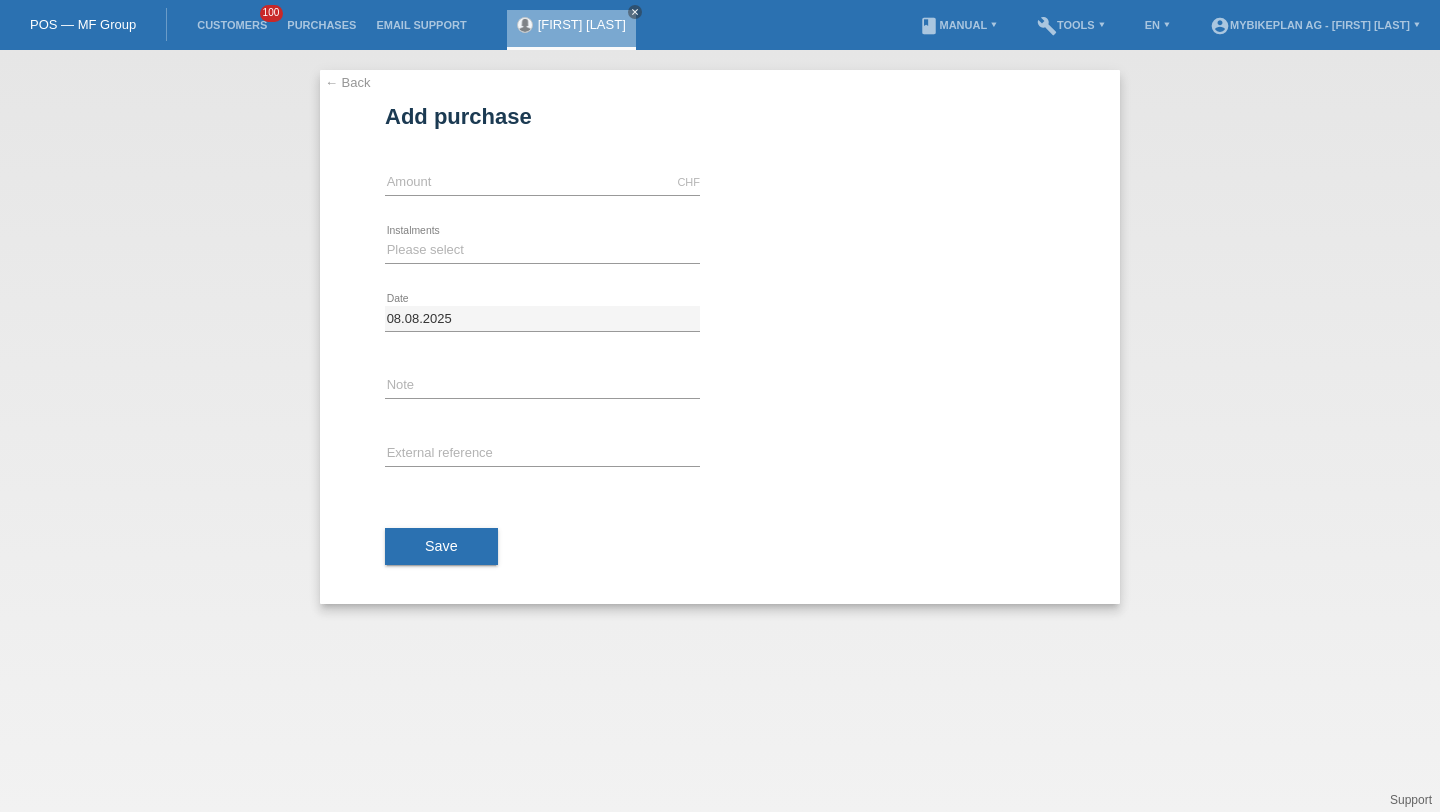 scroll, scrollTop: 0, scrollLeft: 0, axis: both 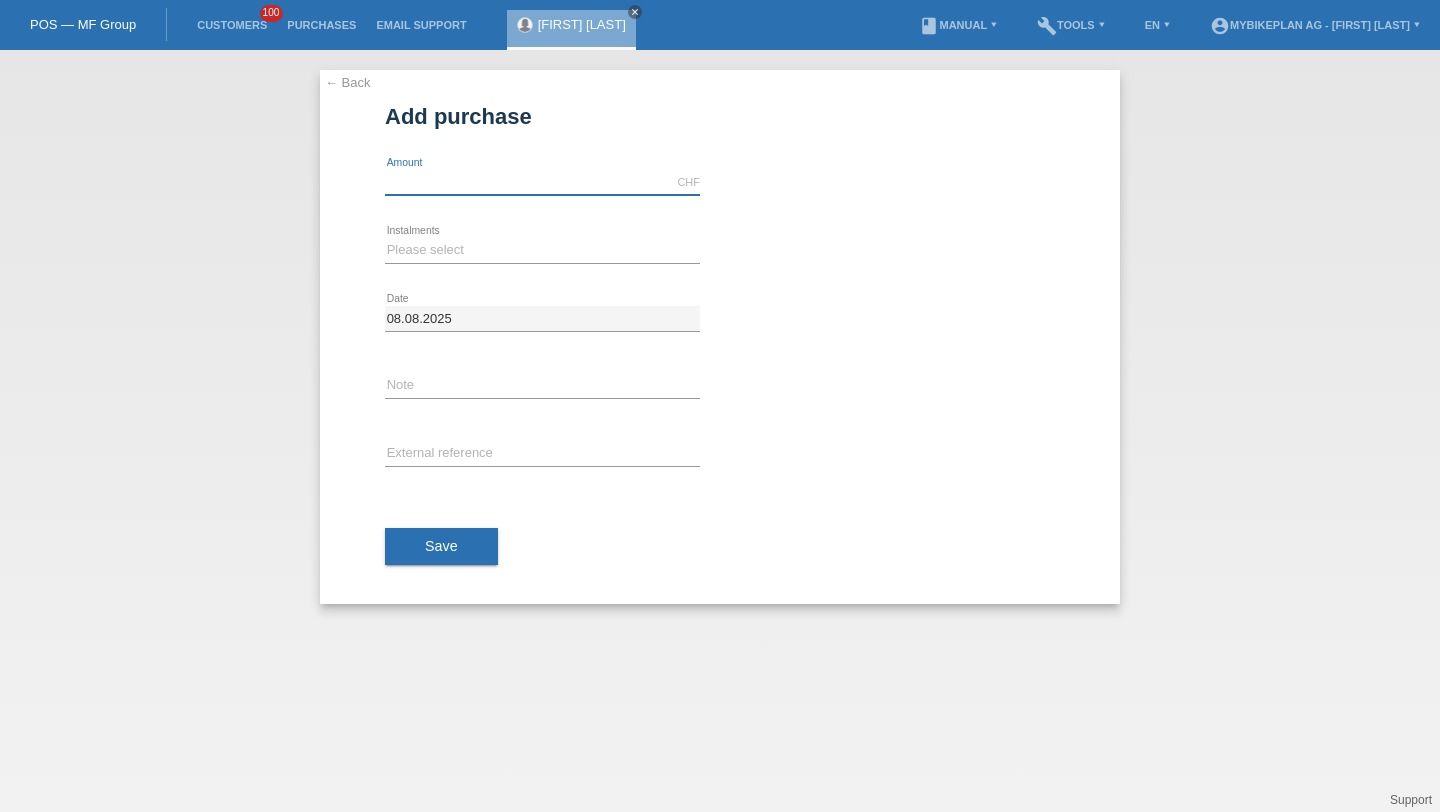 click on "CHF
error
Amount" at bounding box center (542, 183) 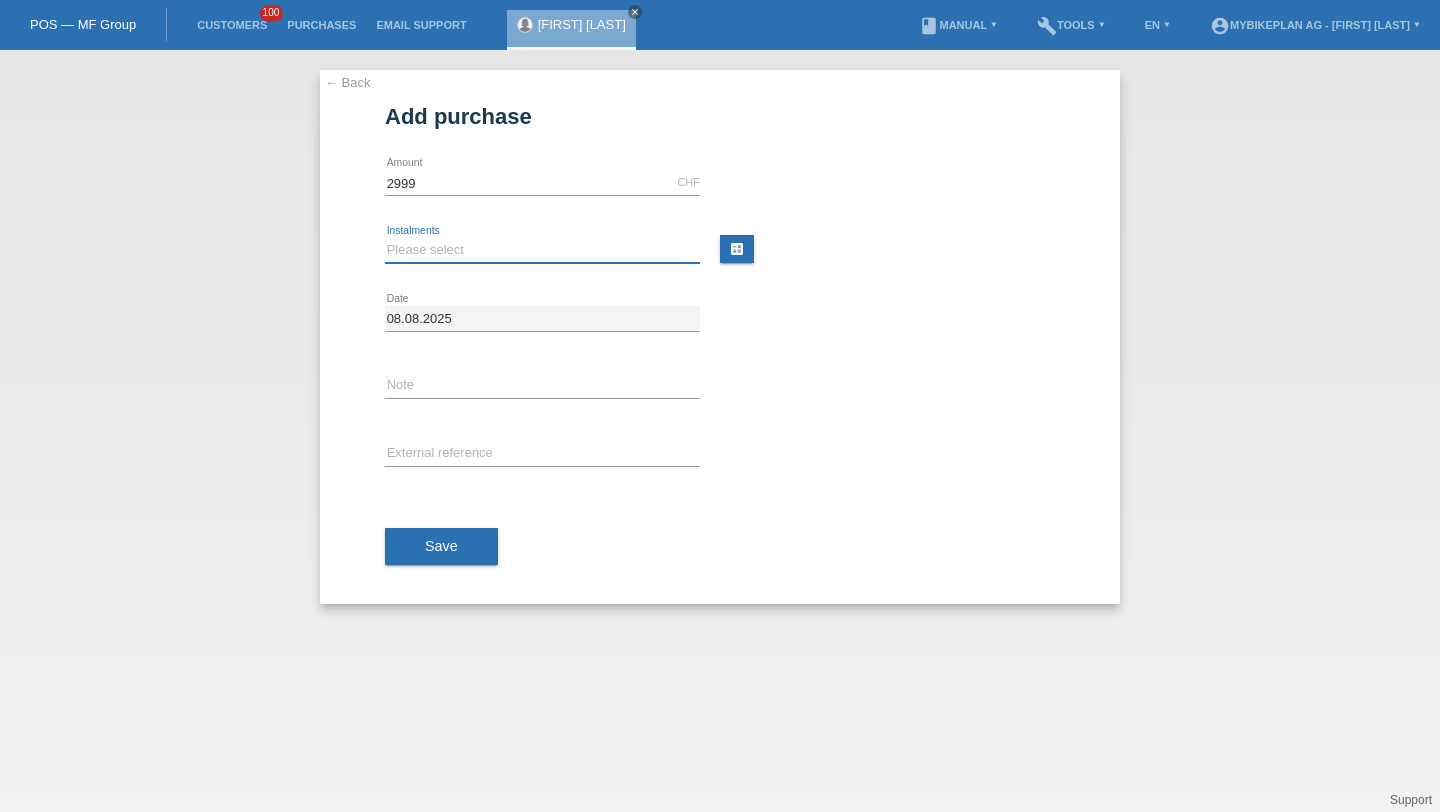 type on "2999.00" 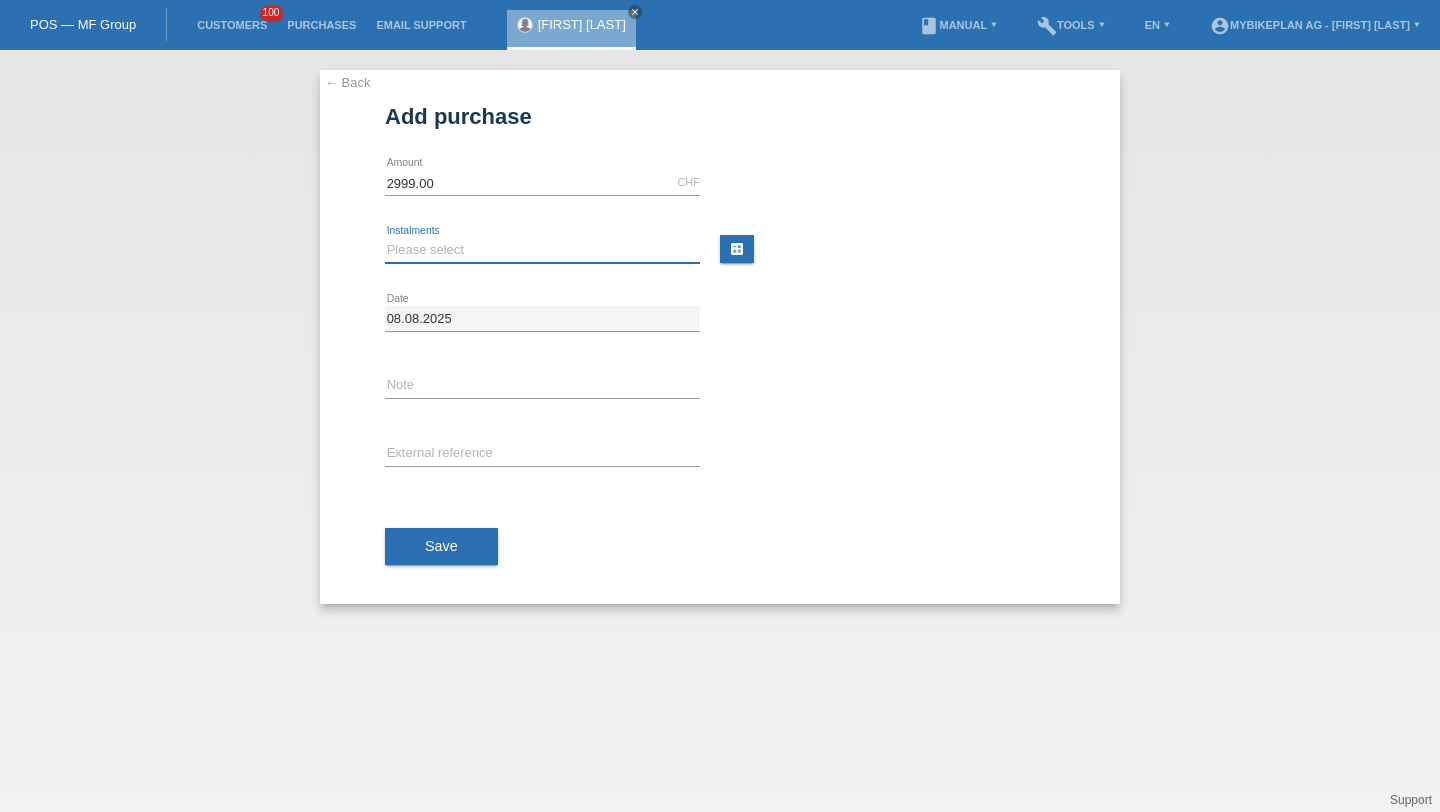click on "Please select
6 instalments
12 instalments
18 instalments
24 instalments
36 instalments
48 instalments" at bounding box center [542, 250] 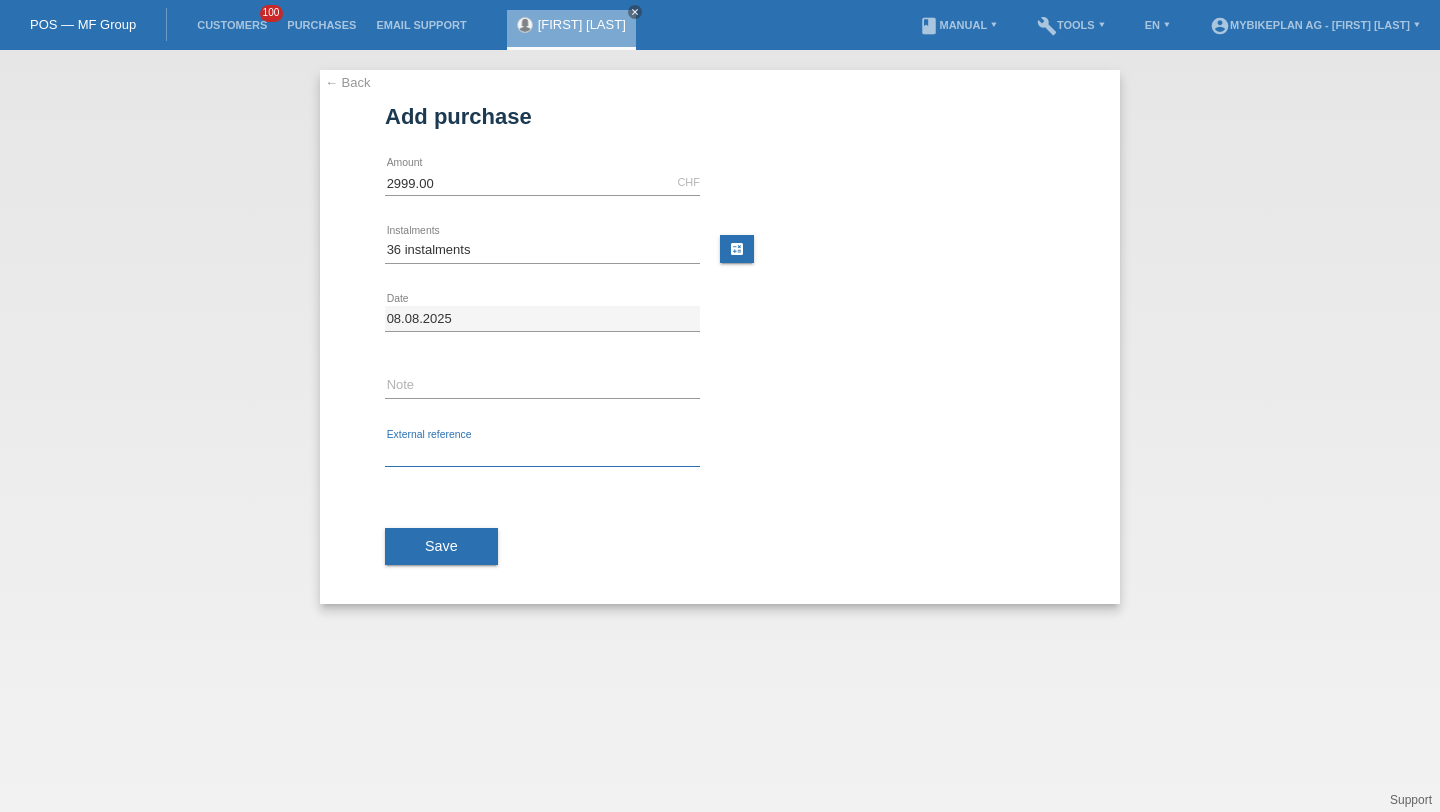 click at bounding box center (542, 454) 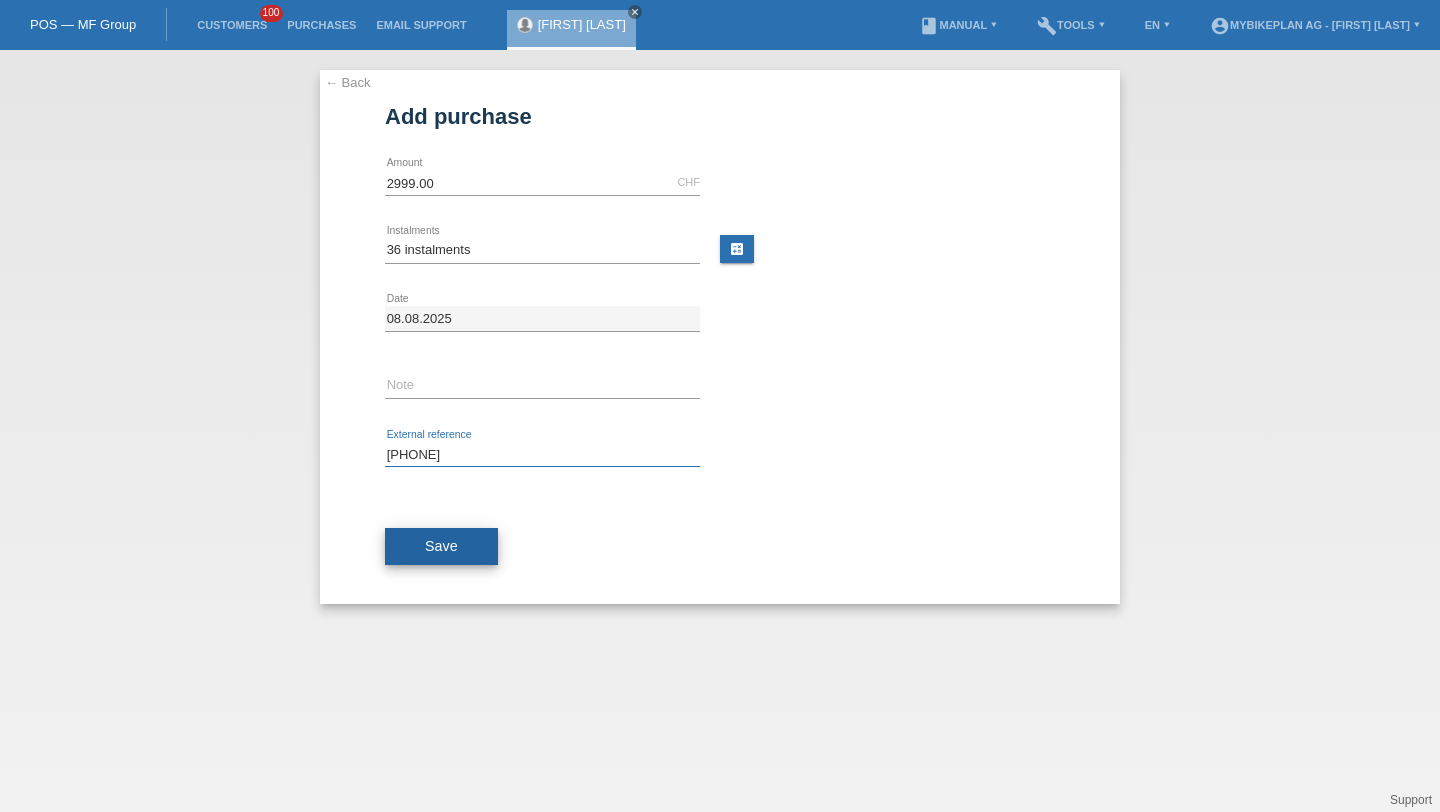 type on "41518262396" 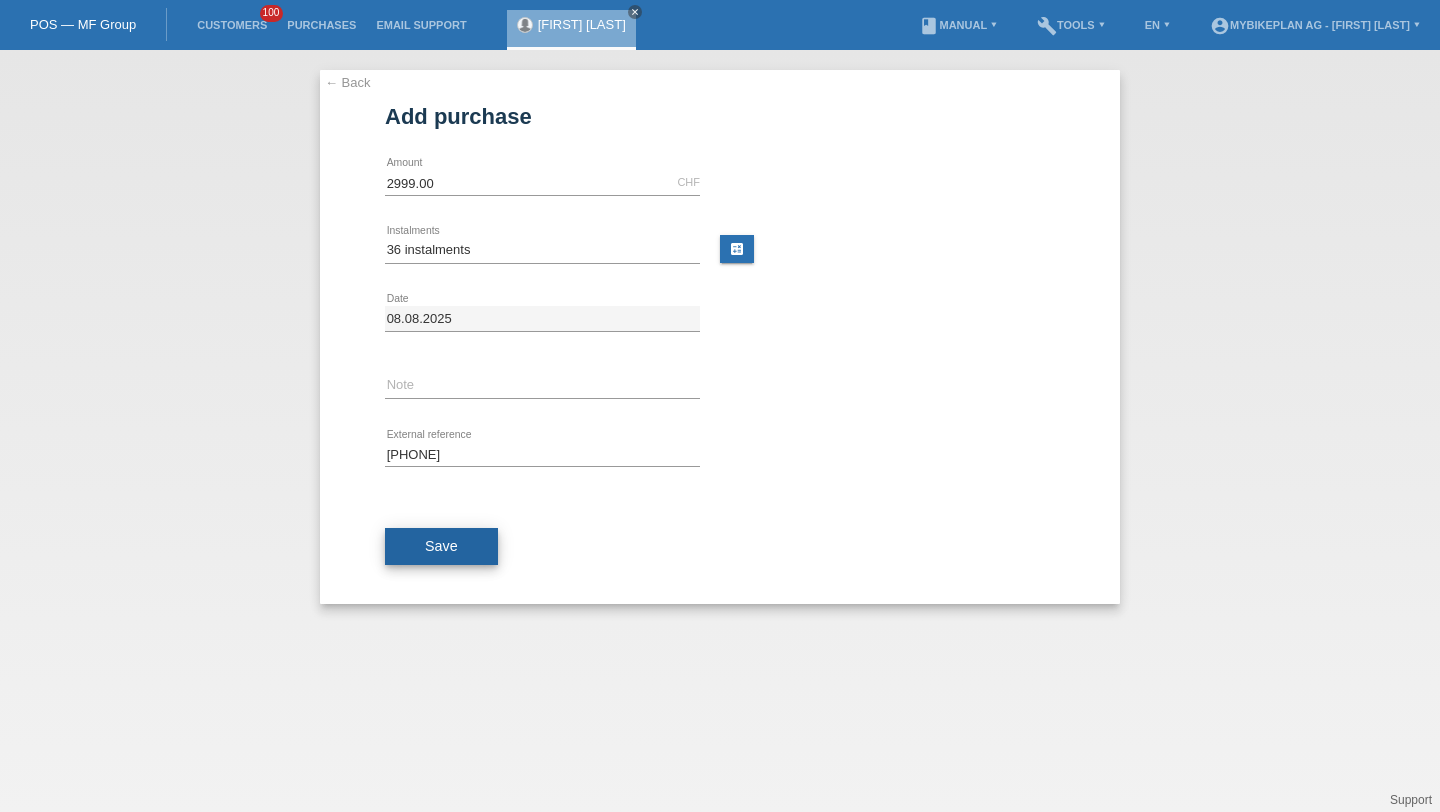 click on "Save" at bounding box center [441, 547] 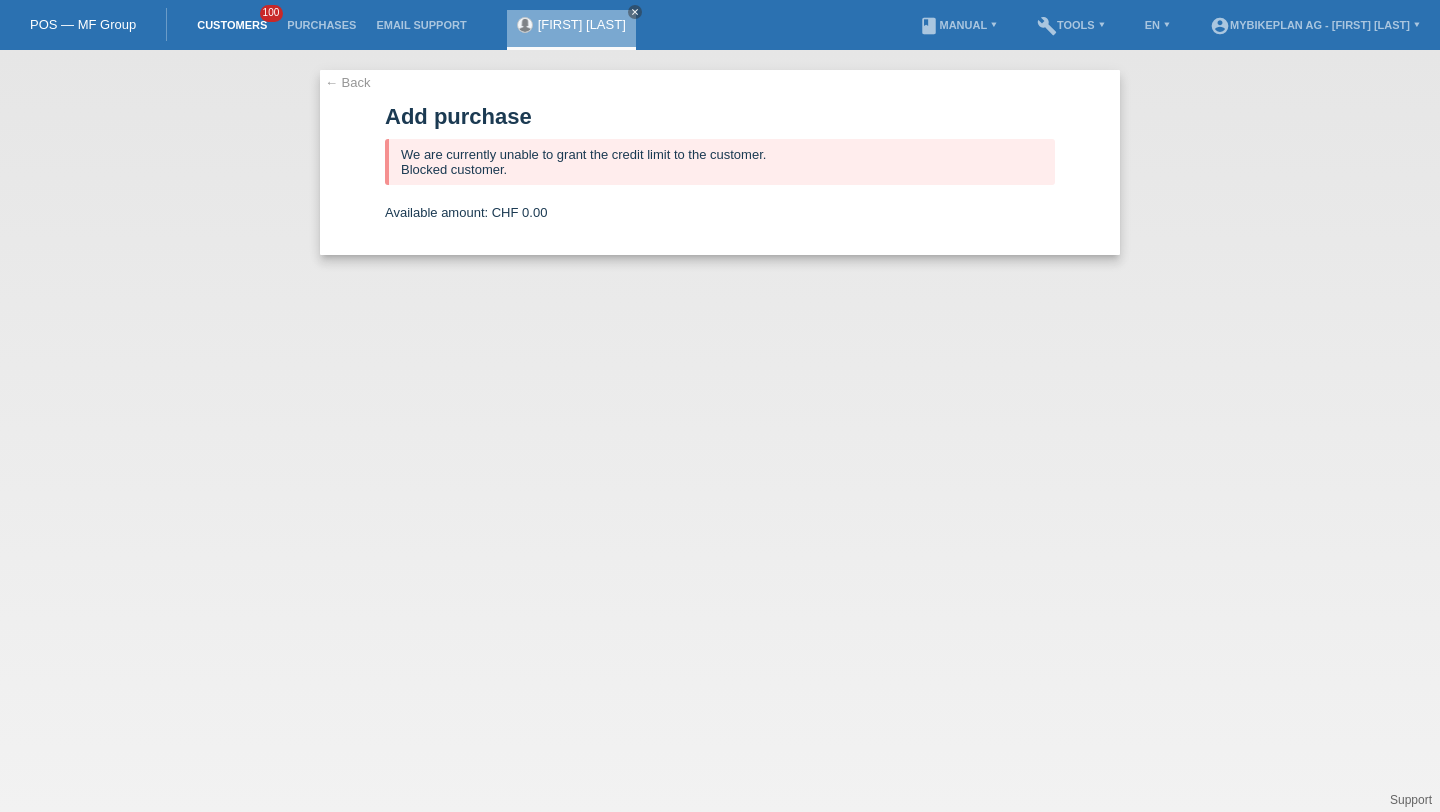 click on "Customers" at bounding box center [232, 25] 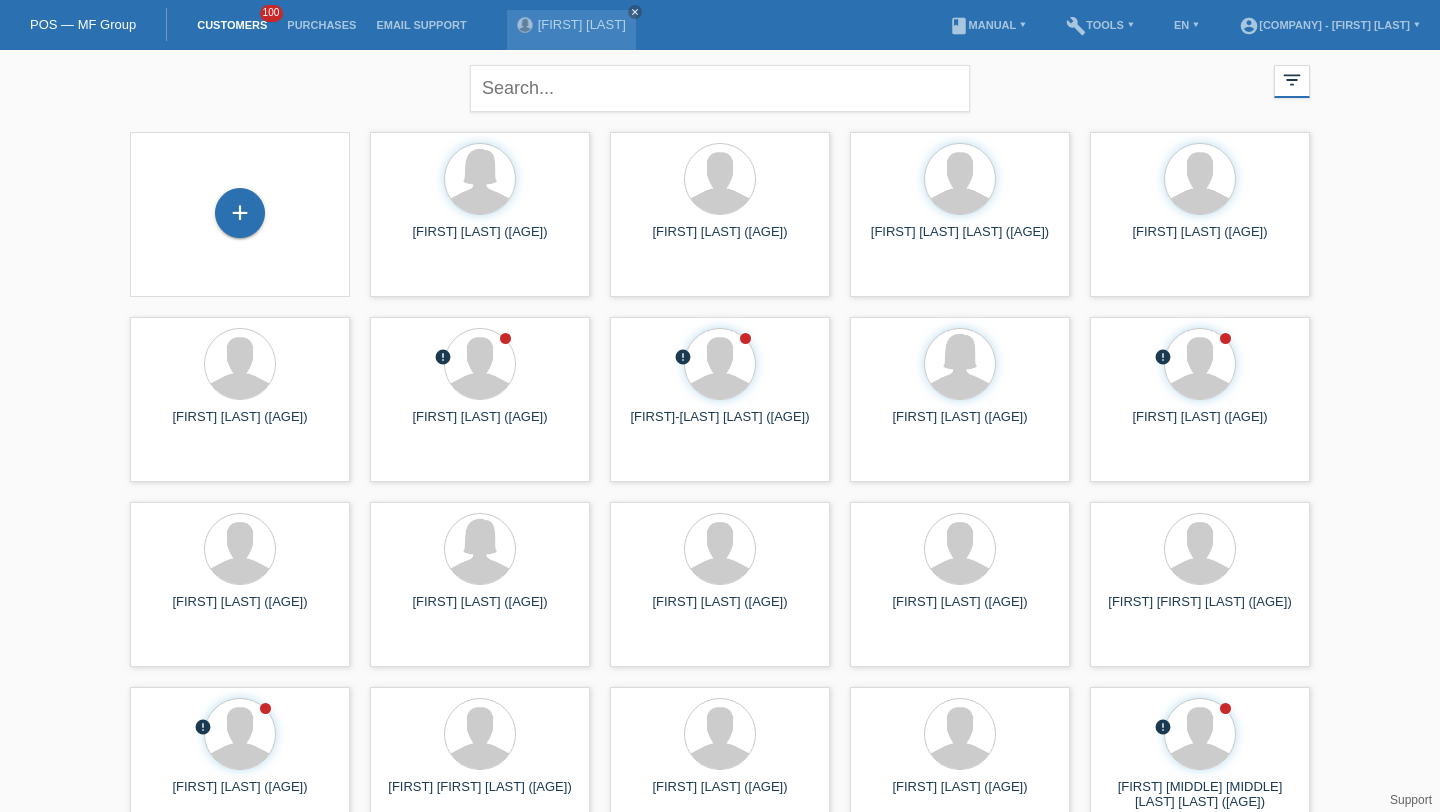 scroll, scrollTop: 0, scrollLeft: 0, axis: both 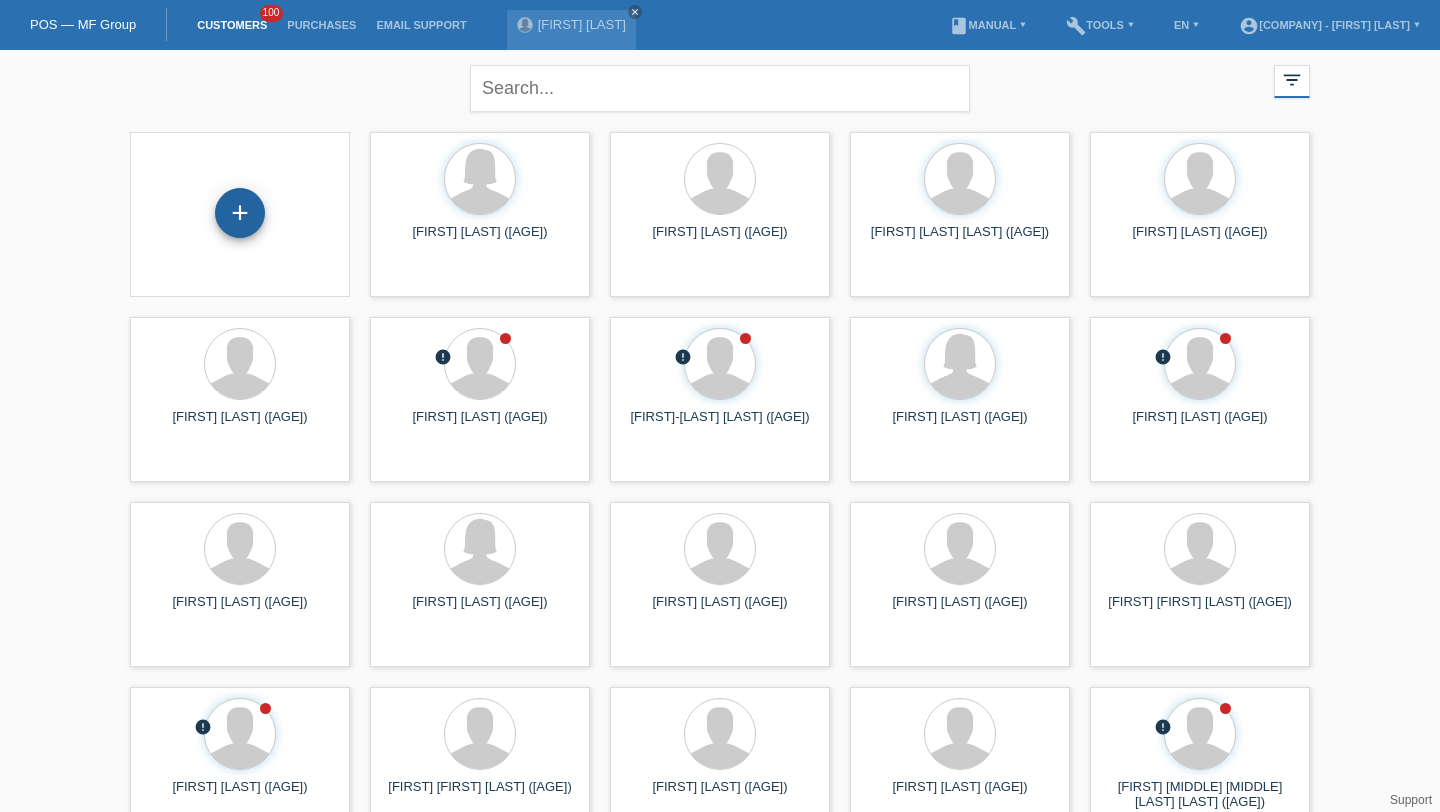 click on "+" at bounding box center (240, 213) 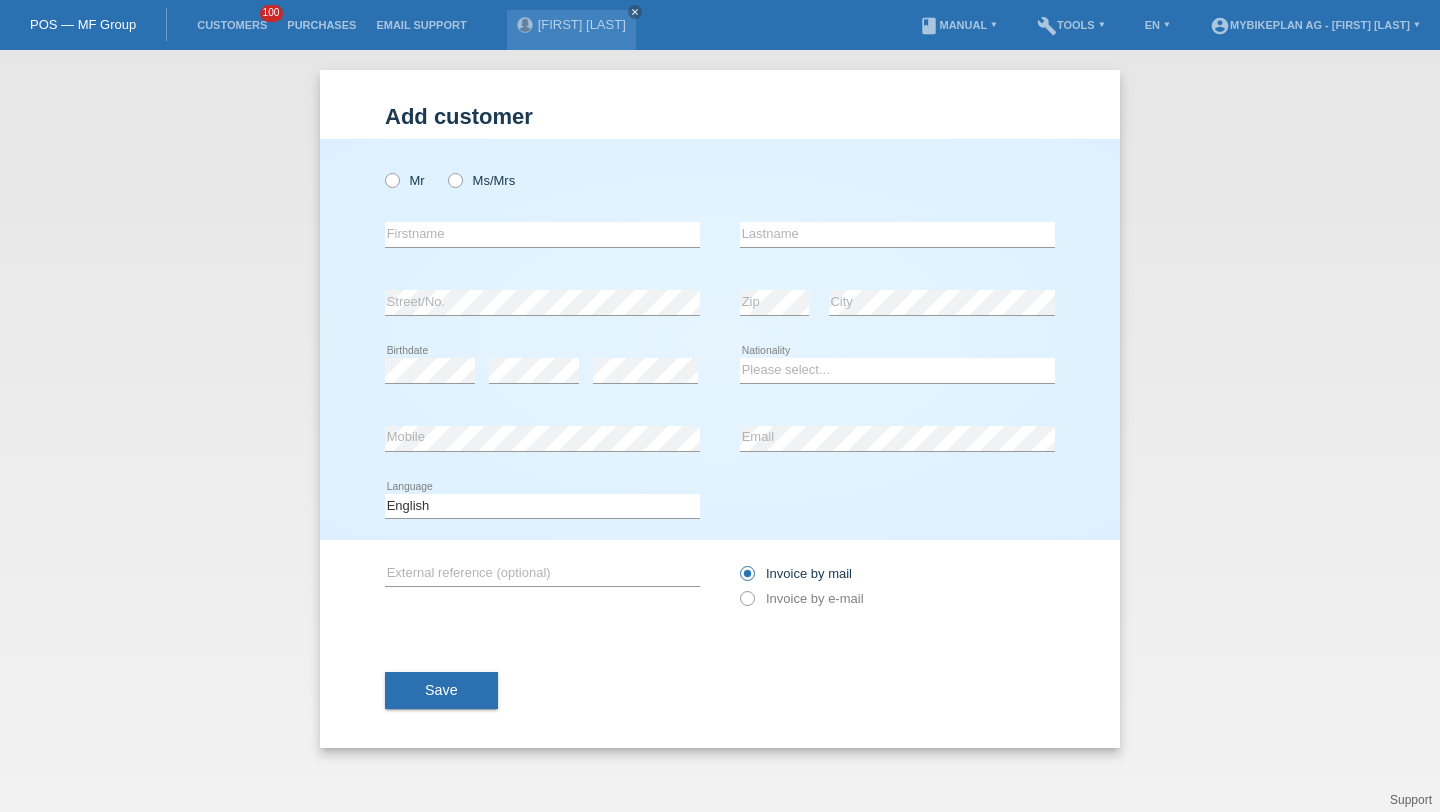 scroll, scrollTop: 0, scrollLeft: 0, axis: both 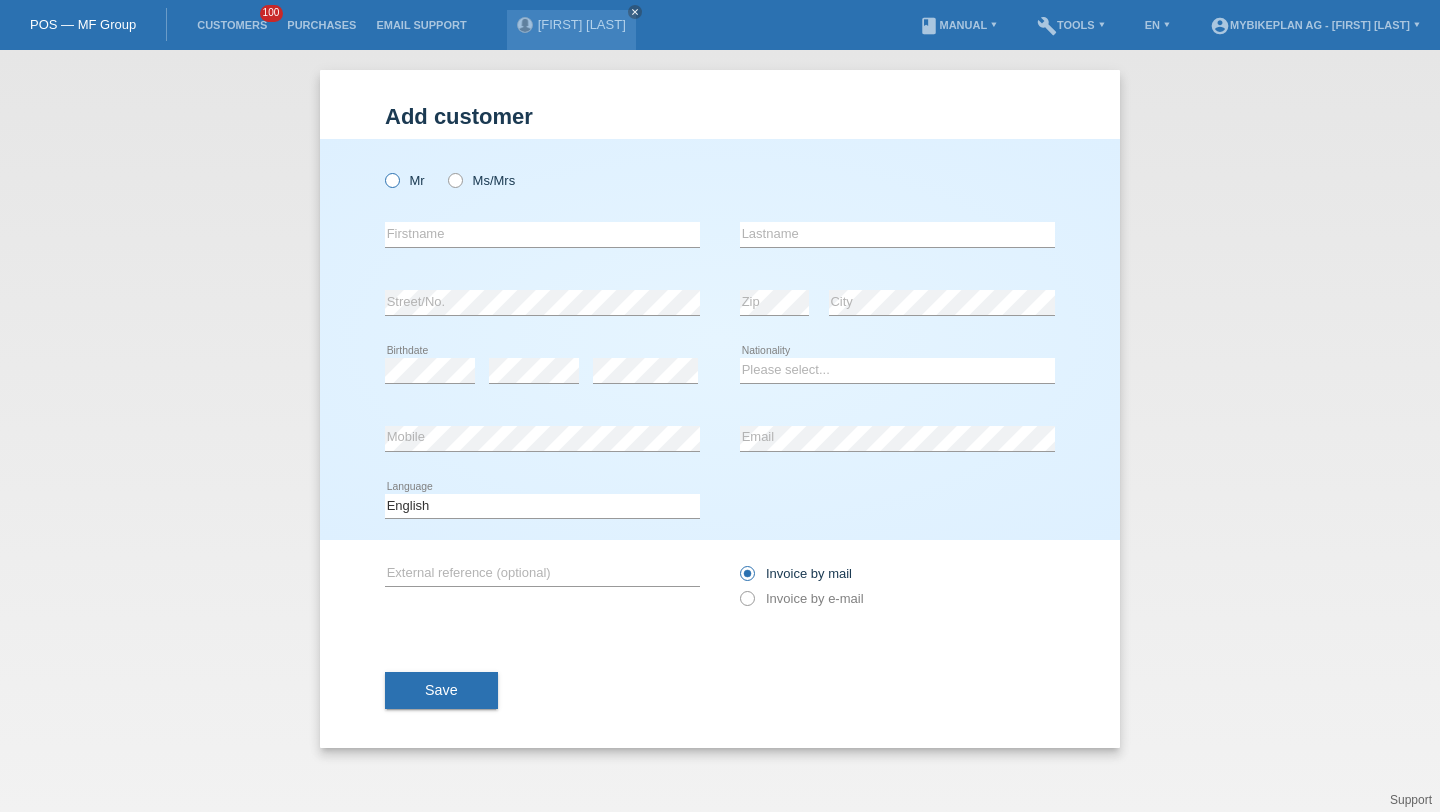 click on "Mr" at bounding box center (405, 180) 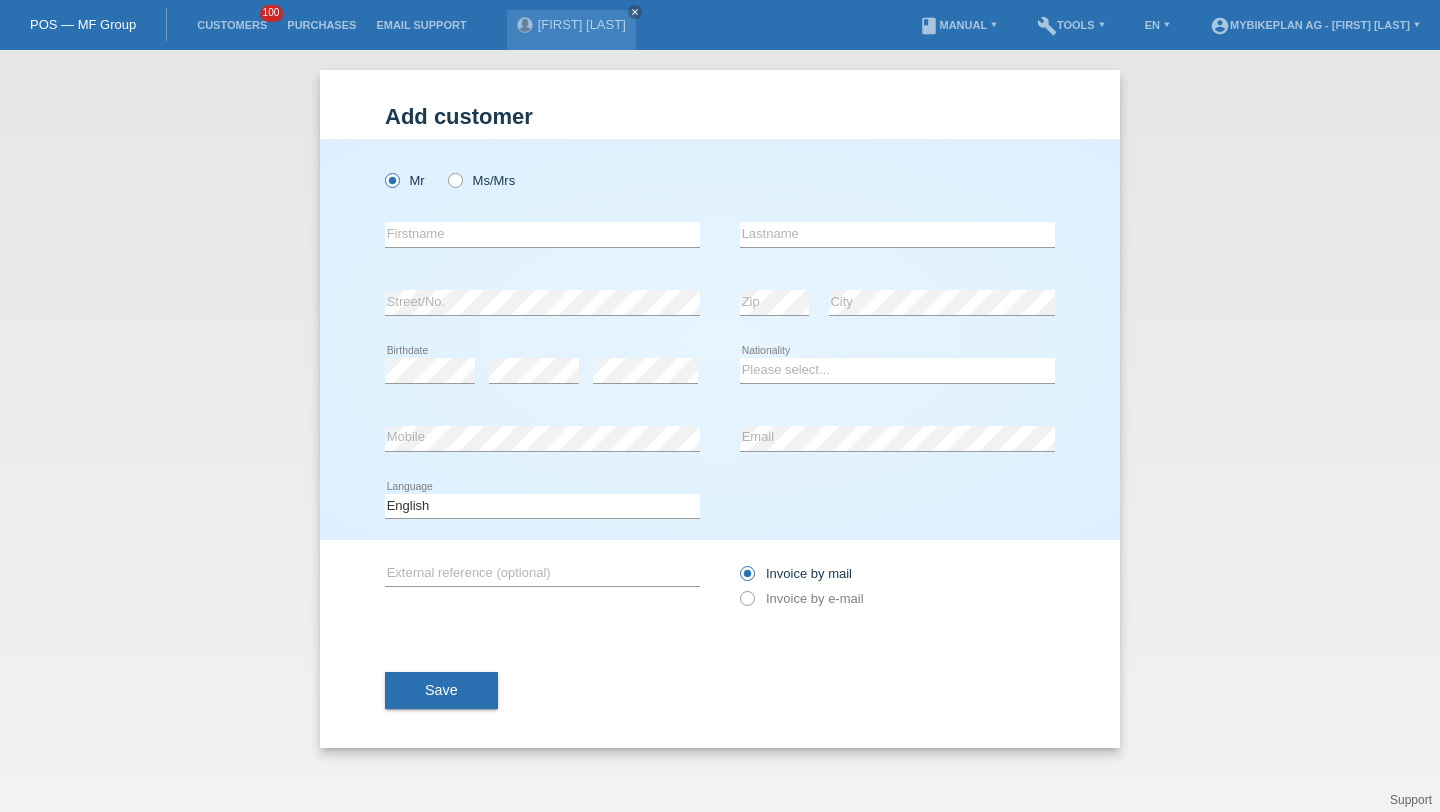 click on "error
[FIRST]" at bounding box center [542, 235] 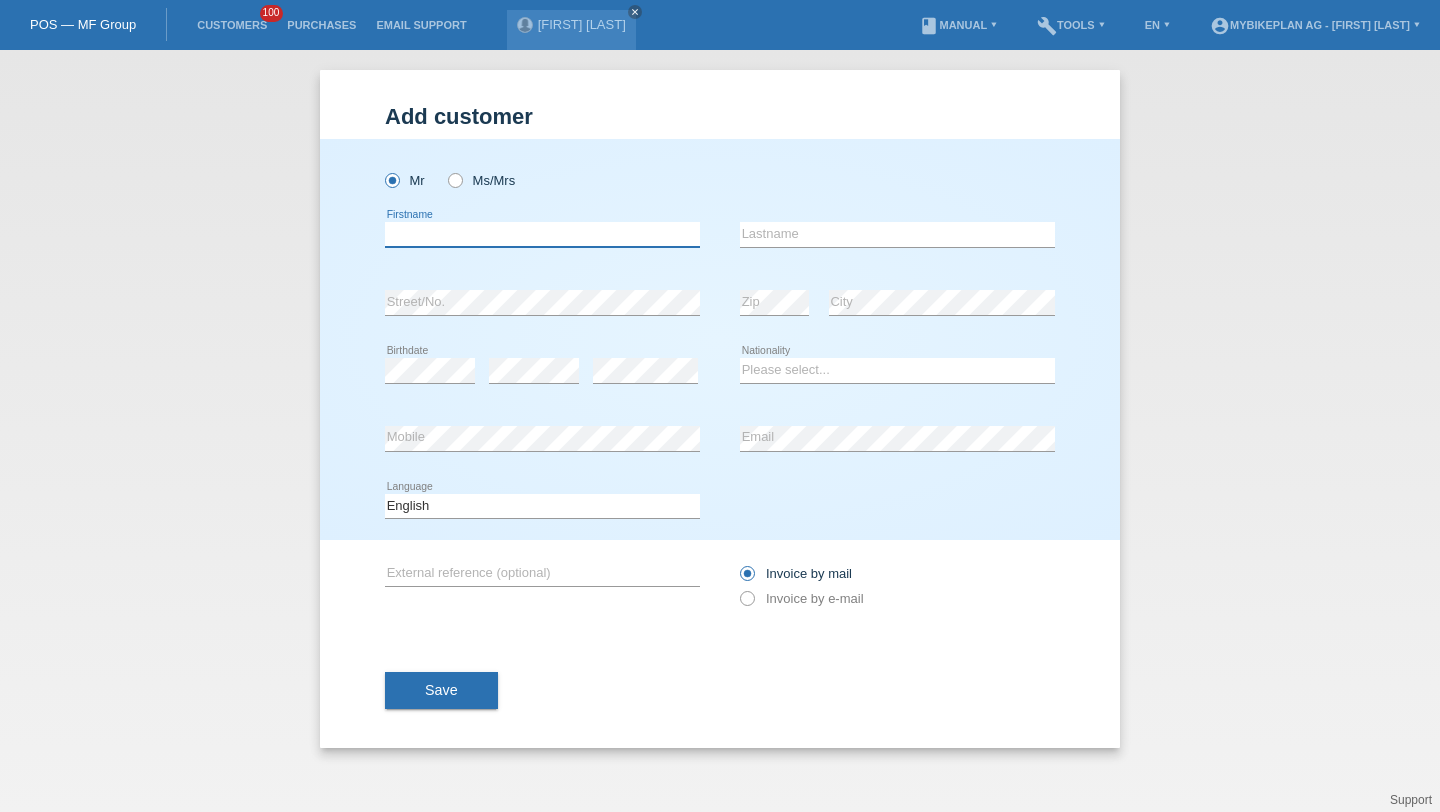 click at bounding box center [542, 234] 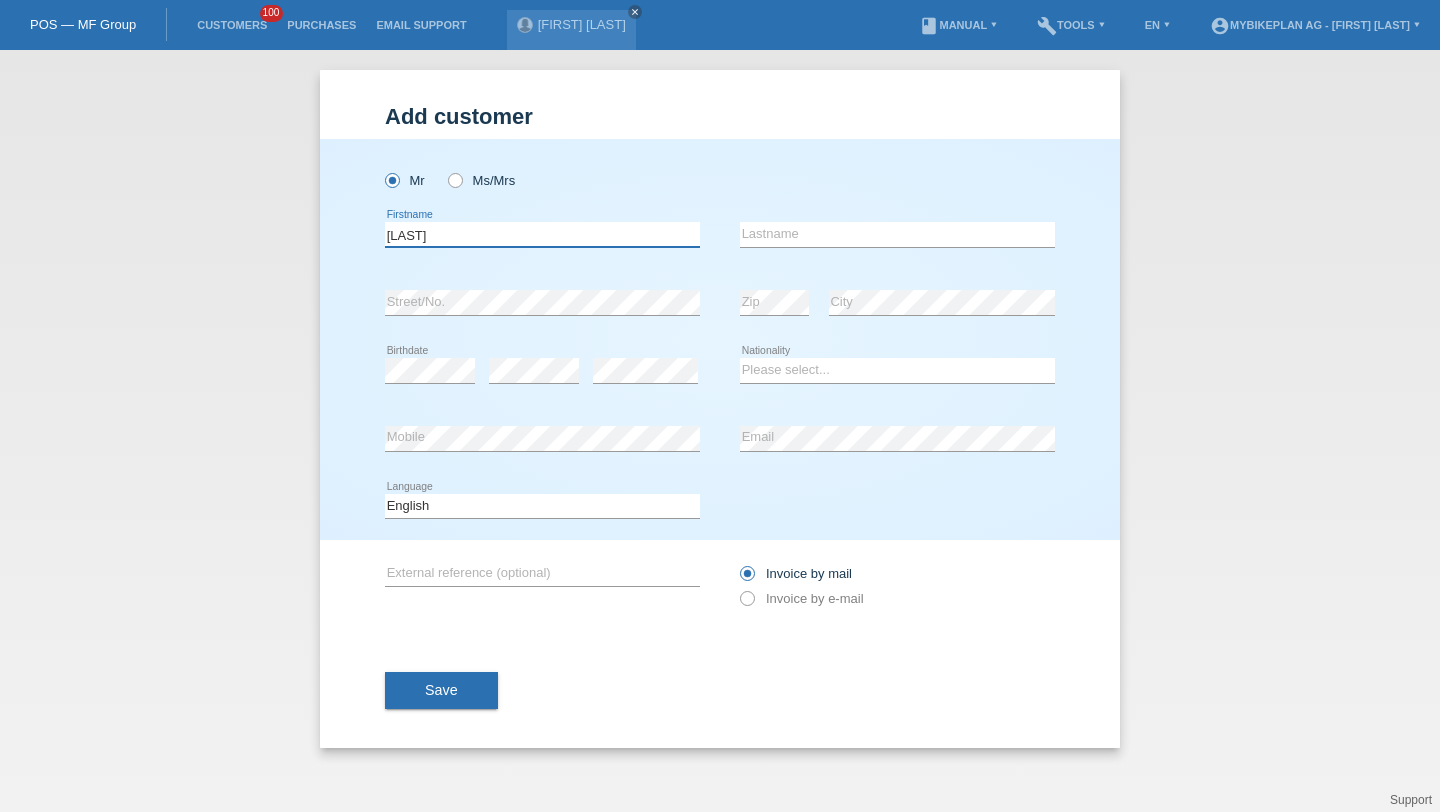 type on "[NAME]" 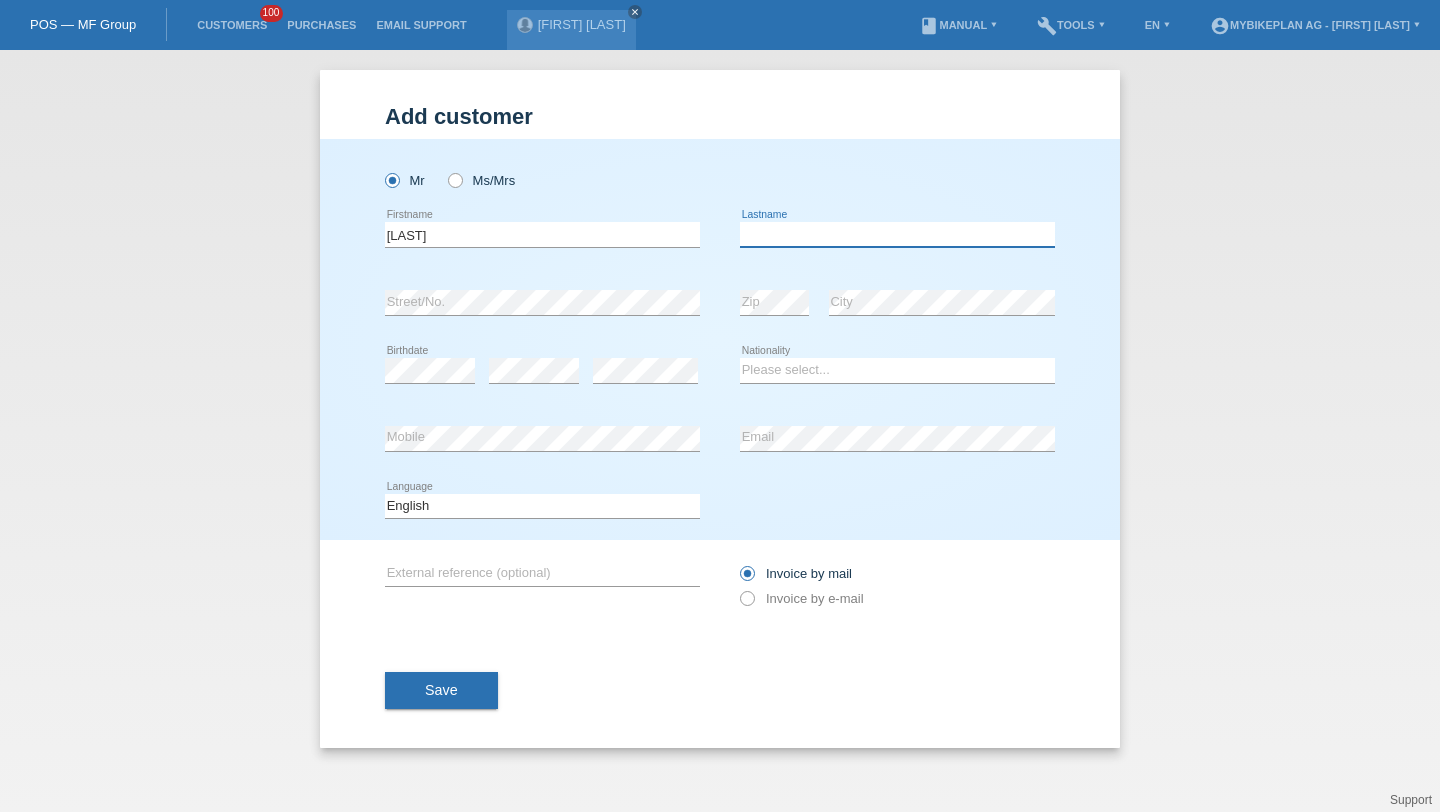 paste on "[NAME]" 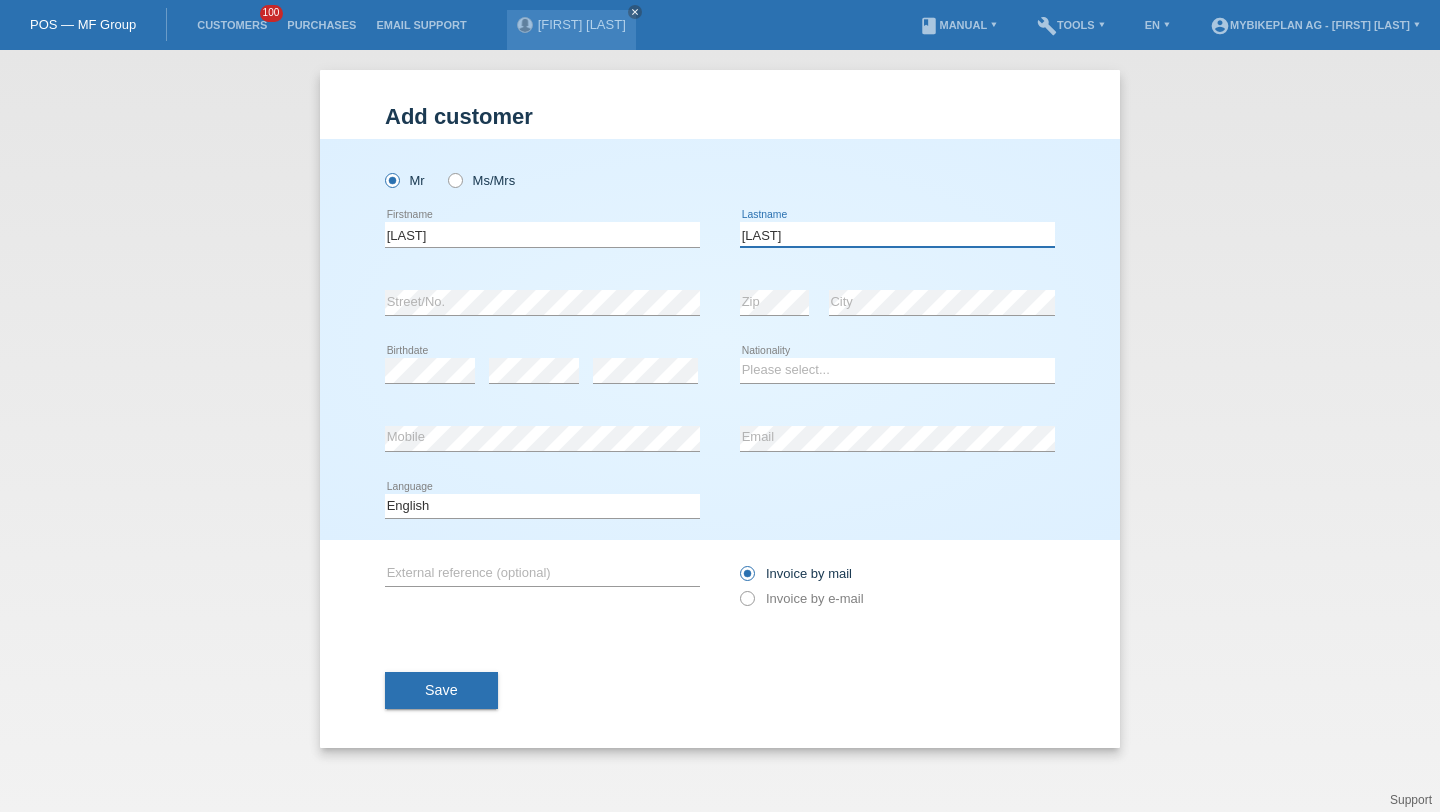 type on "[NAME]" 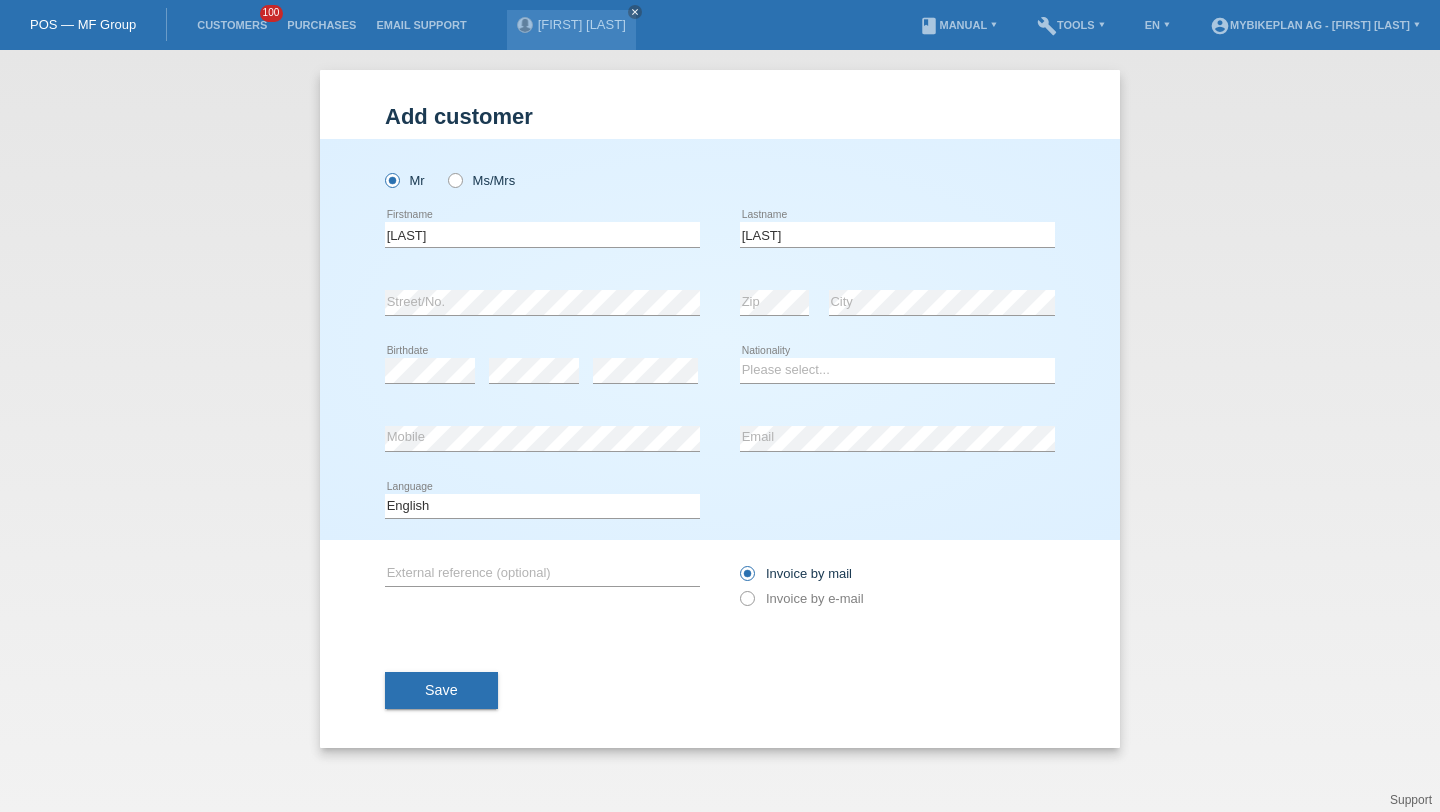 click on "error
Birthdate" at bounding box center (430, 371) 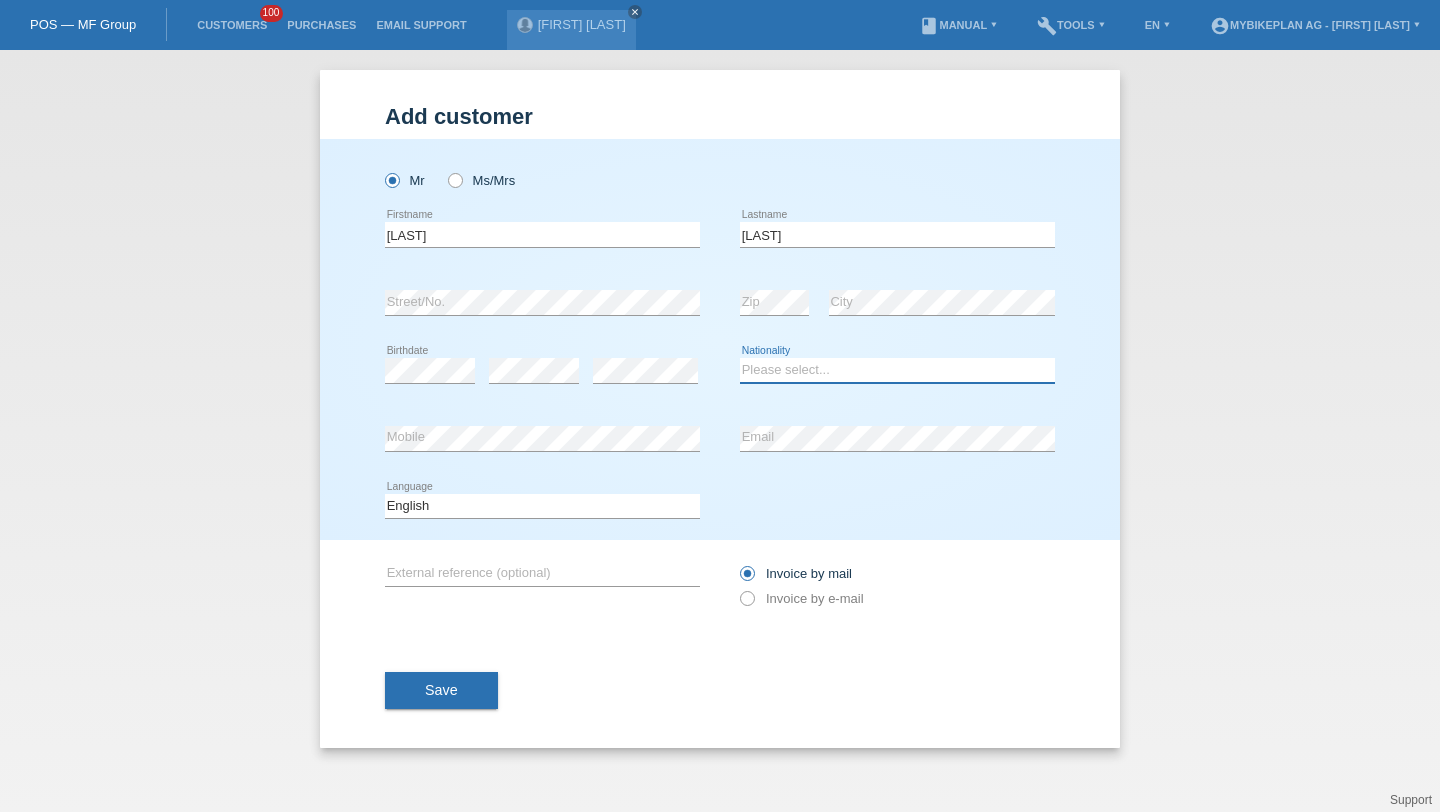click on "Please select...
Switzerland
Austria
Germany
Liechtenstein
------------
Afghanistan
Åland Islands
Albania
Algeria
American Samoa Andorra Angola Anguilla Antarctica Antigua and Barbuda Argentina Armenia" at bounding box center [897, 370] 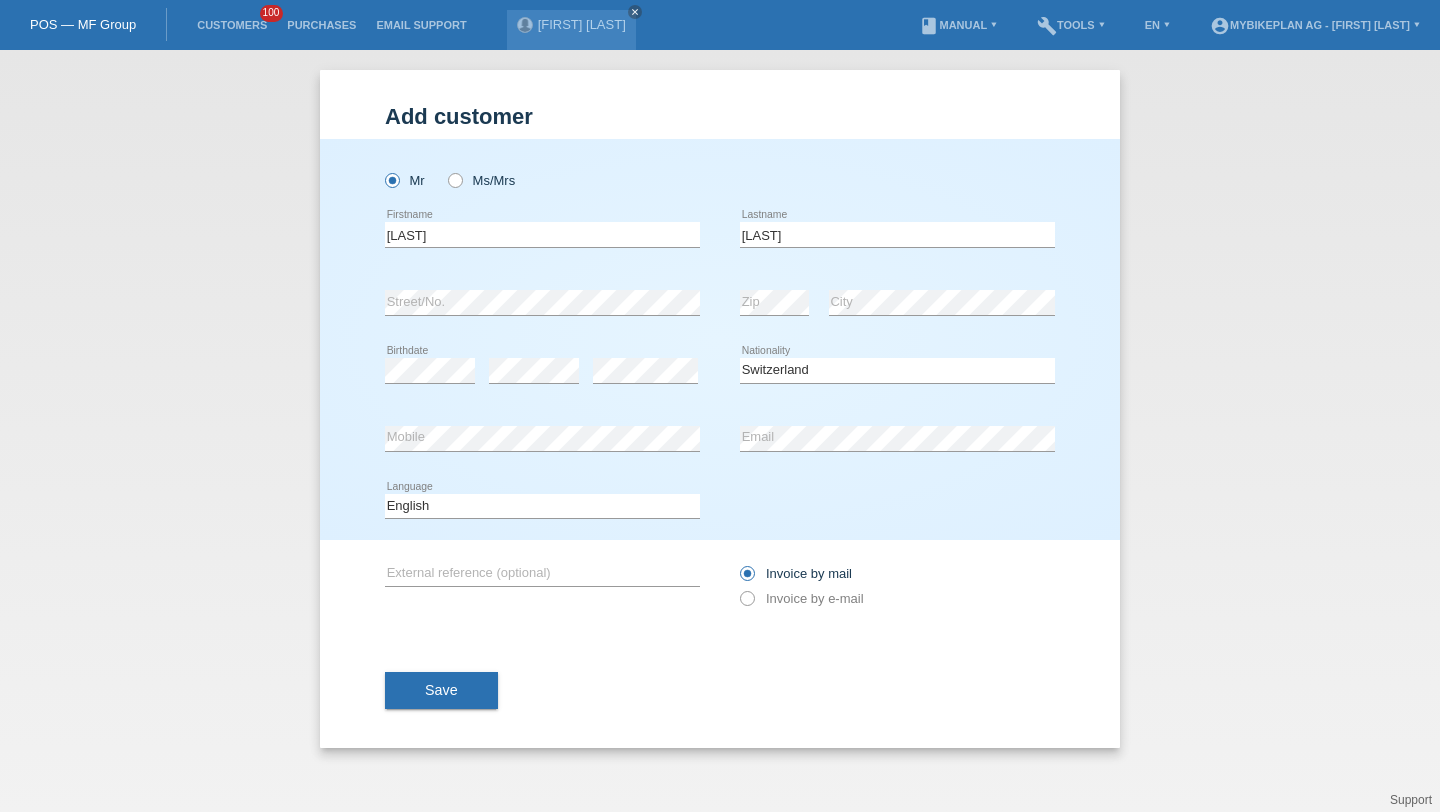 click on "error
Mobile" at bounding box center [542, 439] 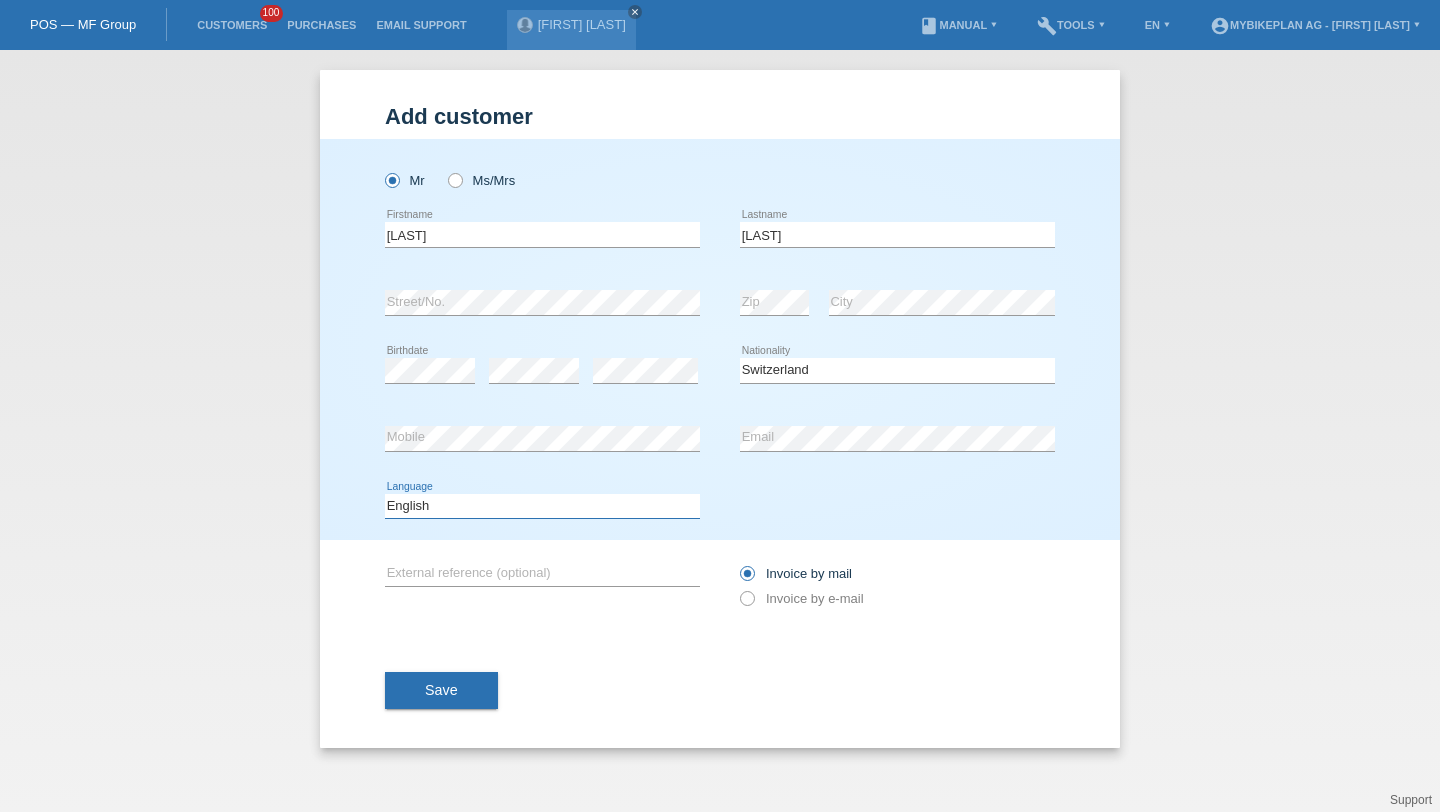 click on "Deutsch
Français
Italiano
English" at bounding box center [542, 506] 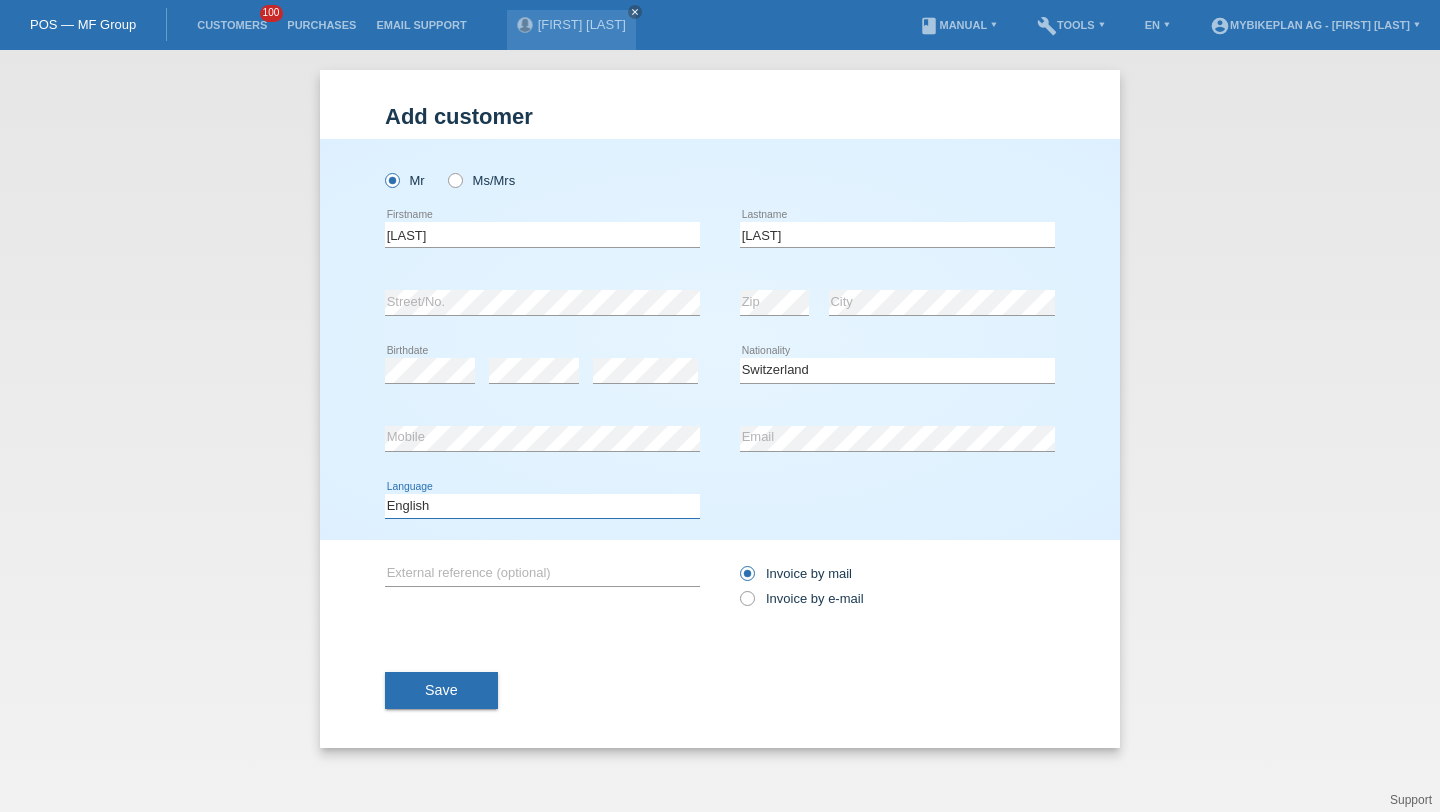 select on "de" 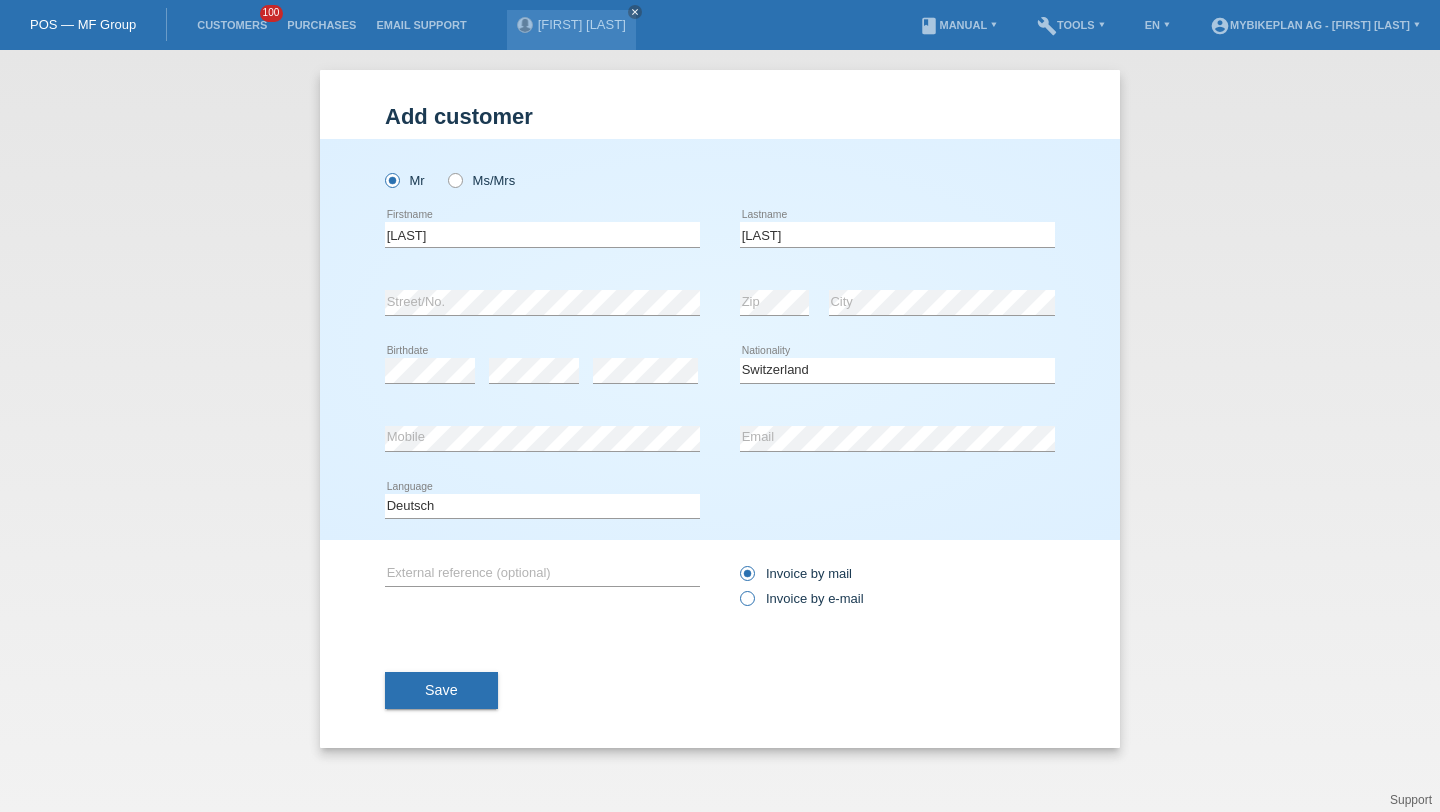 click on "Invoice by e-mail" at bounding box center [802, 598] 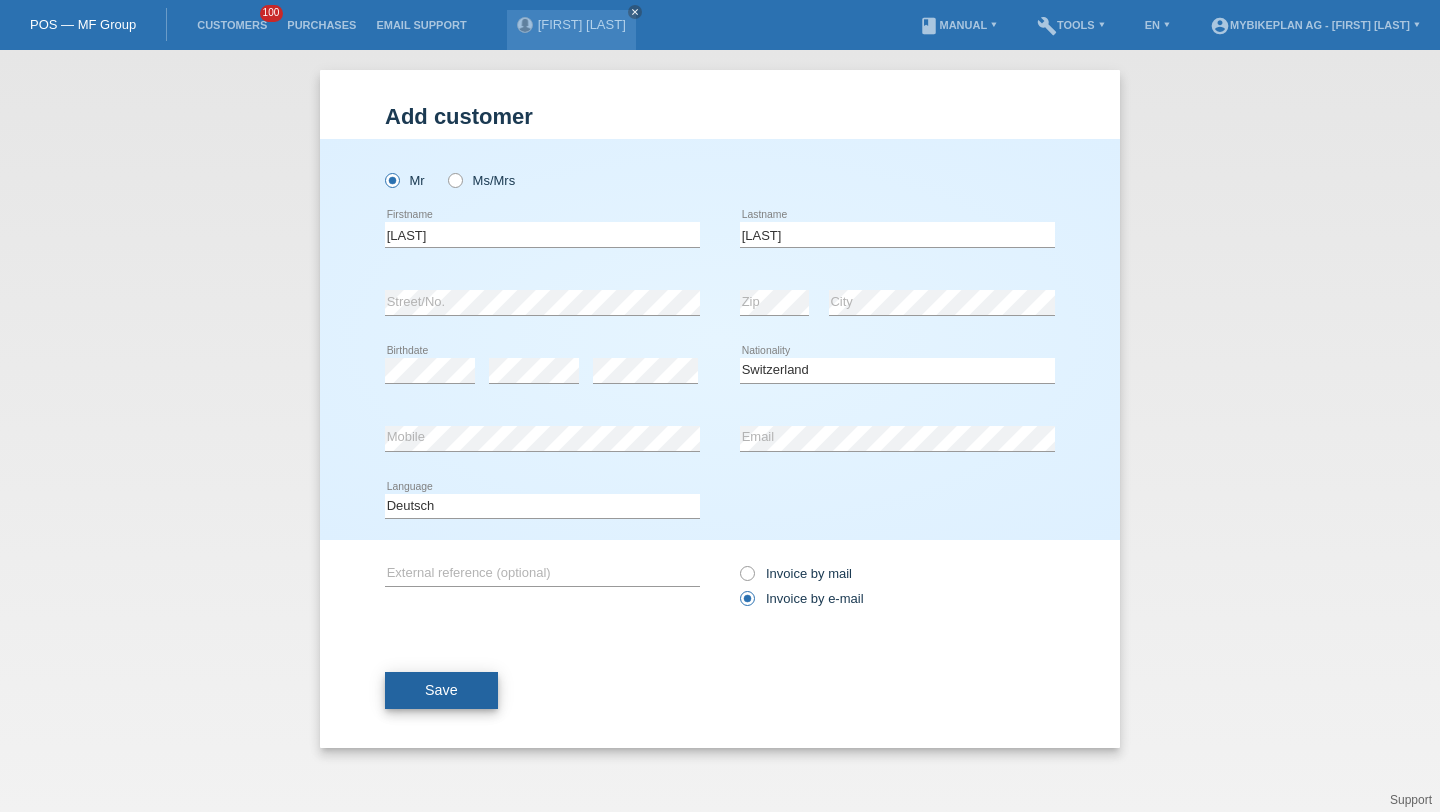 click on "Save" at bounding box center (441, 690) 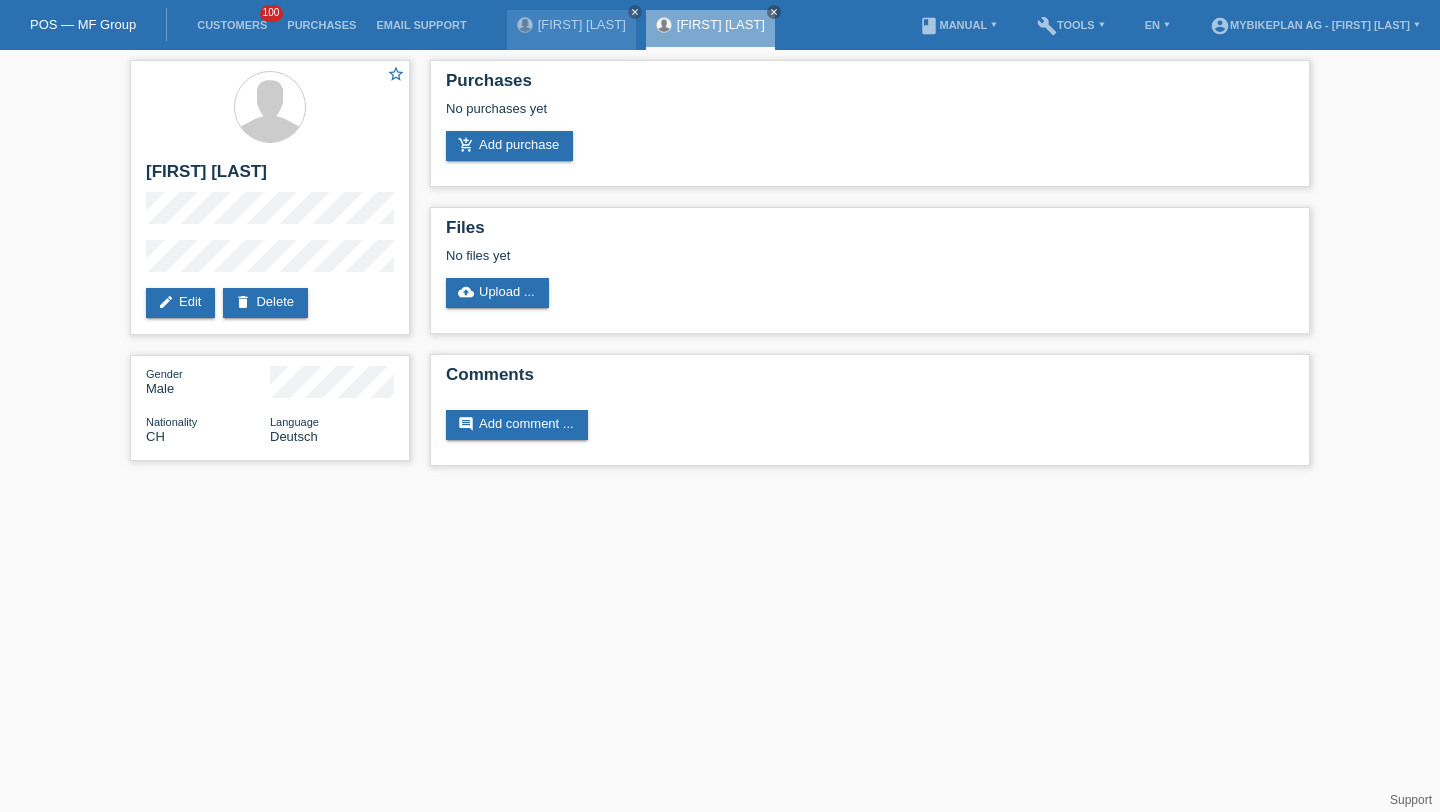 scroll, scrollTop: 0, scrollLeft: 0, axis: both 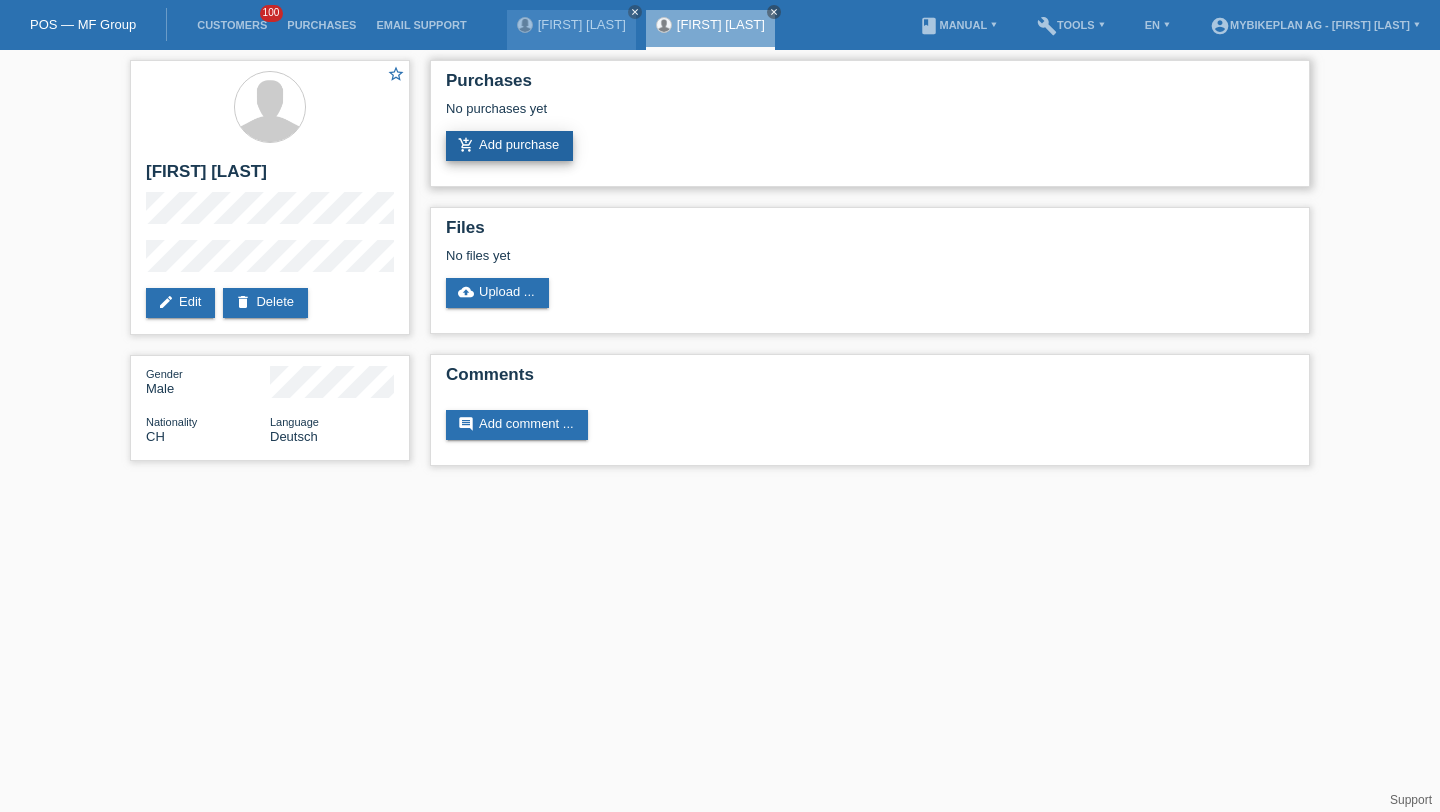 click on "add_shopping_cart  Add purchase" at bounding box center (509, 146) 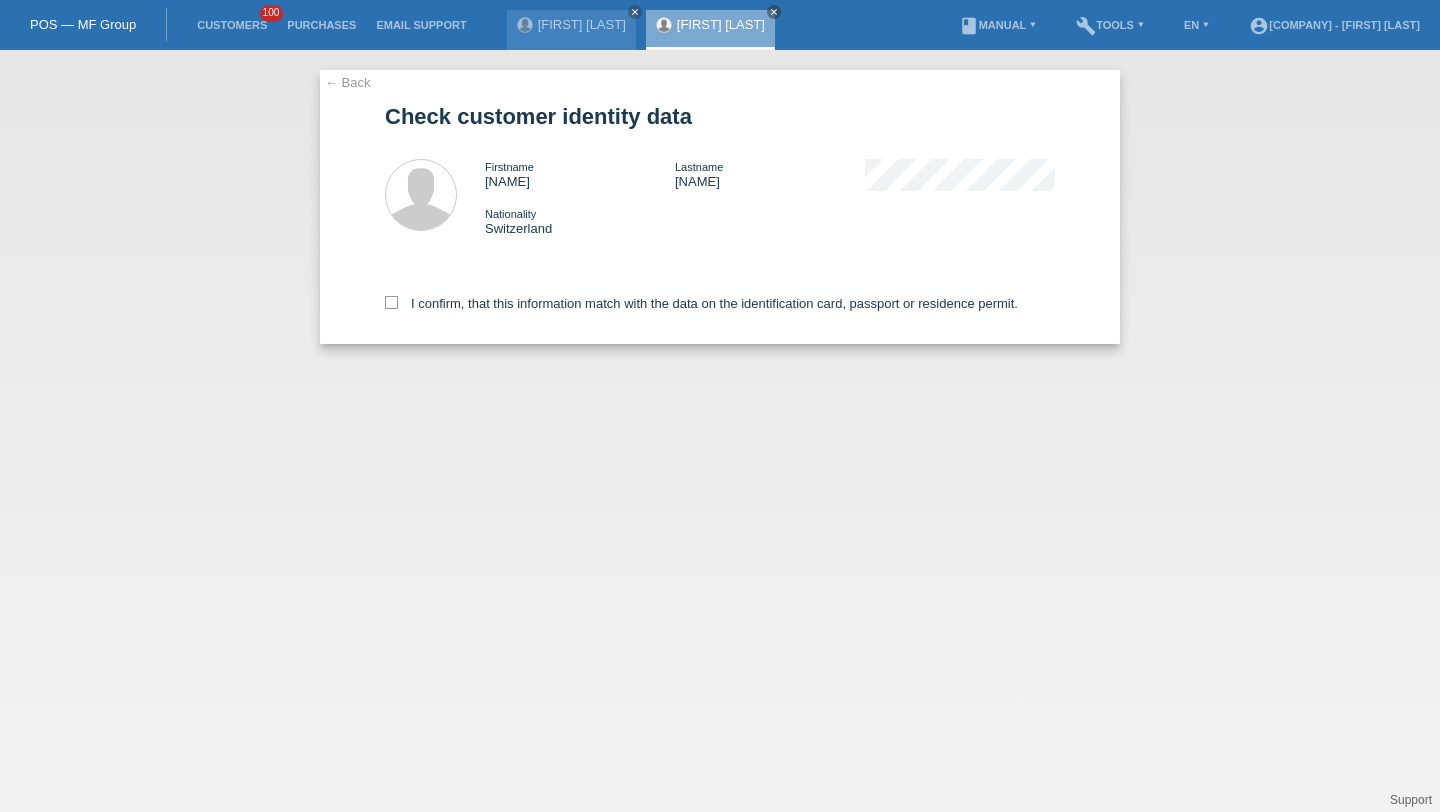 scroll, scrollTop: 0, scrollLeft: 0, axis: both 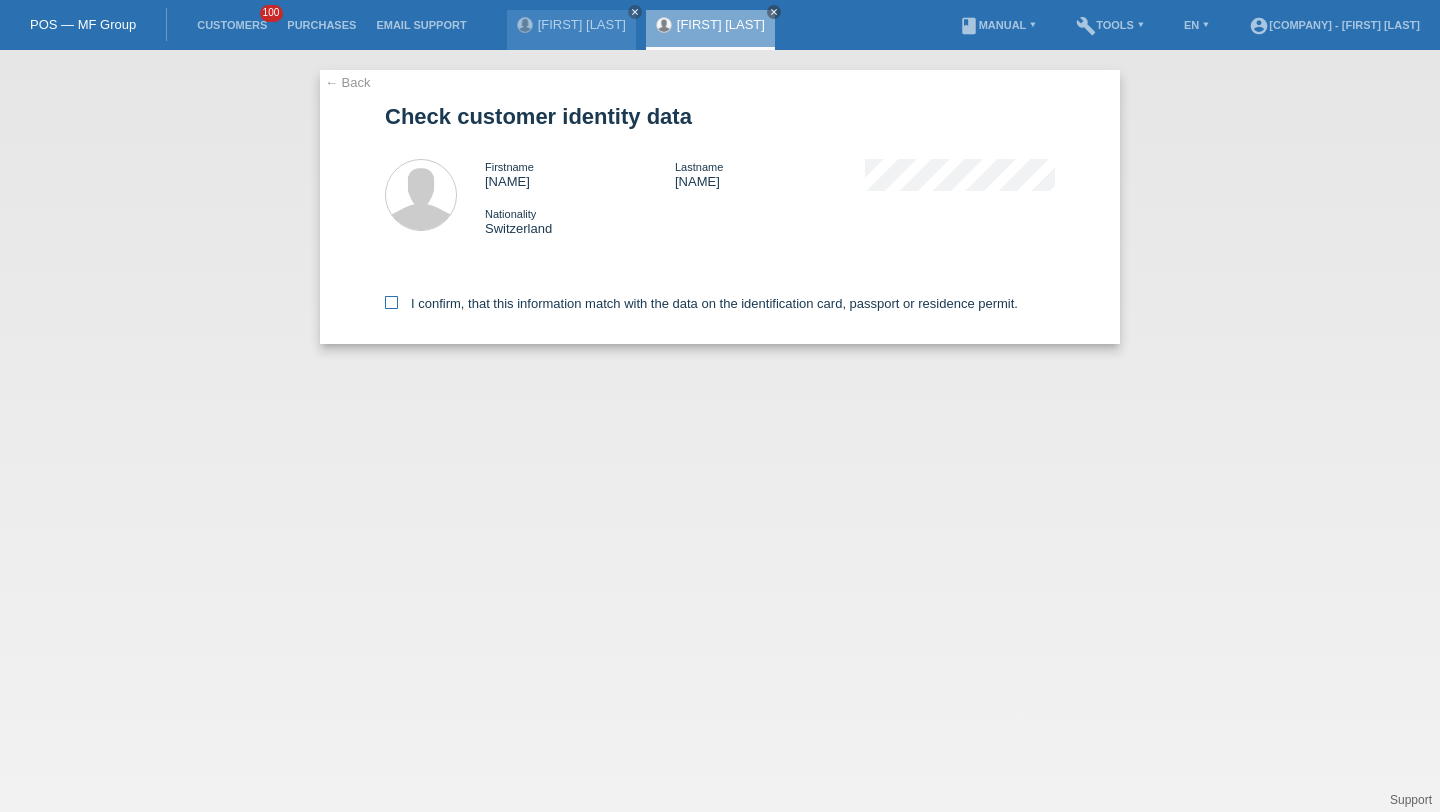 click on "I confirm, that this information match with the data on the identification card, passport or residence permit." at bounding box center (701, 303) 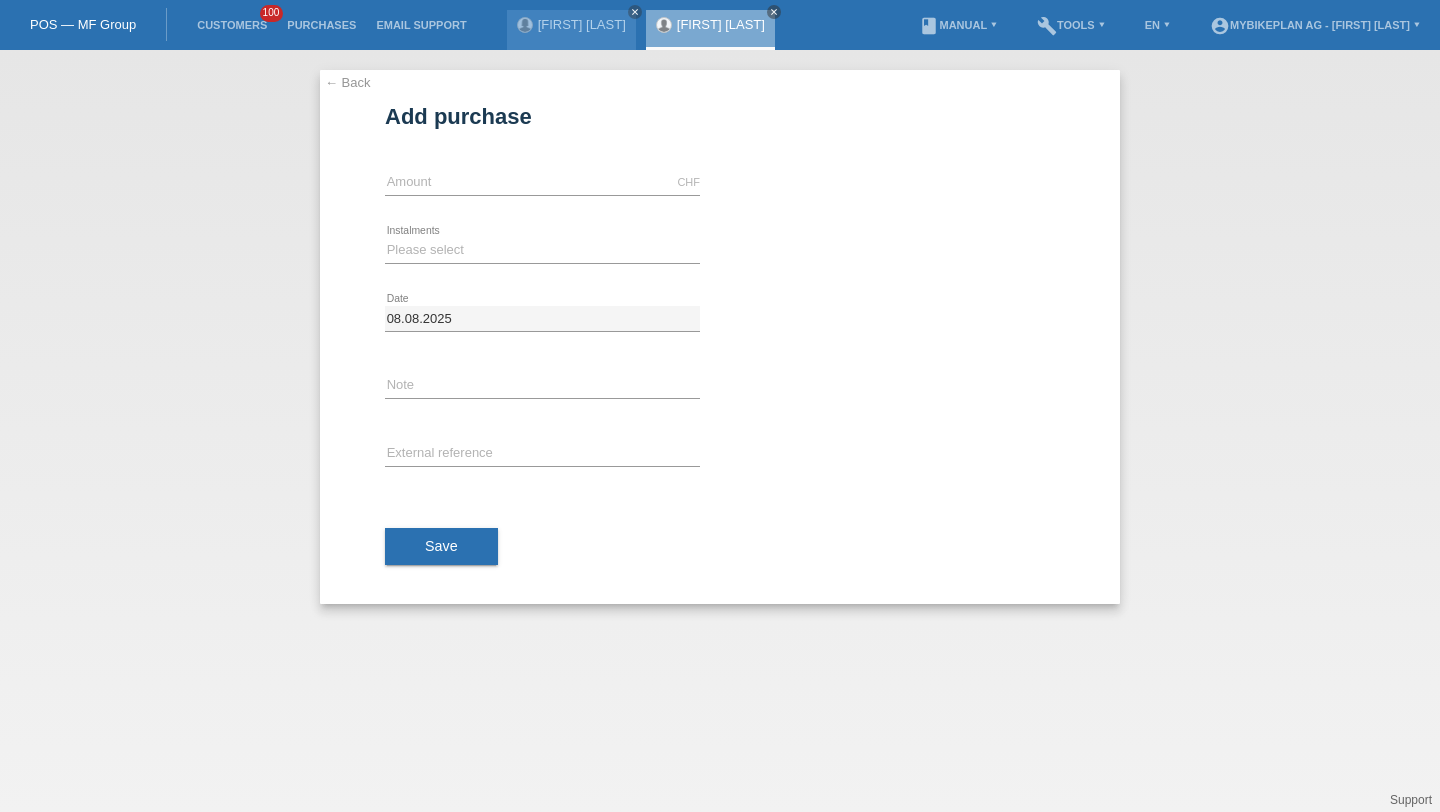 scroll, scrollTop: 0, scrollLeft: 0, axis: both 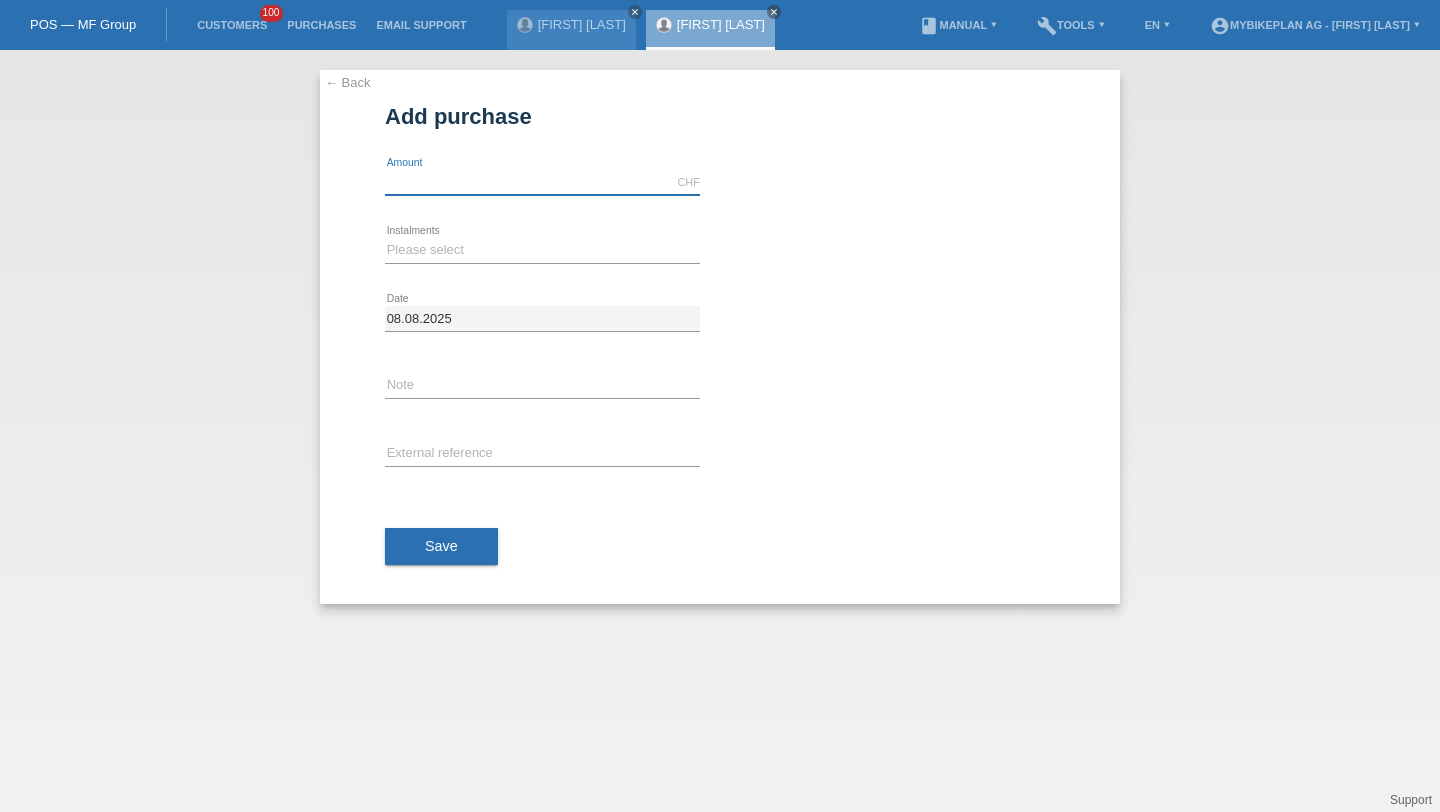 click at bounding box center [542, 182] 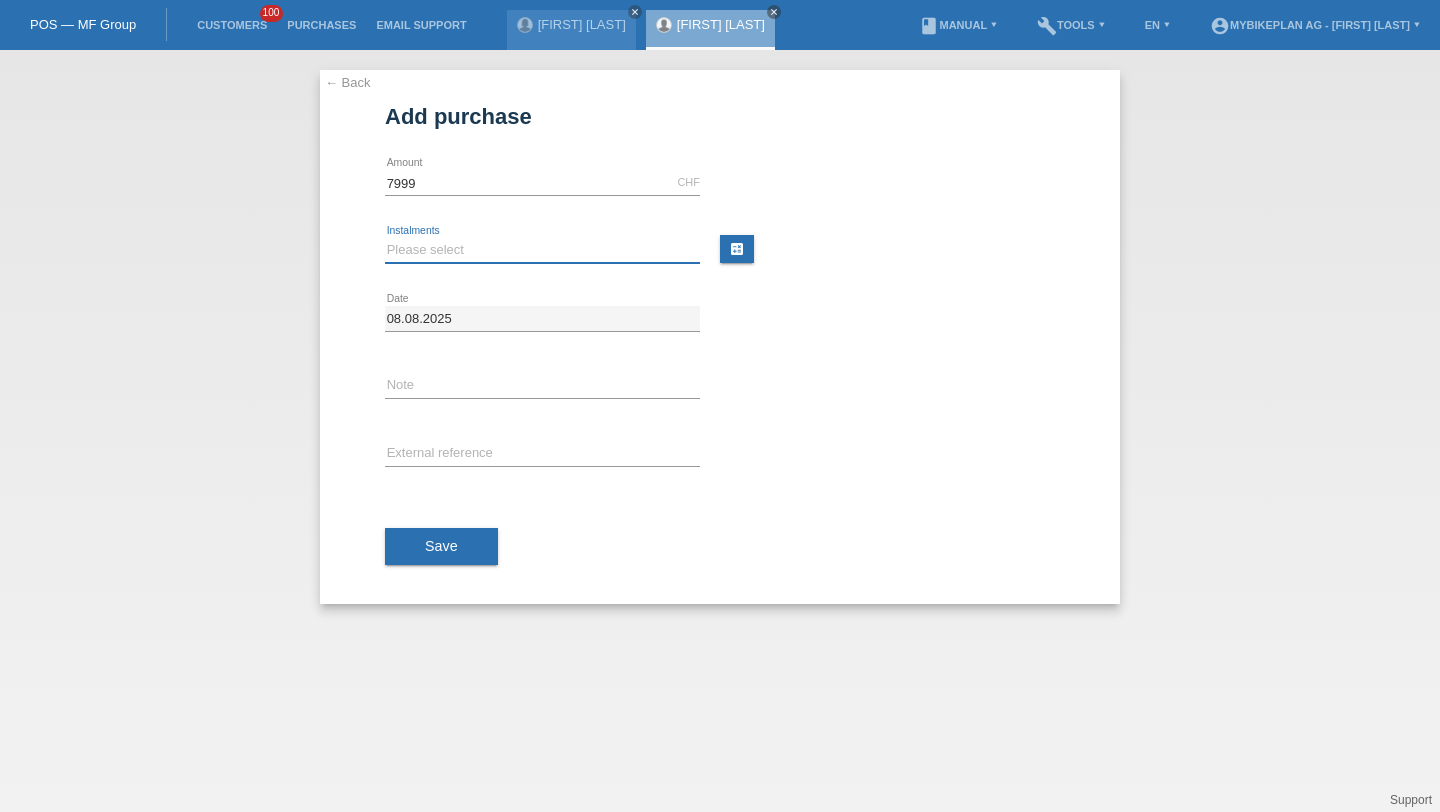 type on "7999.00" 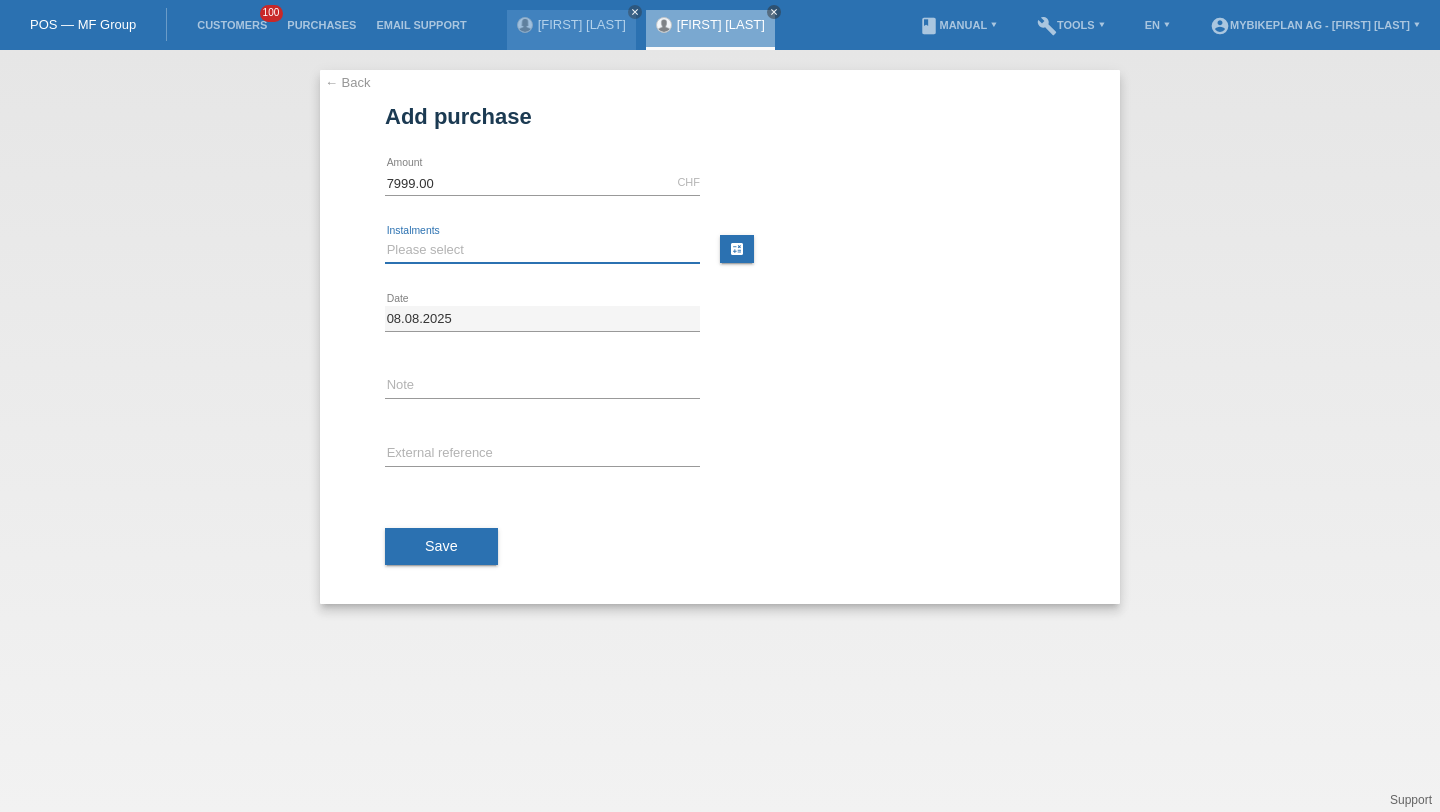 click on "Please select
6 instalments
12 instalments
18 instalments
24 instalments
36 instalments
48 instalments" at bounding box center [542, 250] 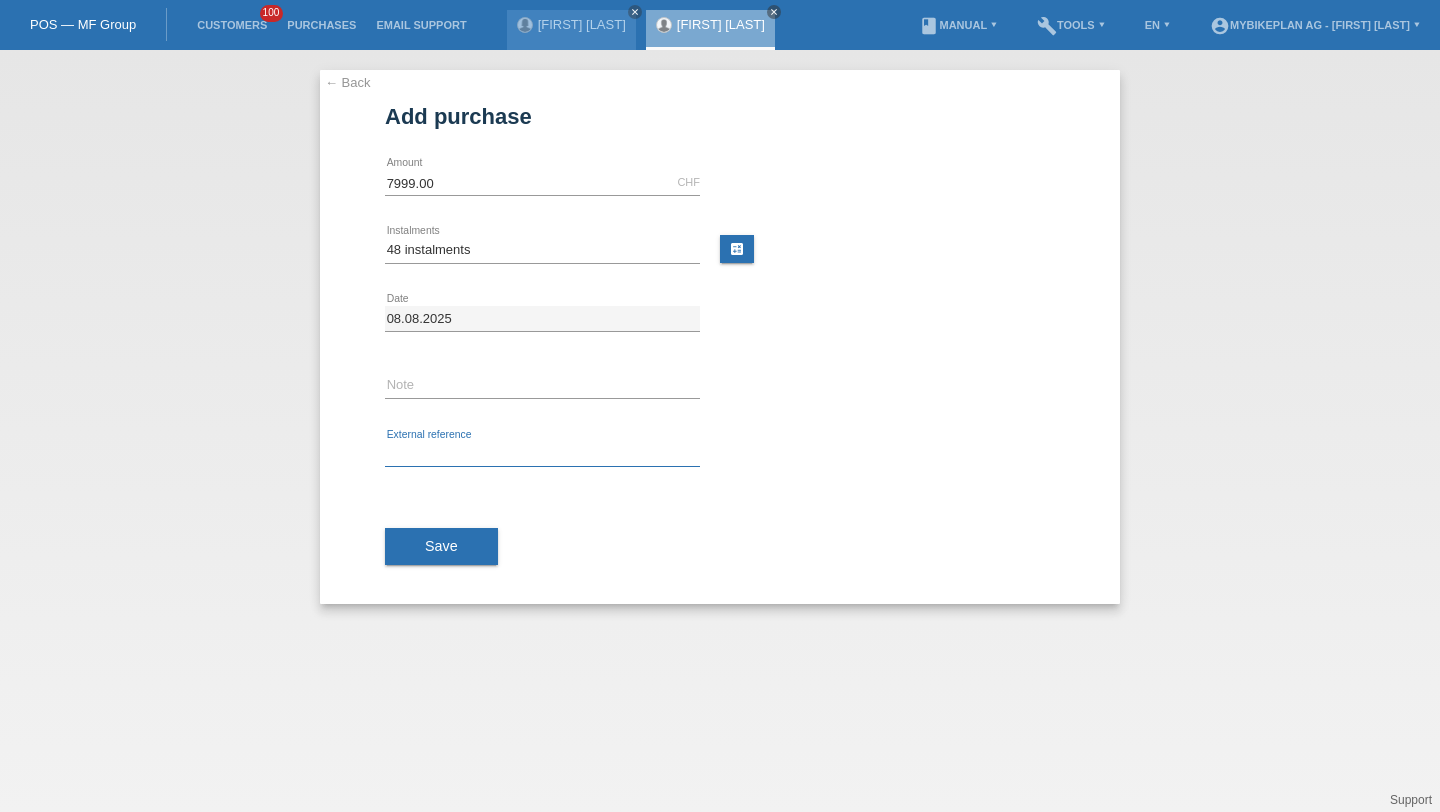click at bounding box center [542, 454] 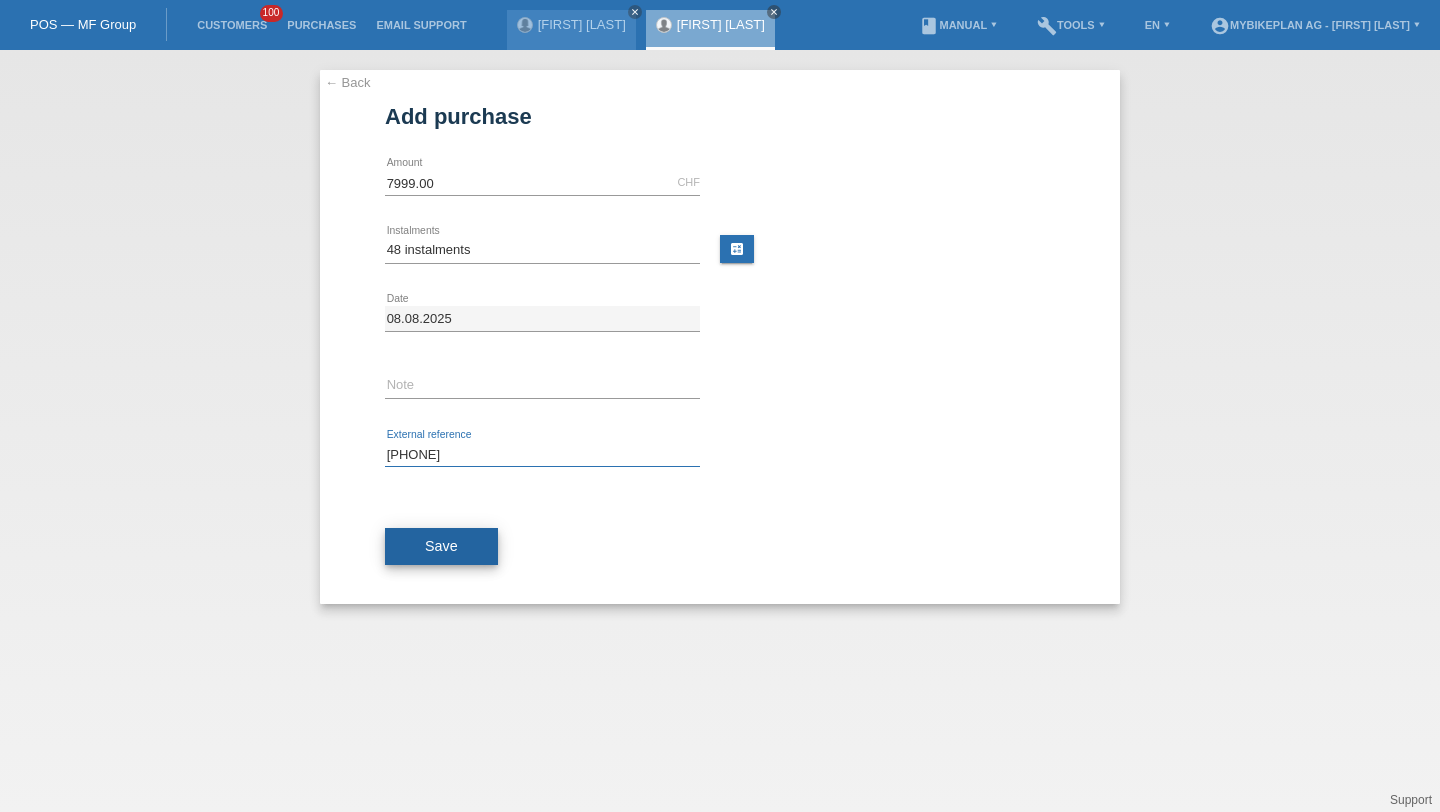 type on "41526039172" 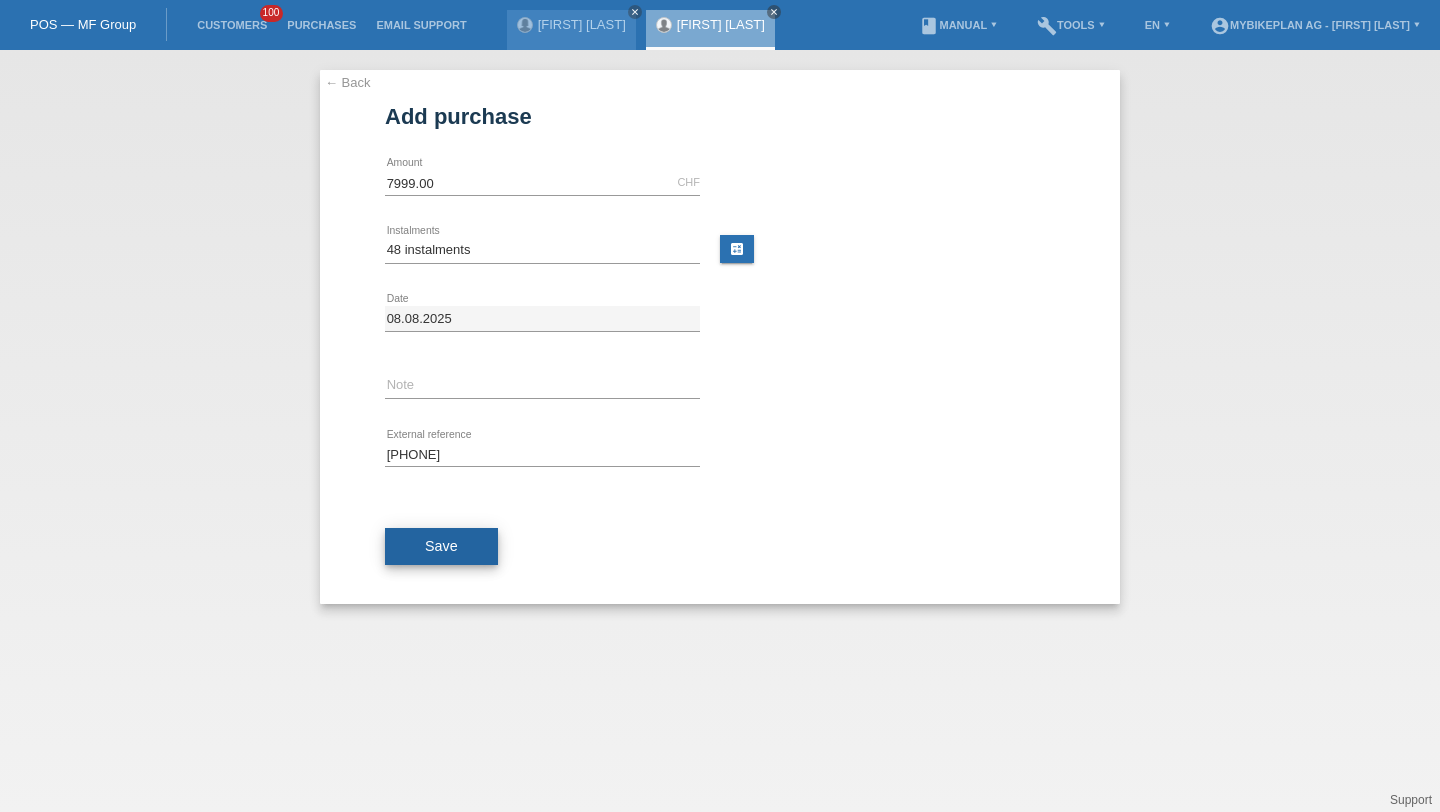 click on "Save" at bounding box center [441, 547] 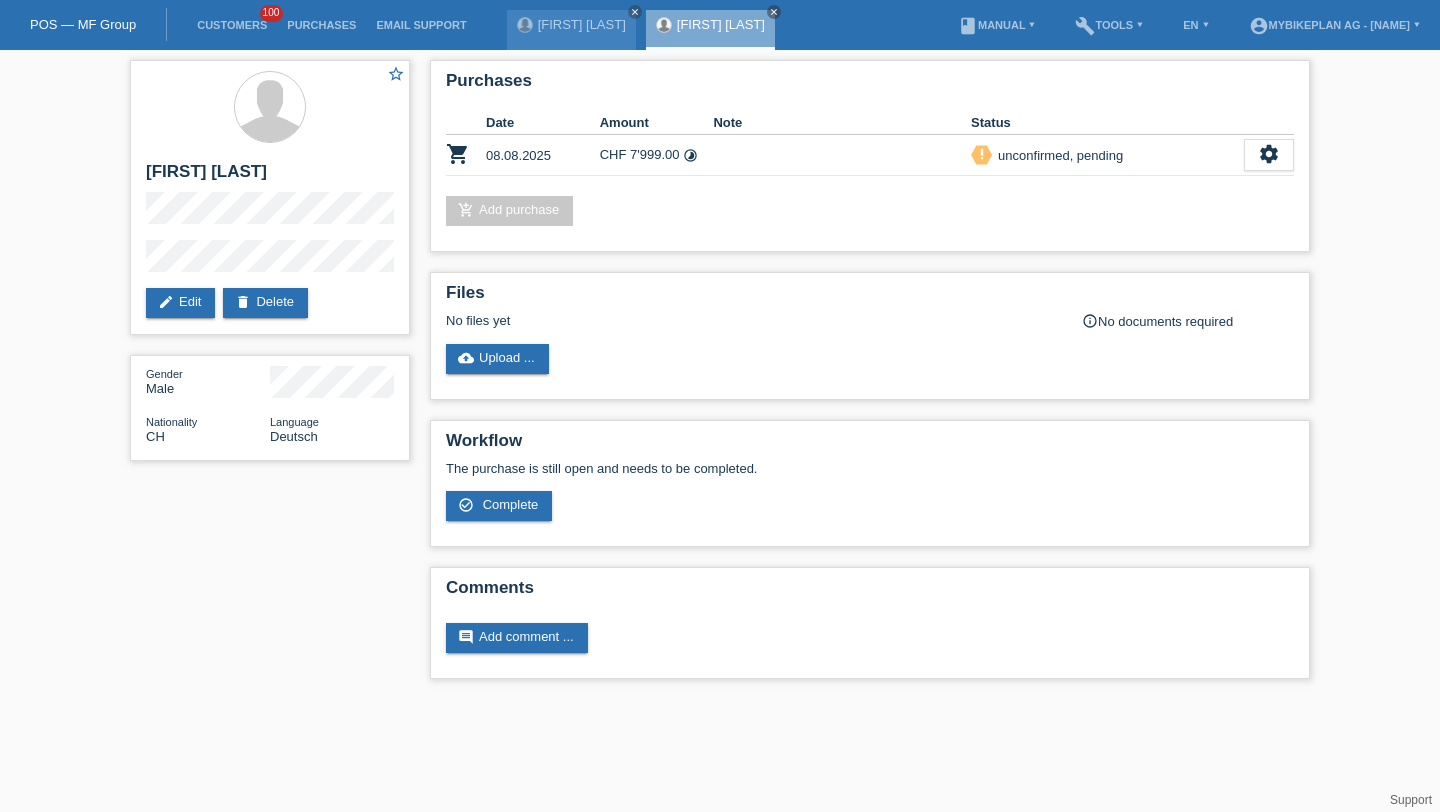 scroll, scrollTop: 0, scrollLeft: 0, axis: both 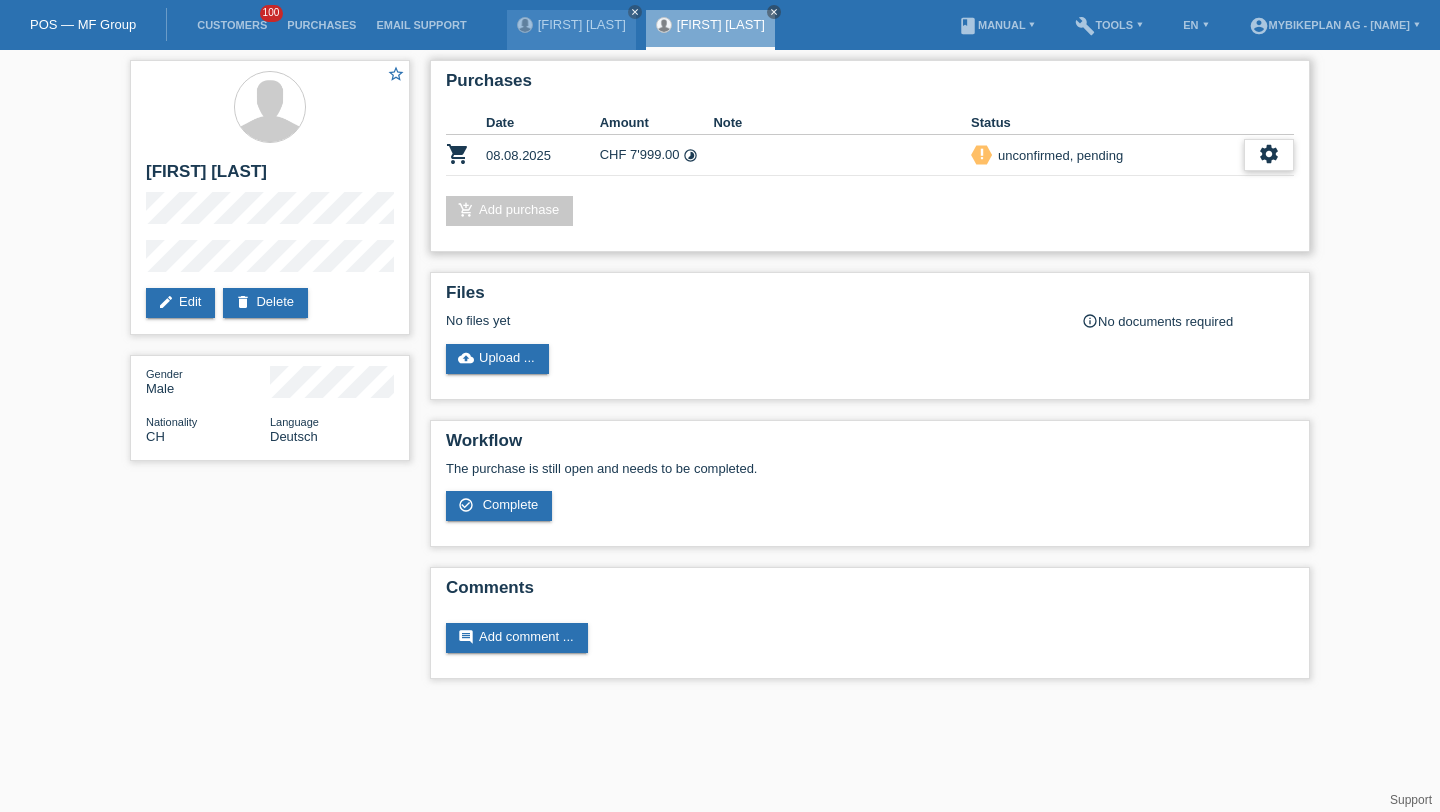click on "settings" at bounding box center (1269, 154) 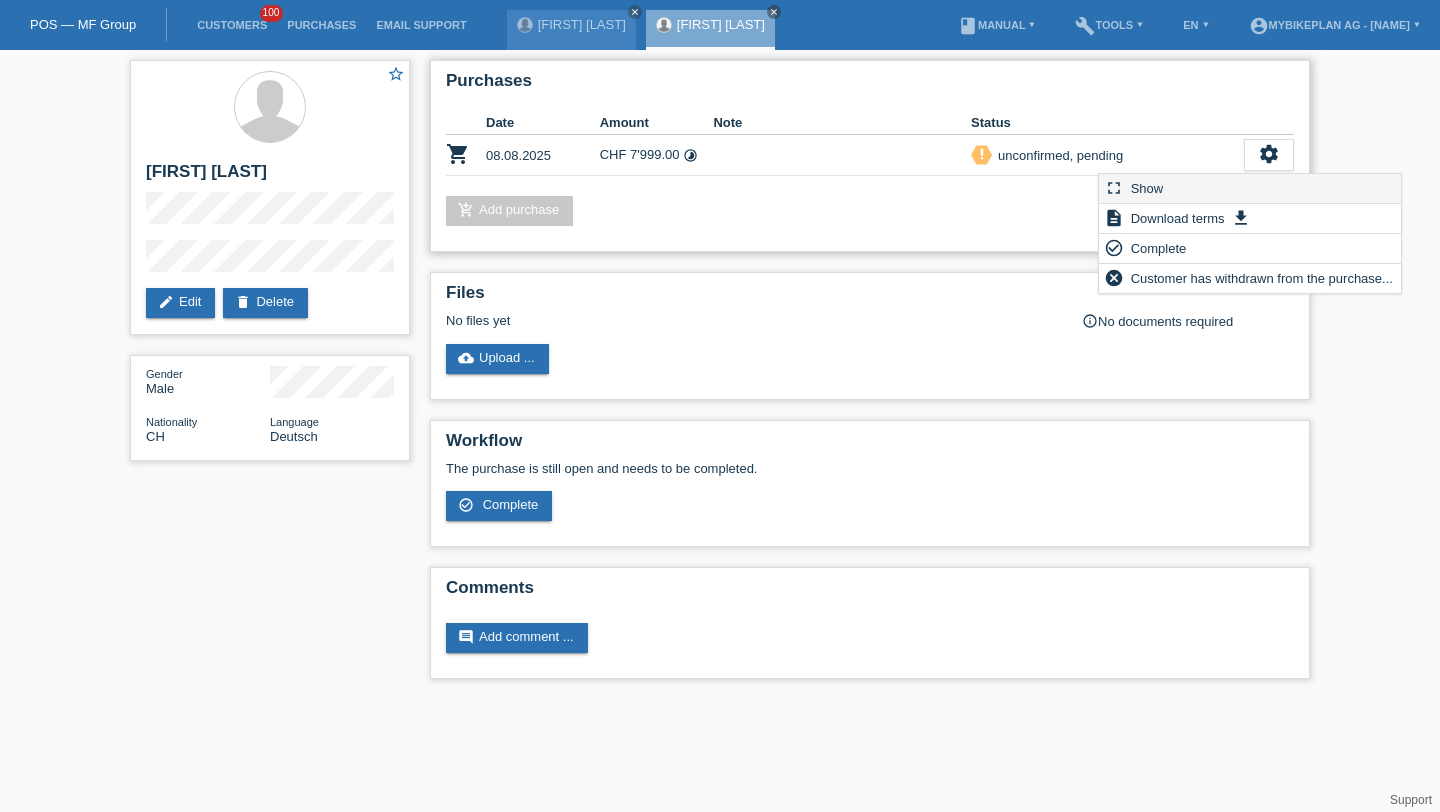 click on "fullscreen   Show" at bounding box center (1250, 189) 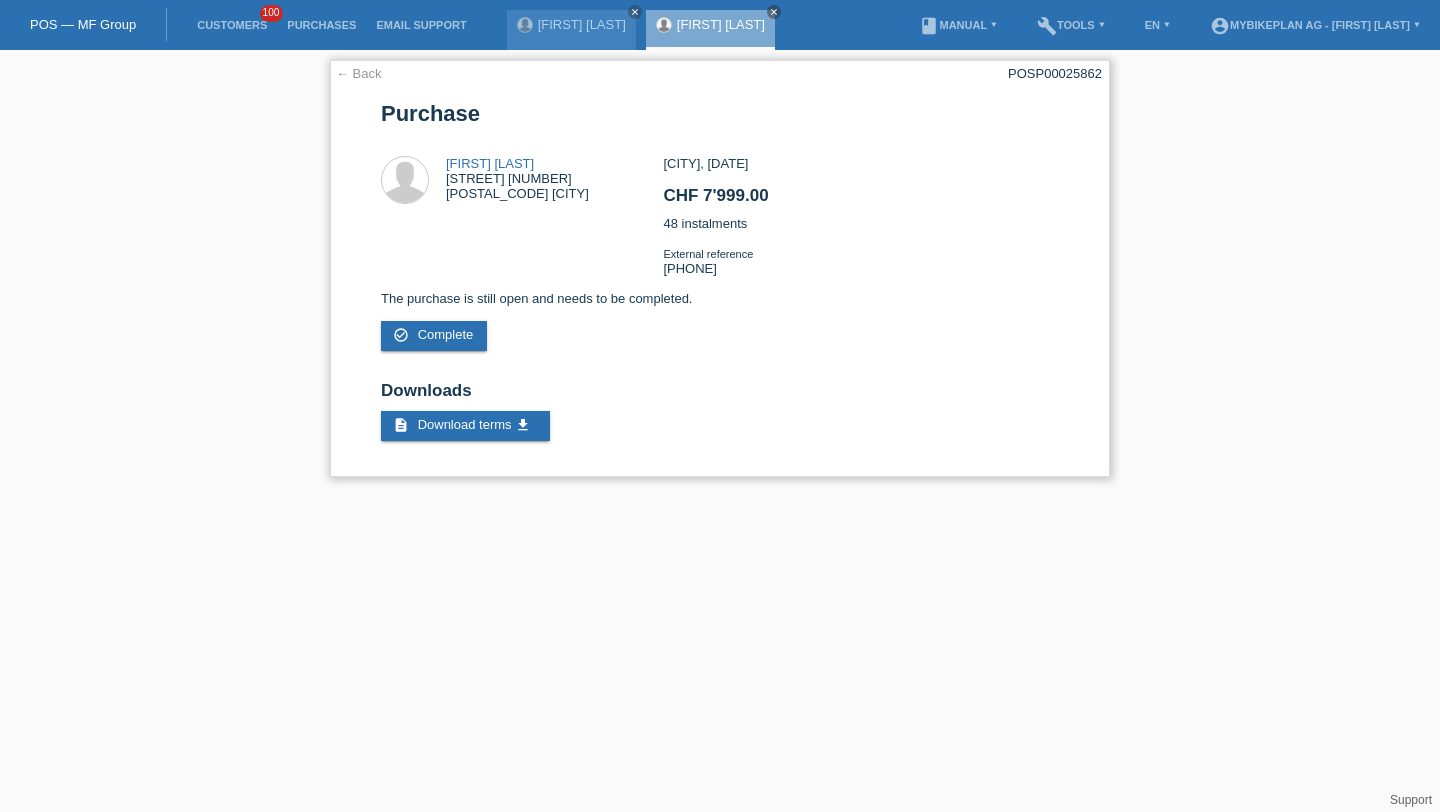 scroll, scrollTop: 0, scrollLeft: 0, axis: both 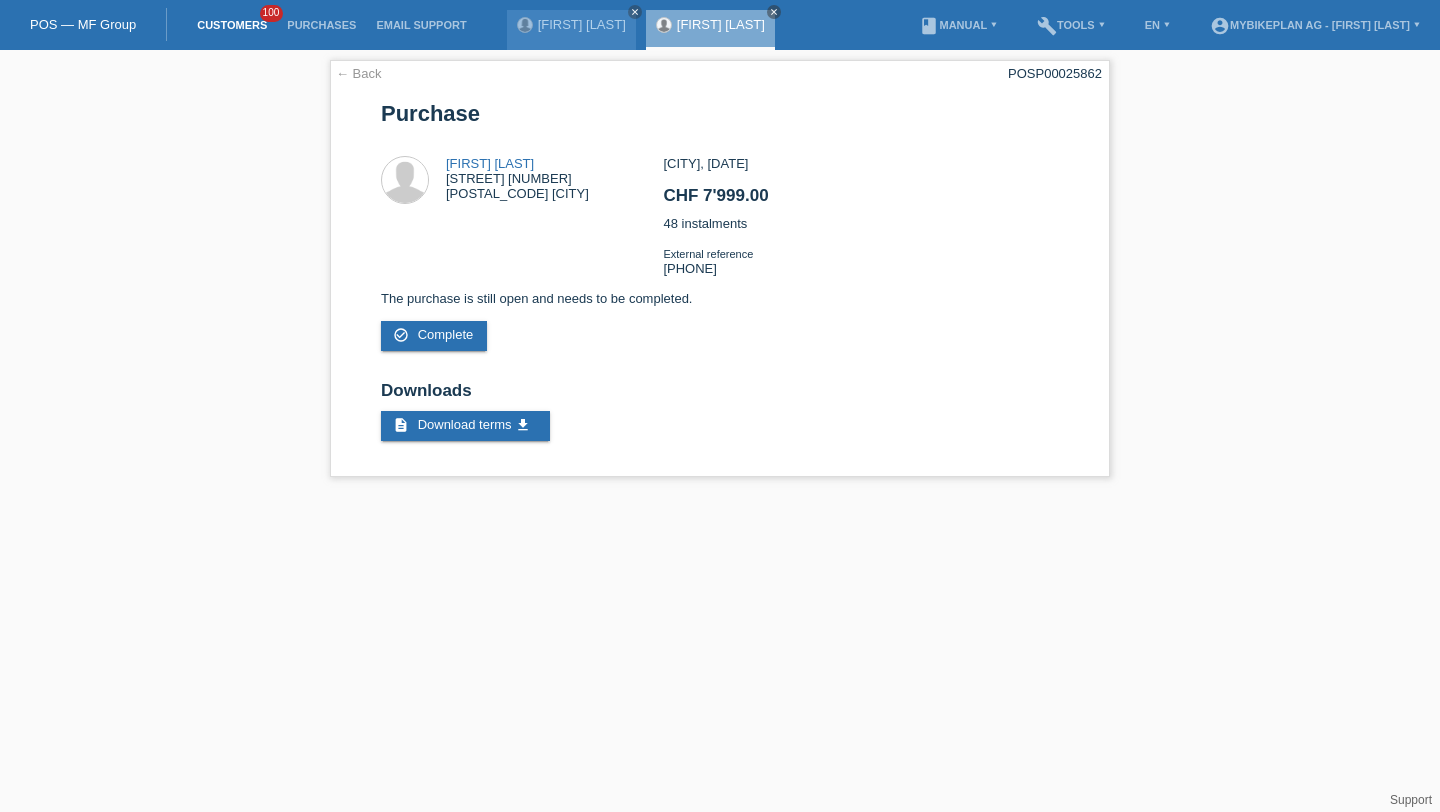 click on "Customers" at bounding box center [232, 25] 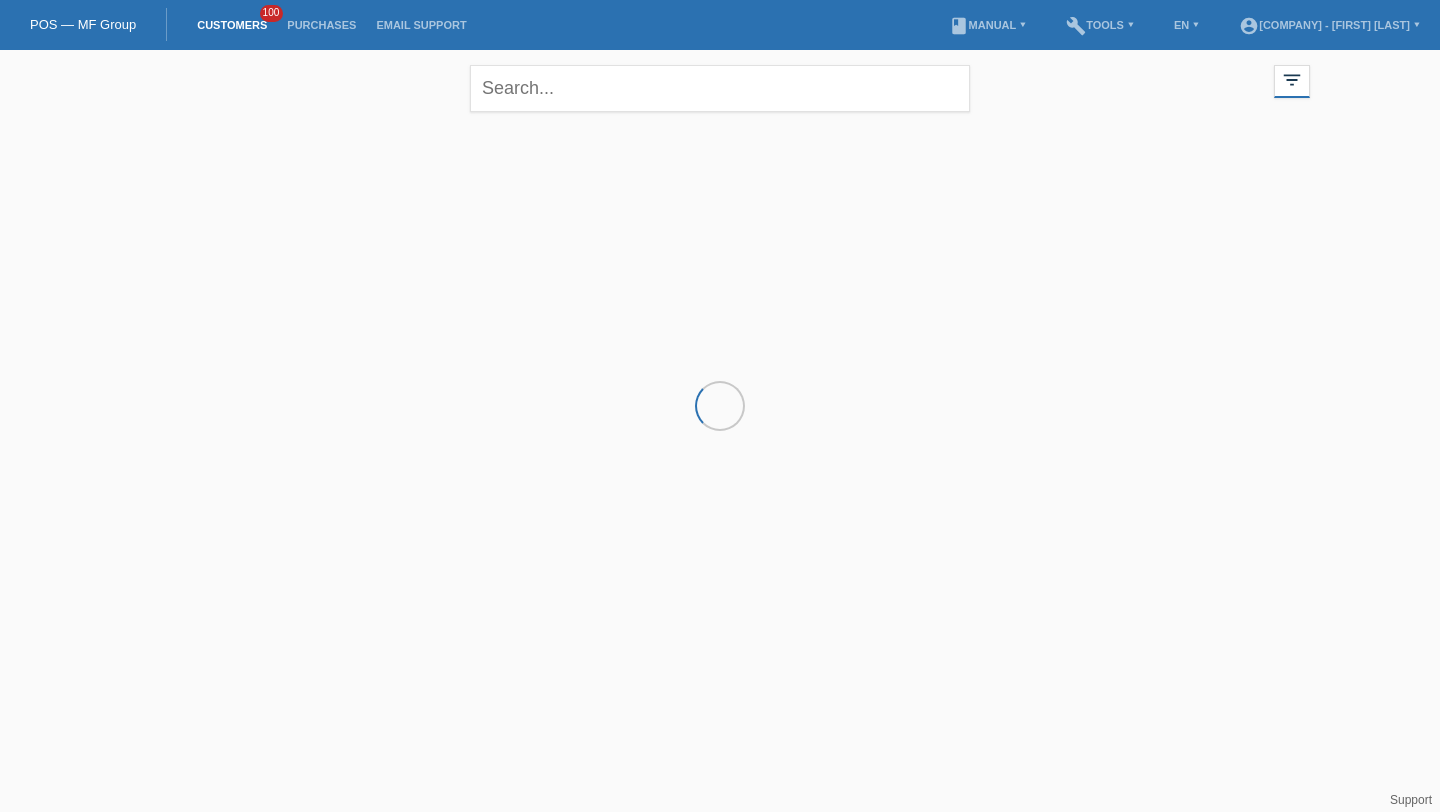 scroll, scrollTop: 0, scrollLeft: 0, axis: both 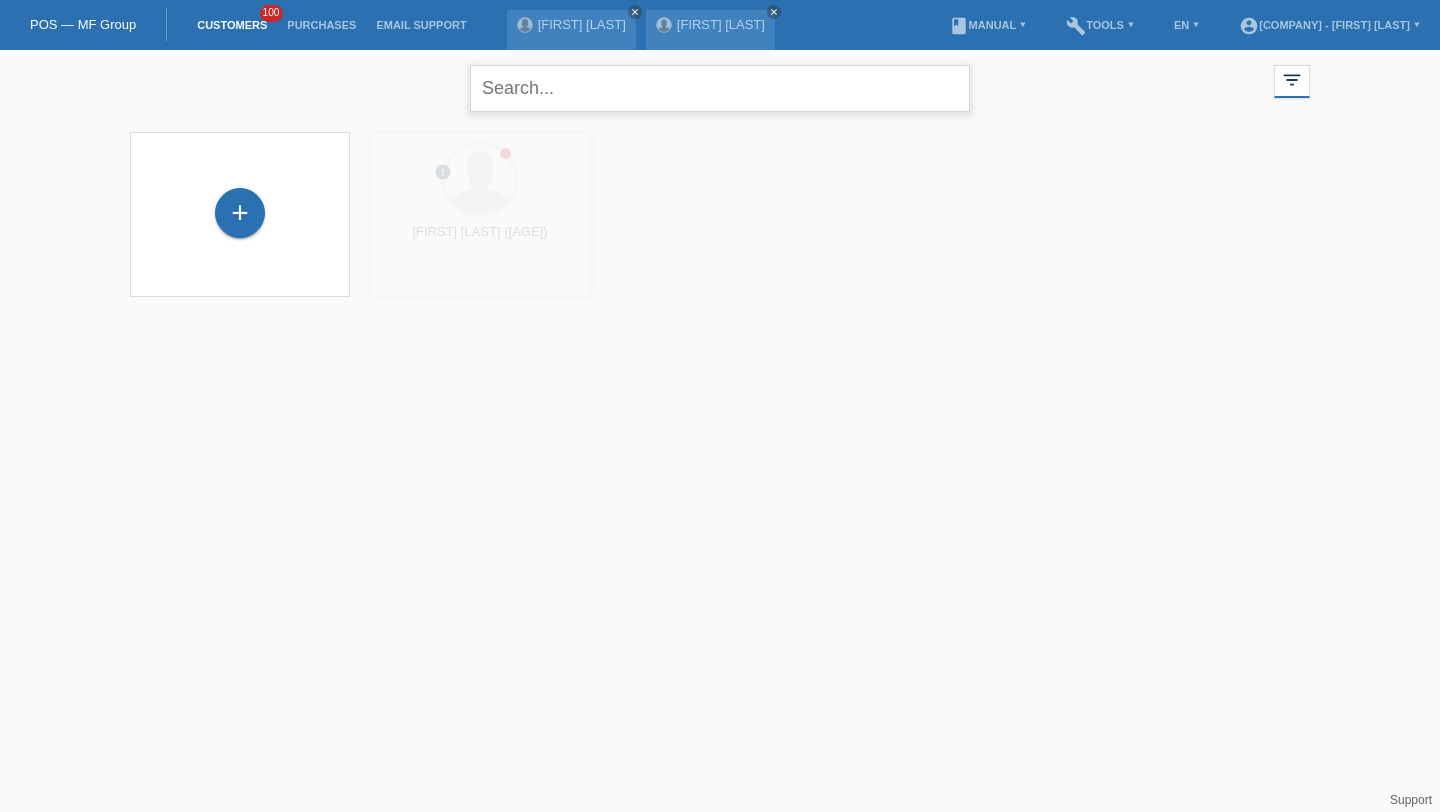 click at bounding box center (720, 88) 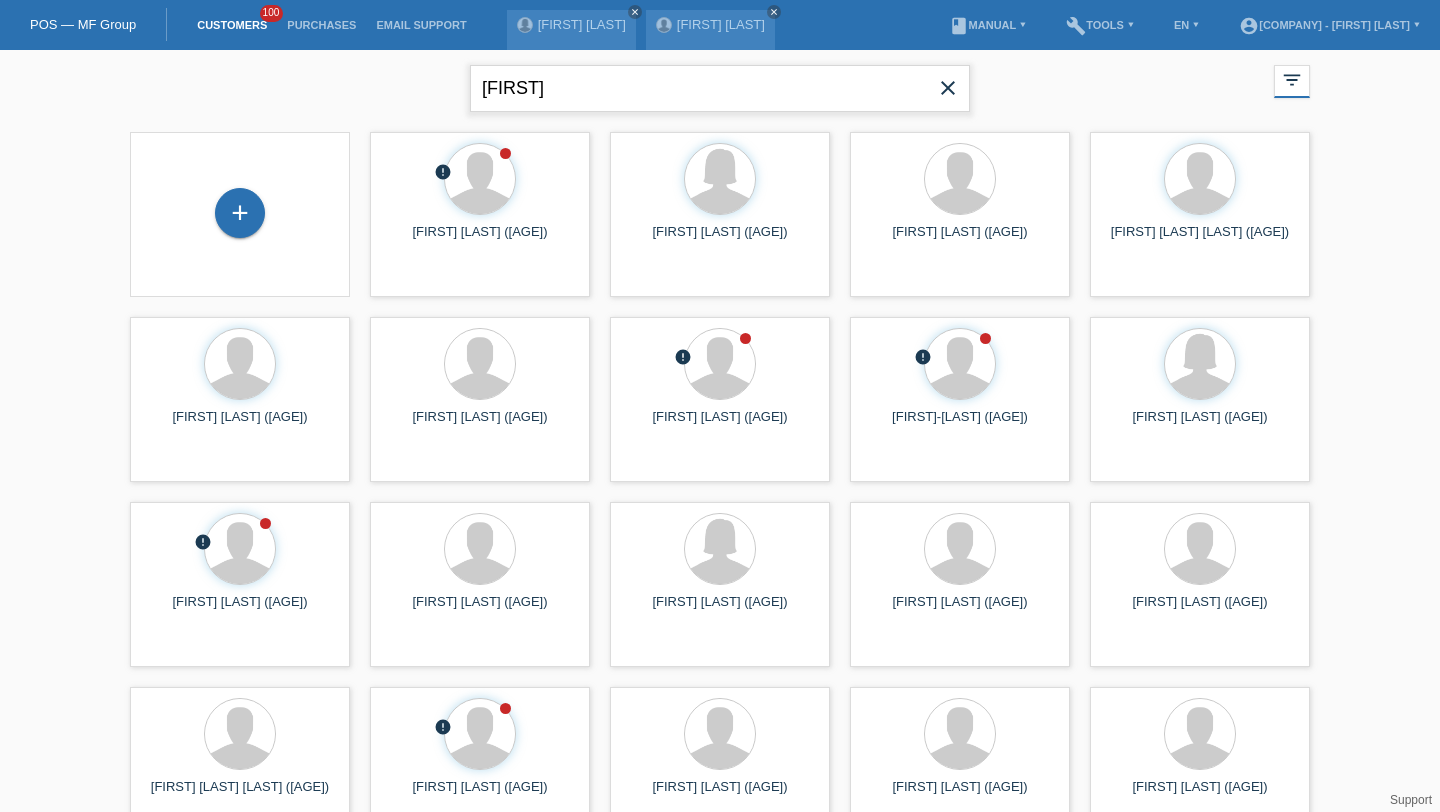 type on "predrag" 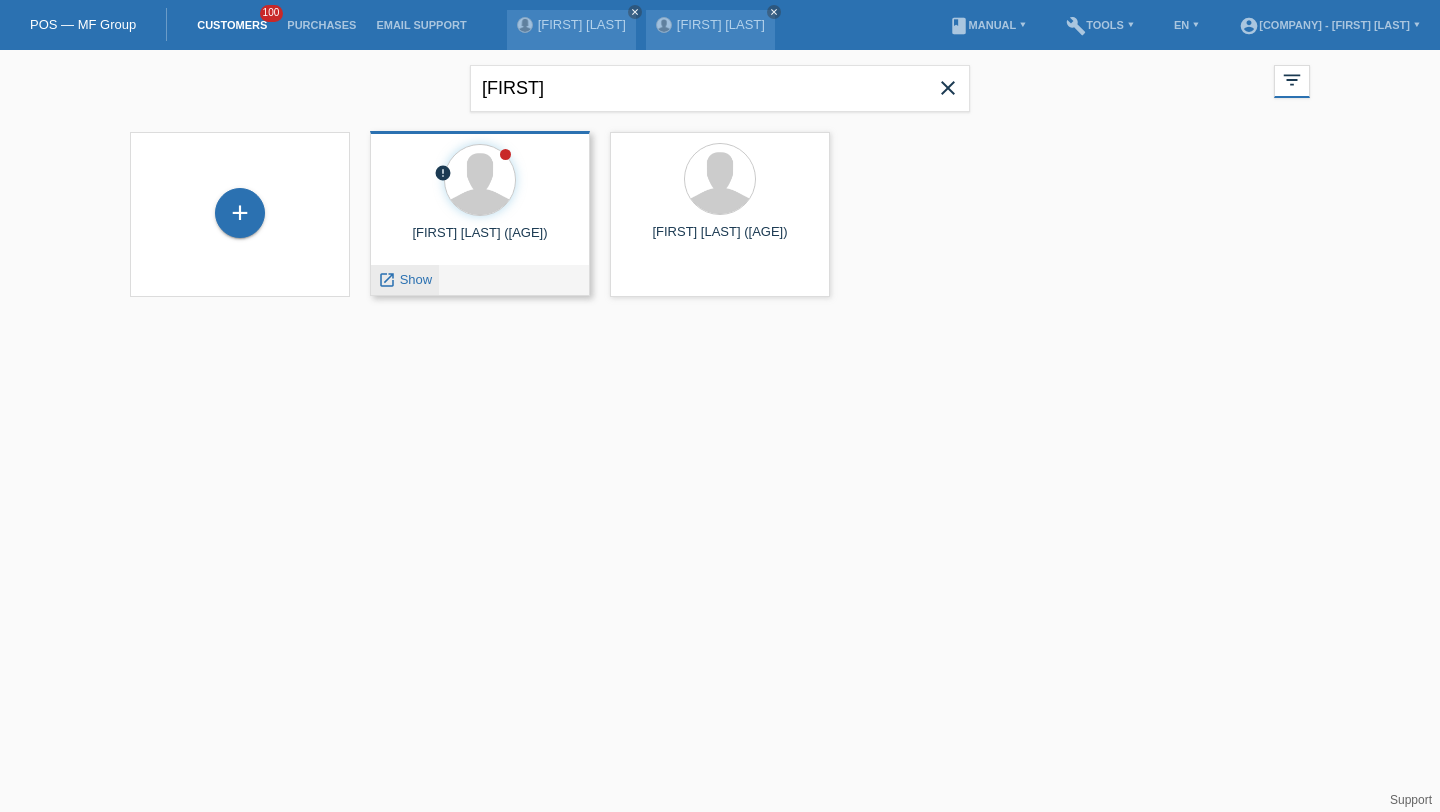 click on "Show" at bounding box center [416, 279] 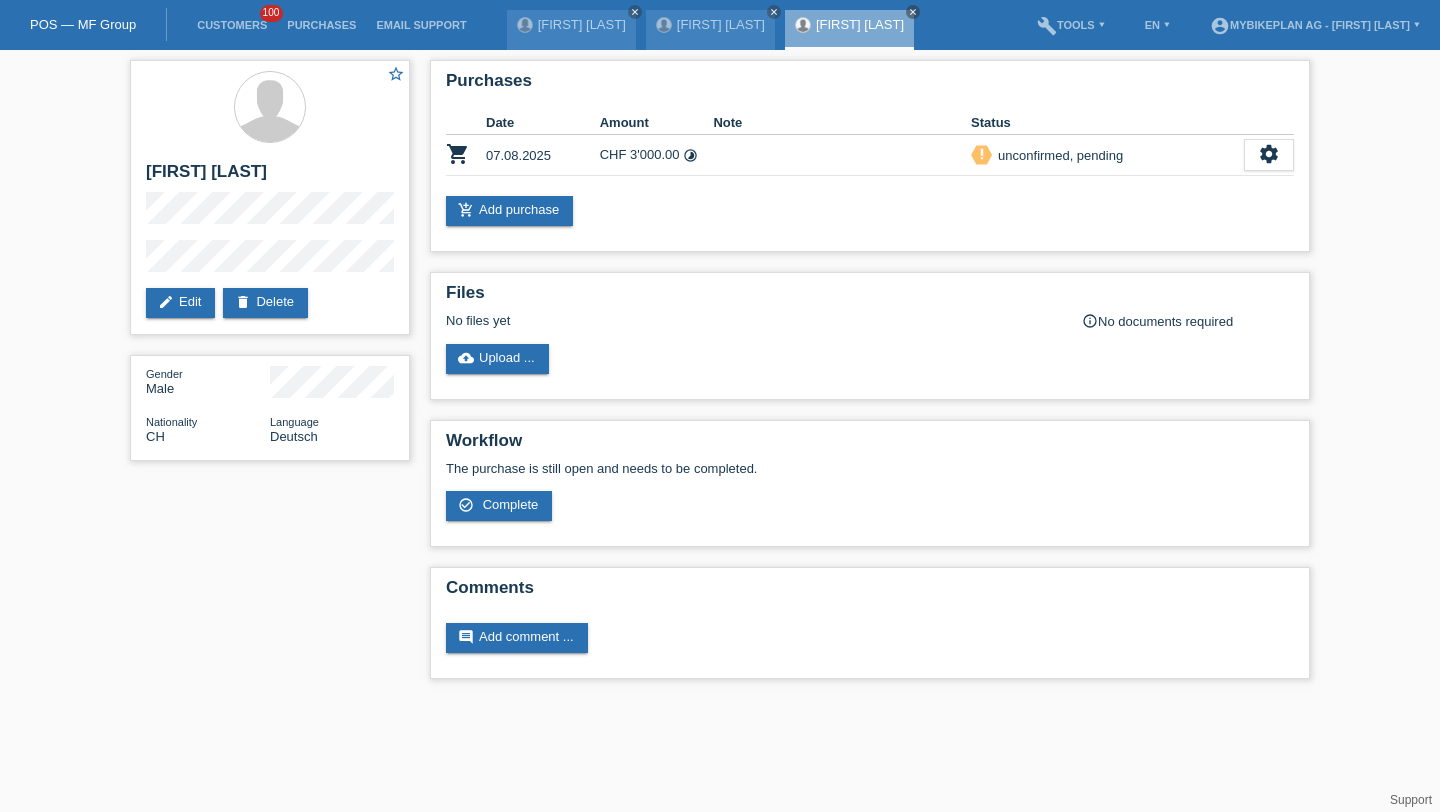 scroll, scrollTop: 0, scrollLeft: 0, axis: both 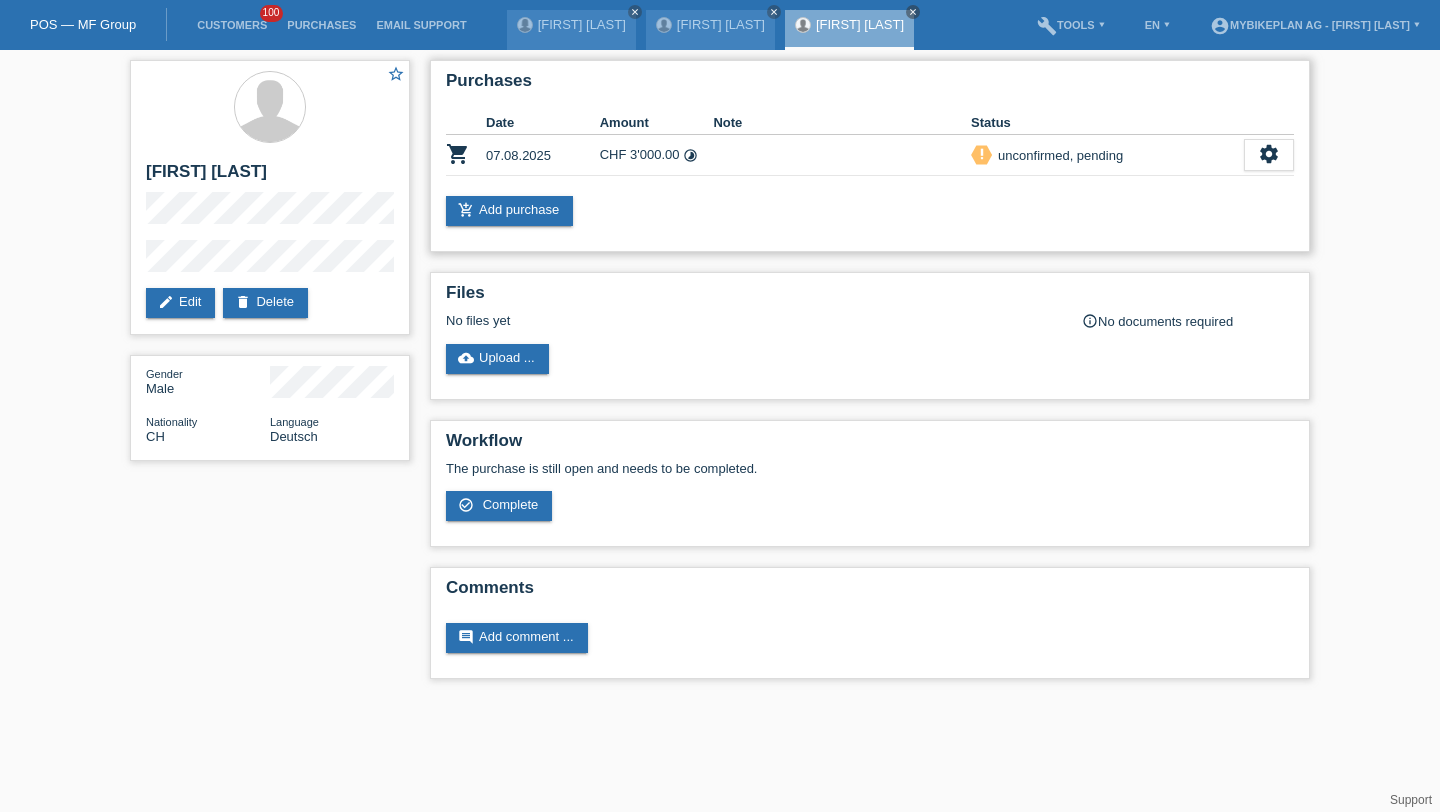 click on "settings
fullscreen   Show
description   Download terms   get_app
check_circle_outline   Complete
cancel   Customer has withdrawn from the purchase..." at bounding box center [1269, 155] 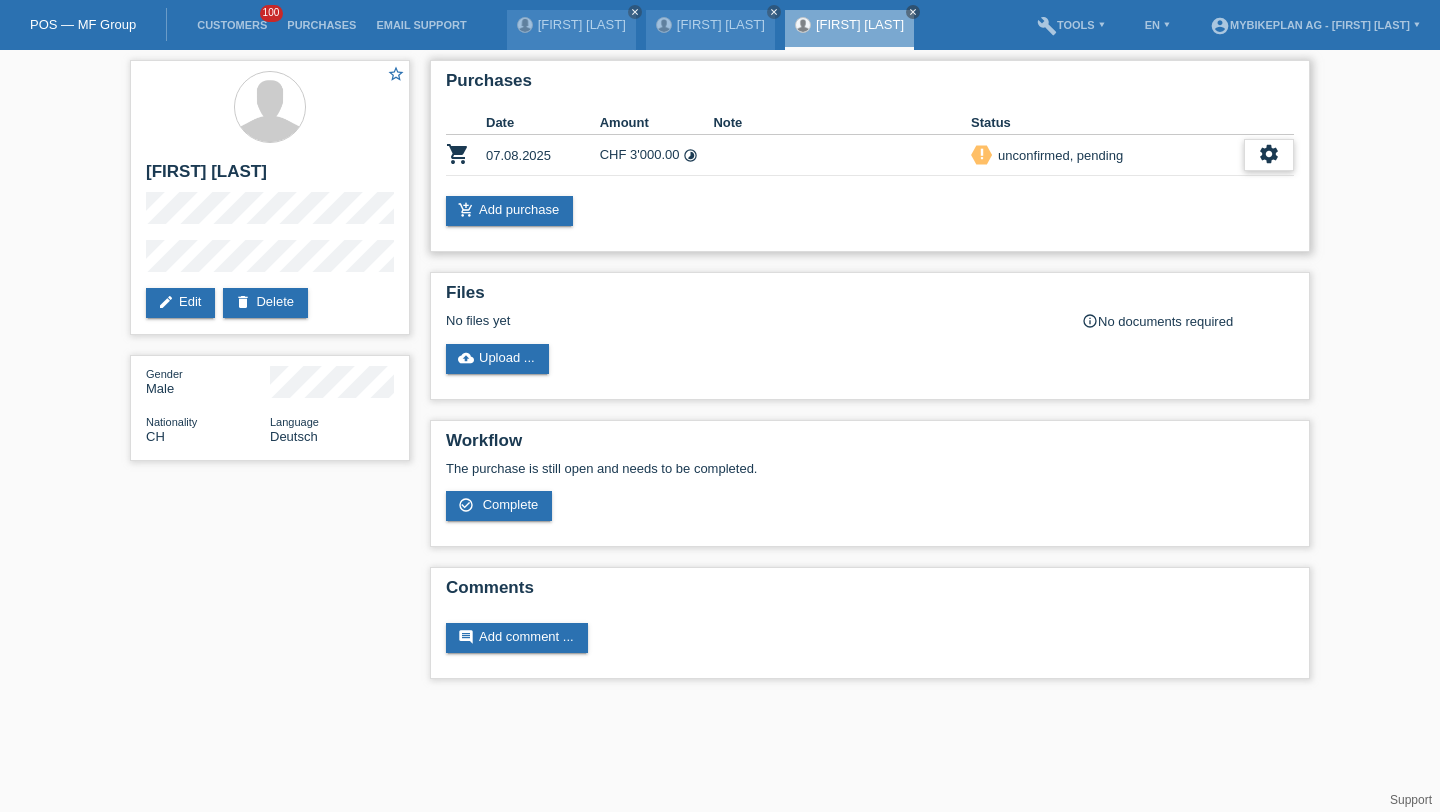 click on "settings" at bounding box center (1269, 154) 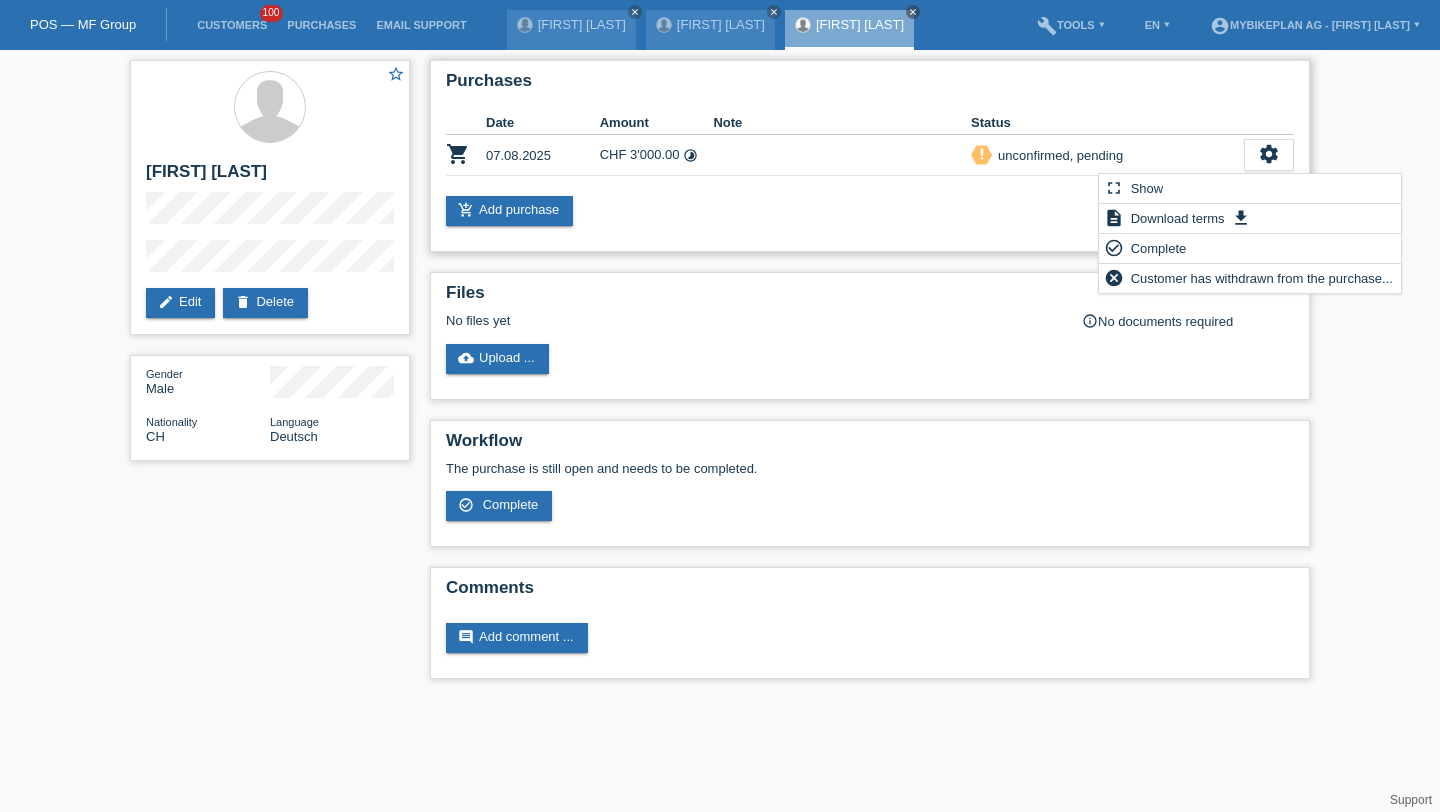 click on "priority_high
unconfirmed, pending" at bounding box center (1107, 155) 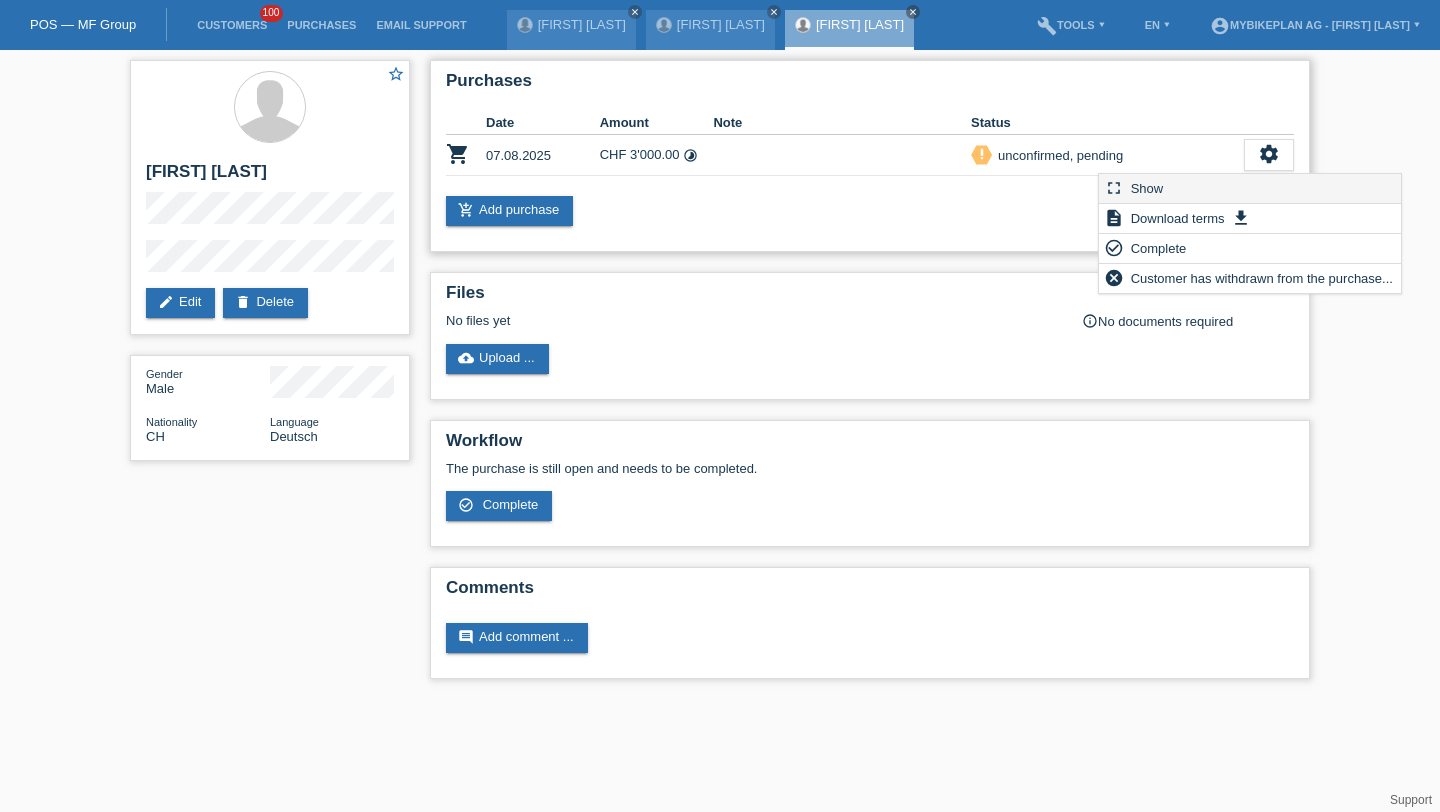 click on "fullscreen   Show" at bounding box center (1250, 189) 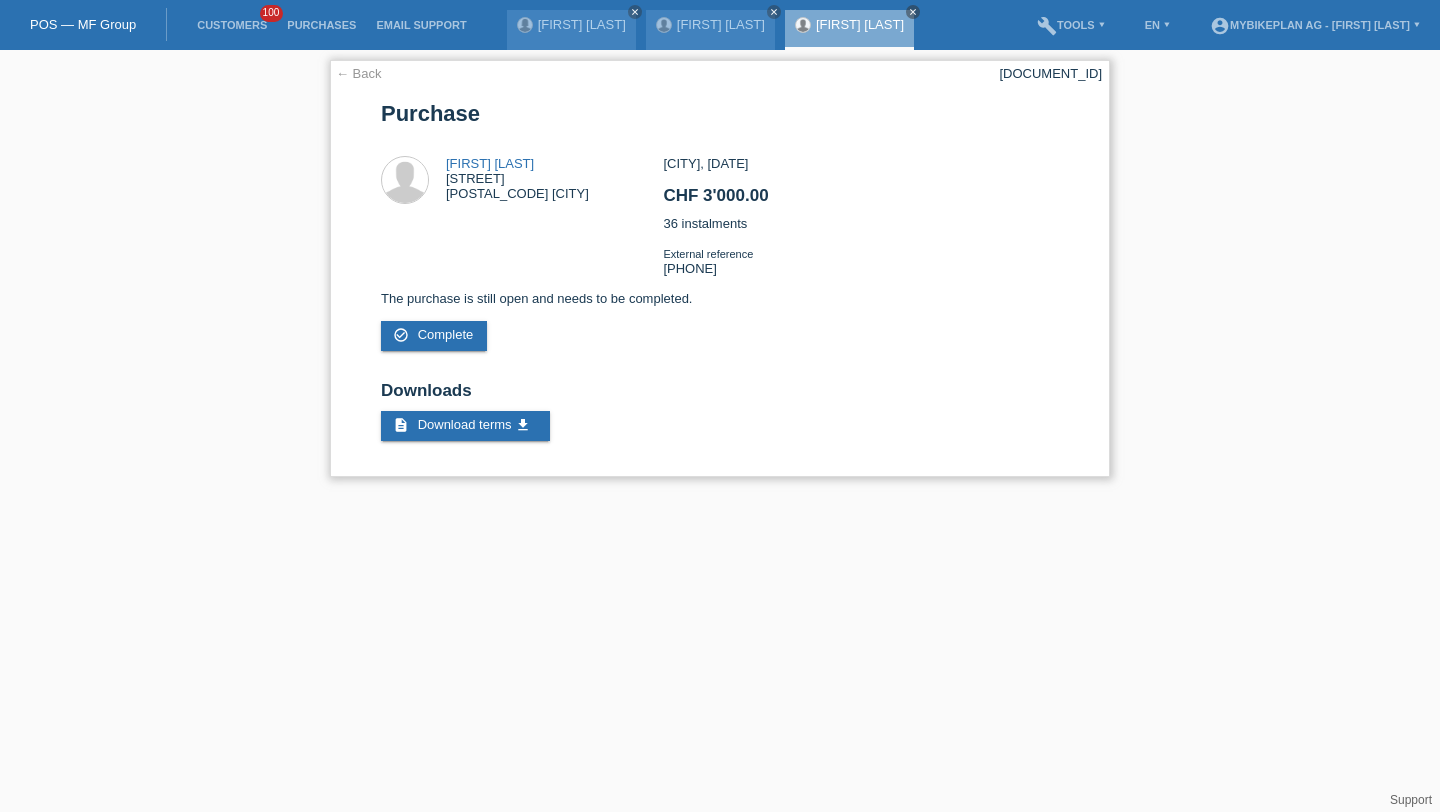 scroll, scrollTop: 0, scrollLeft: 0, axis: both 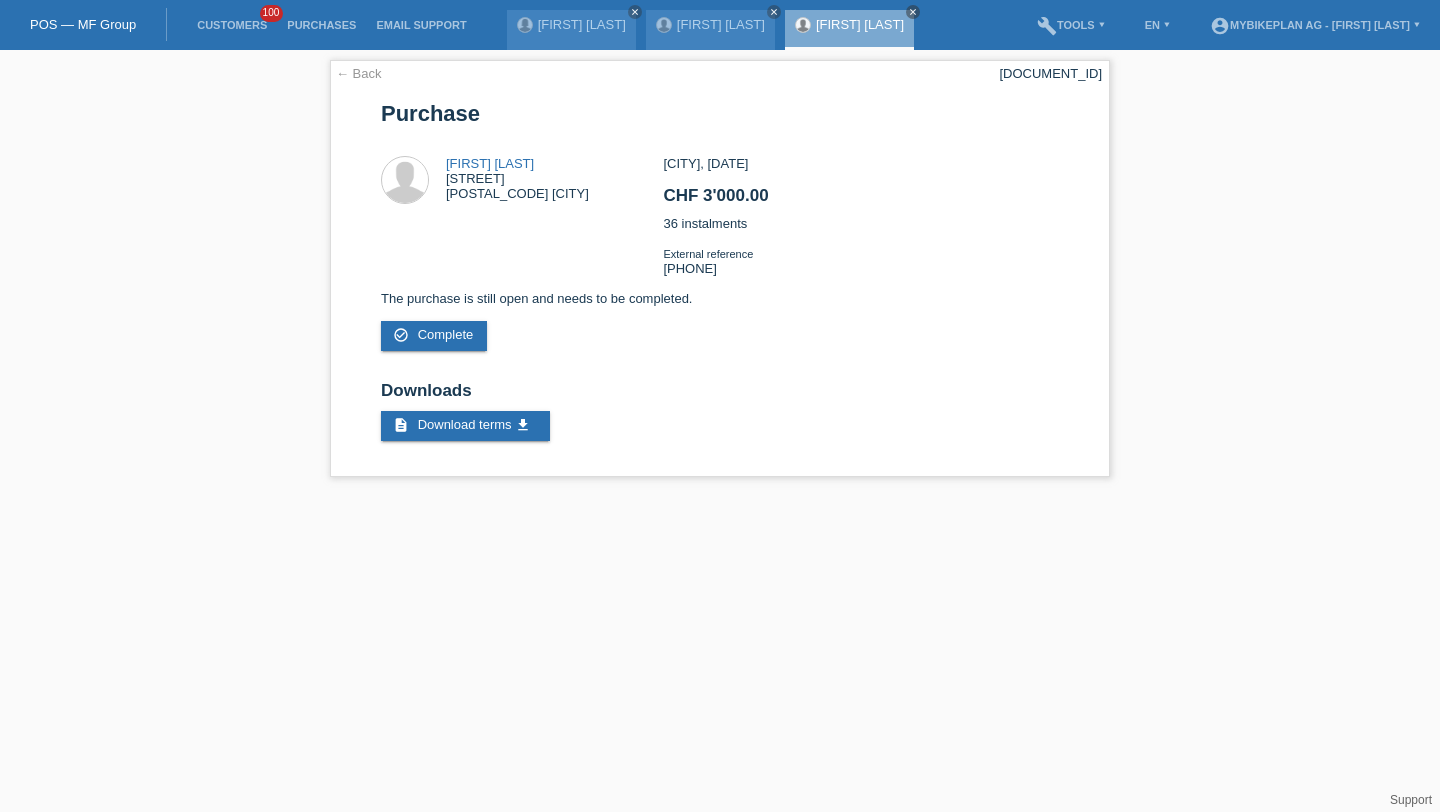 click on "Customers
100" at bounding box center [232, 25] 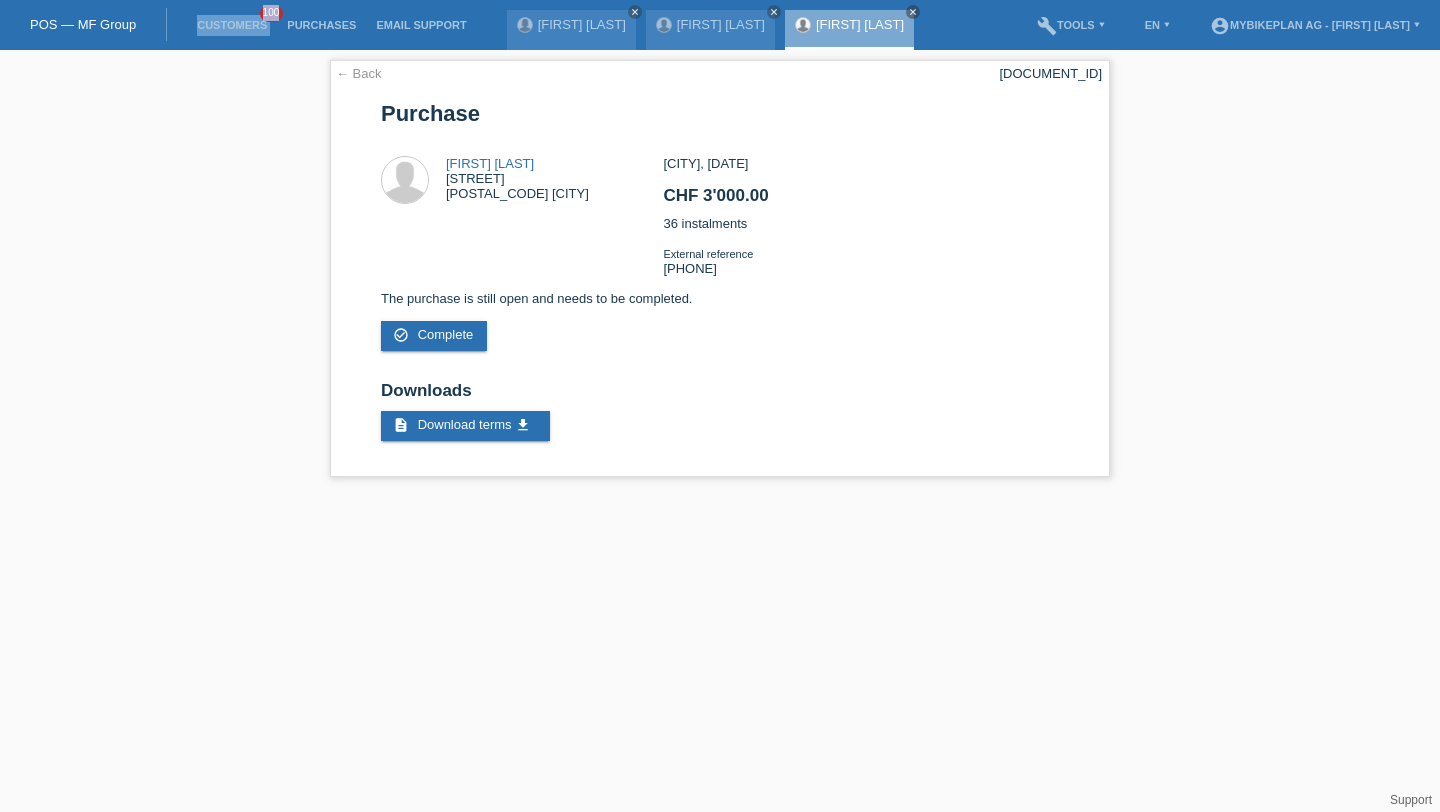 click on "Customers
100" at bounding box center (232, 25) 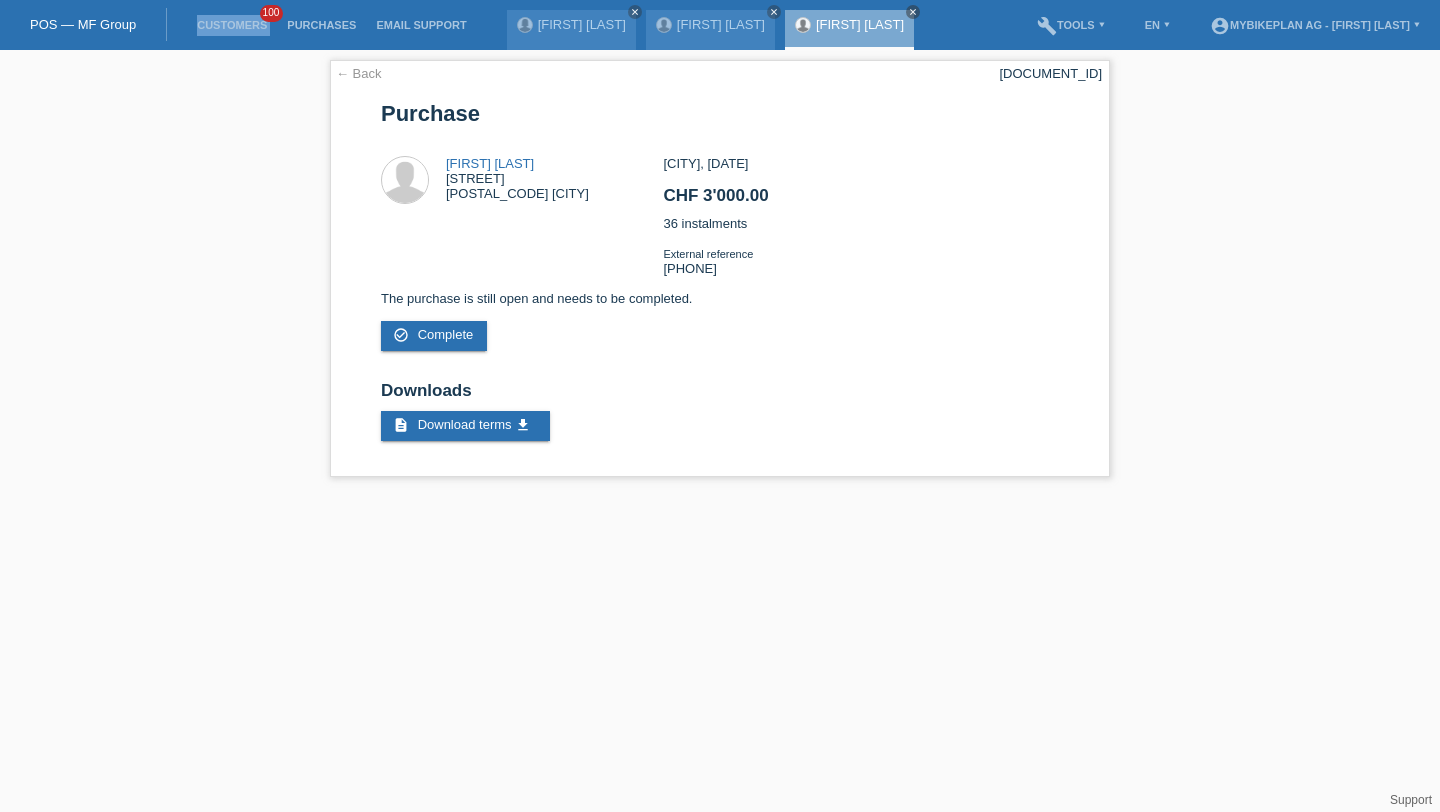 click on "Customers
100" at bounding box center (232, 25) 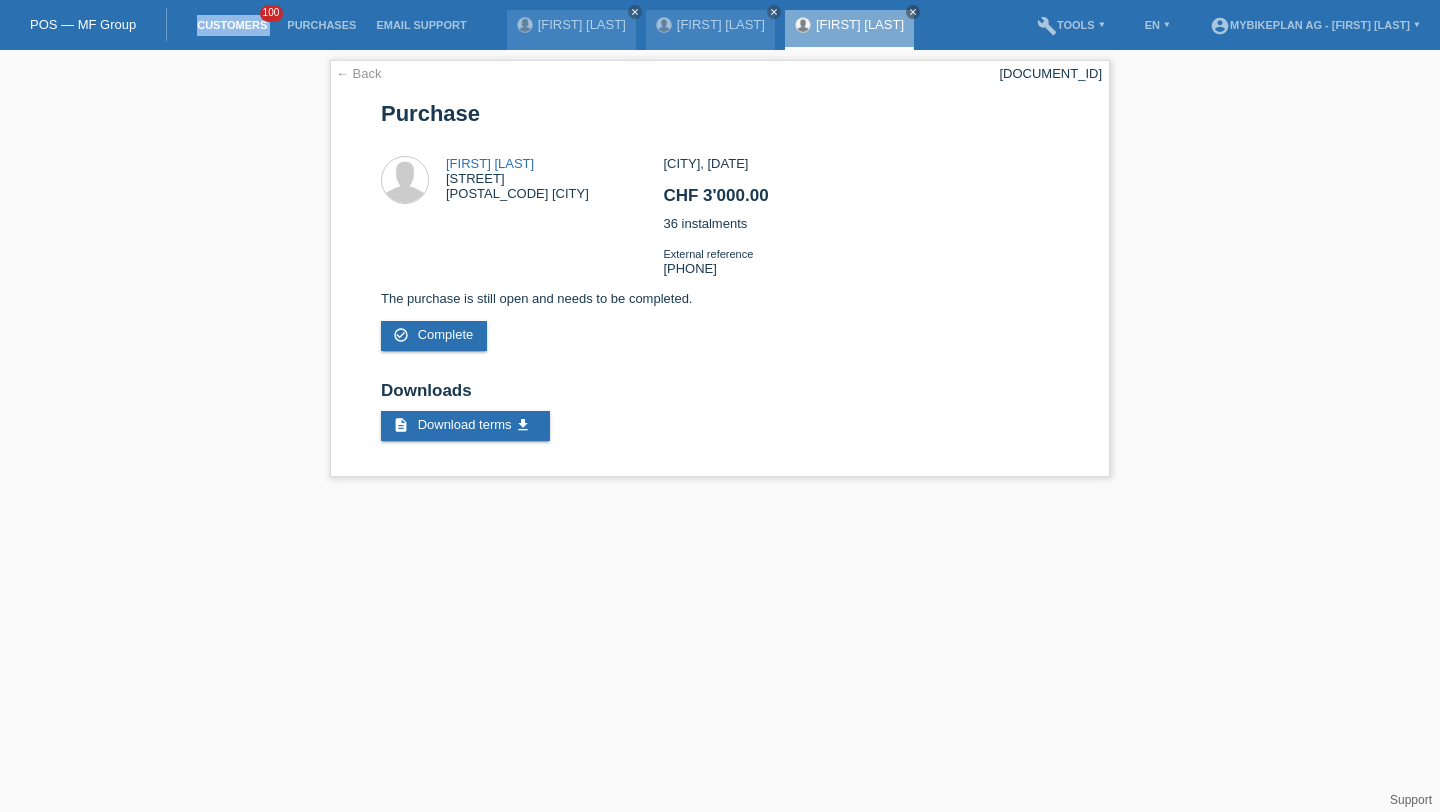 click on "Customers" at bounding box center [232, 25] 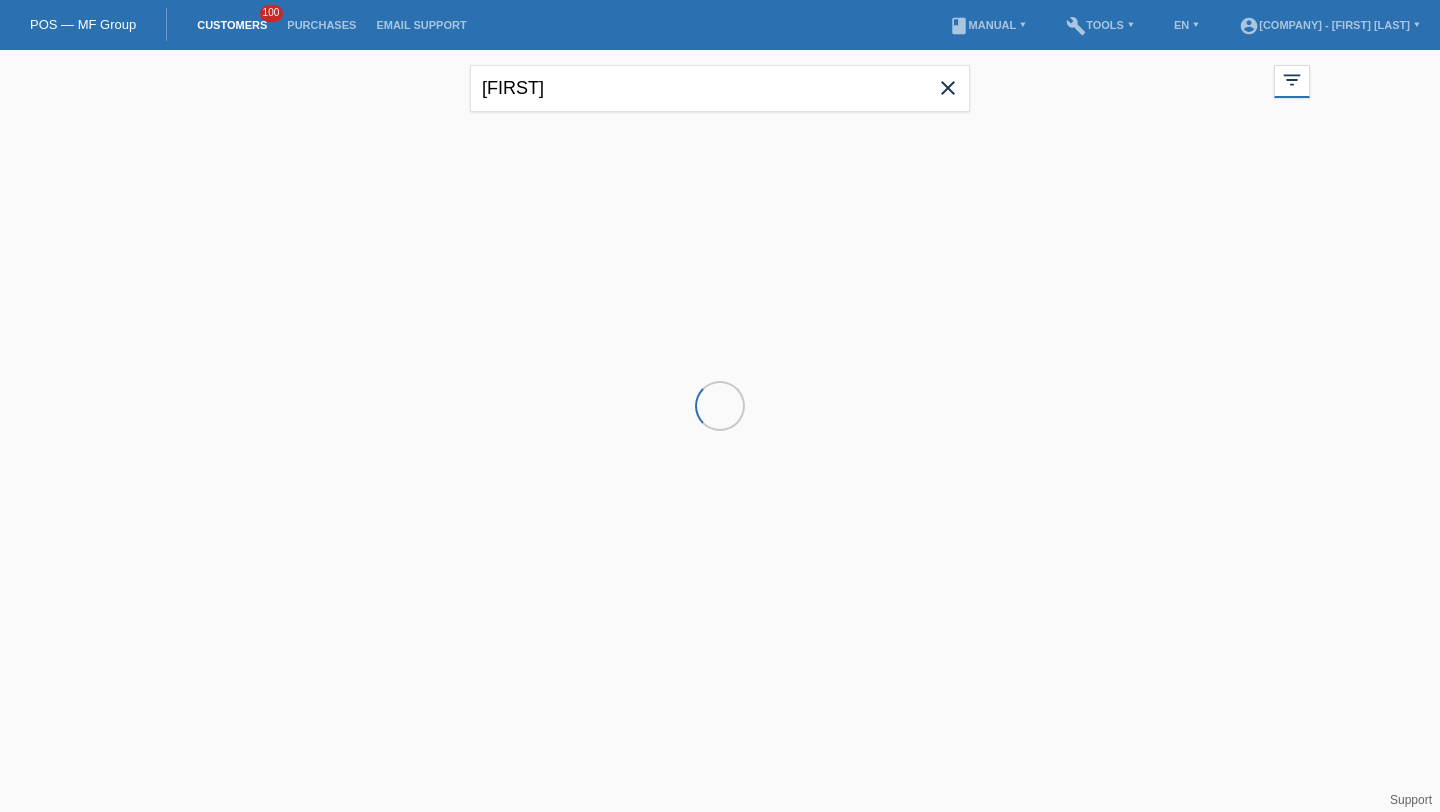 scroll, scrollTop: 0, scrollLeft: 0, axis: both 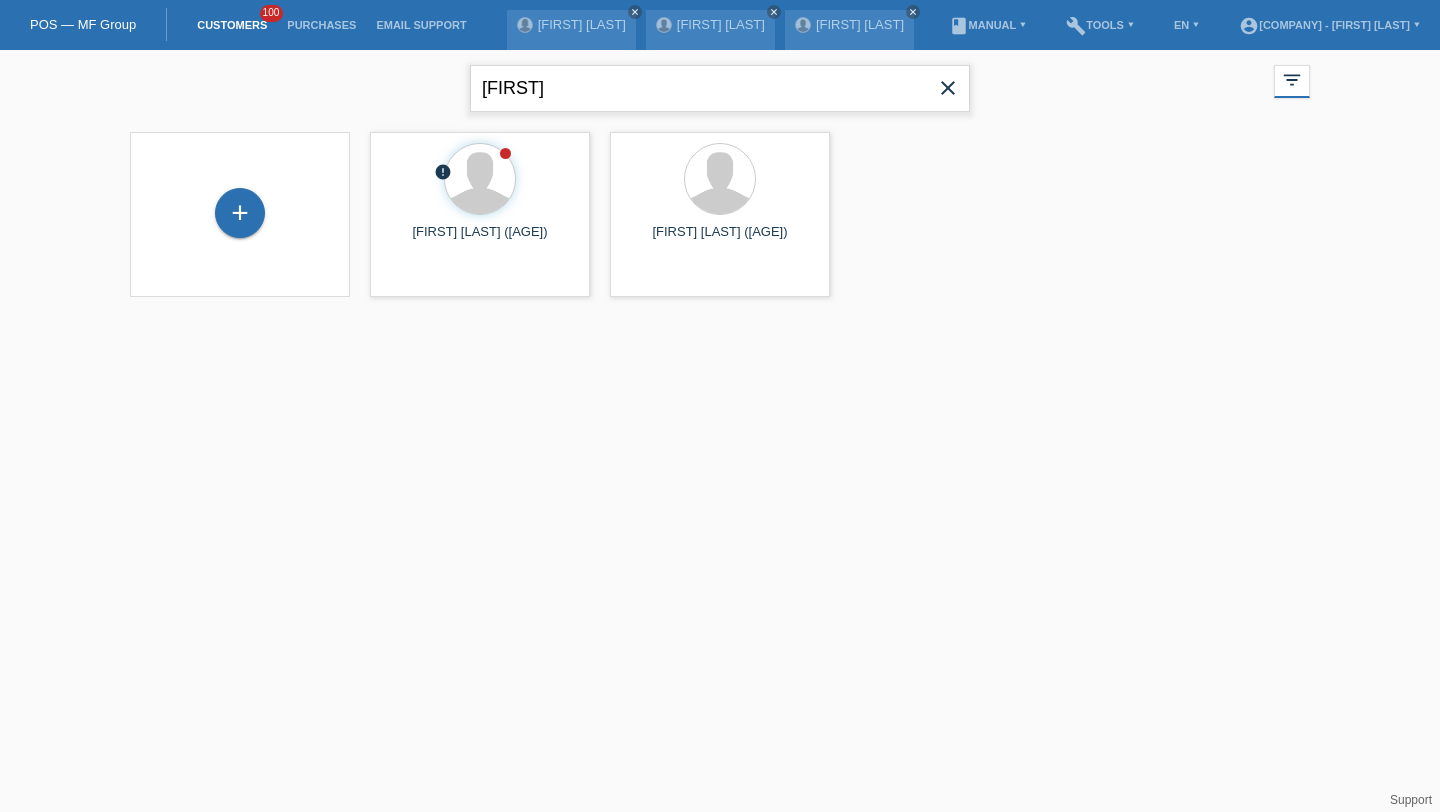 click on "predrag" at bounding box center [720, 88] 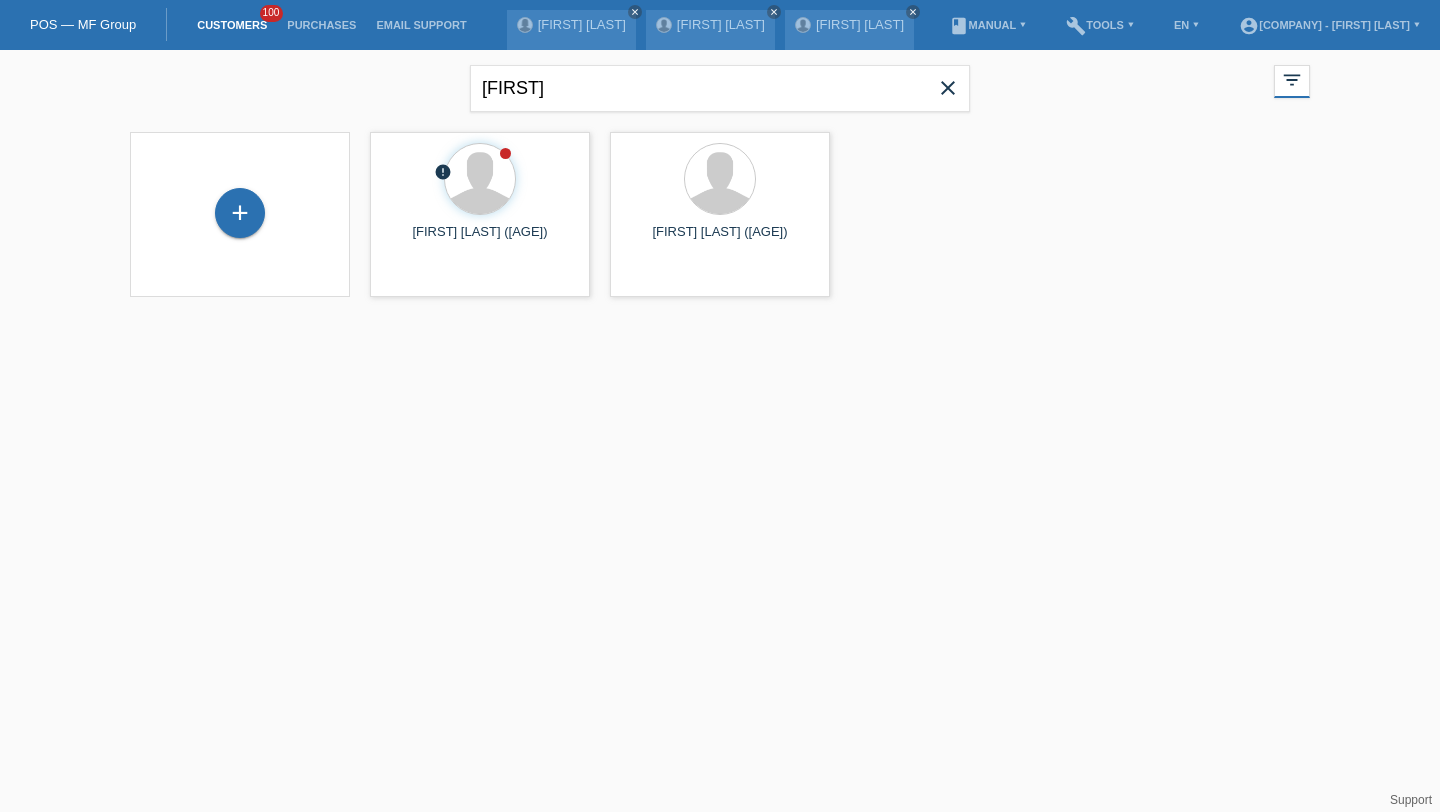 click on "close" at bounding box center (948, 88) 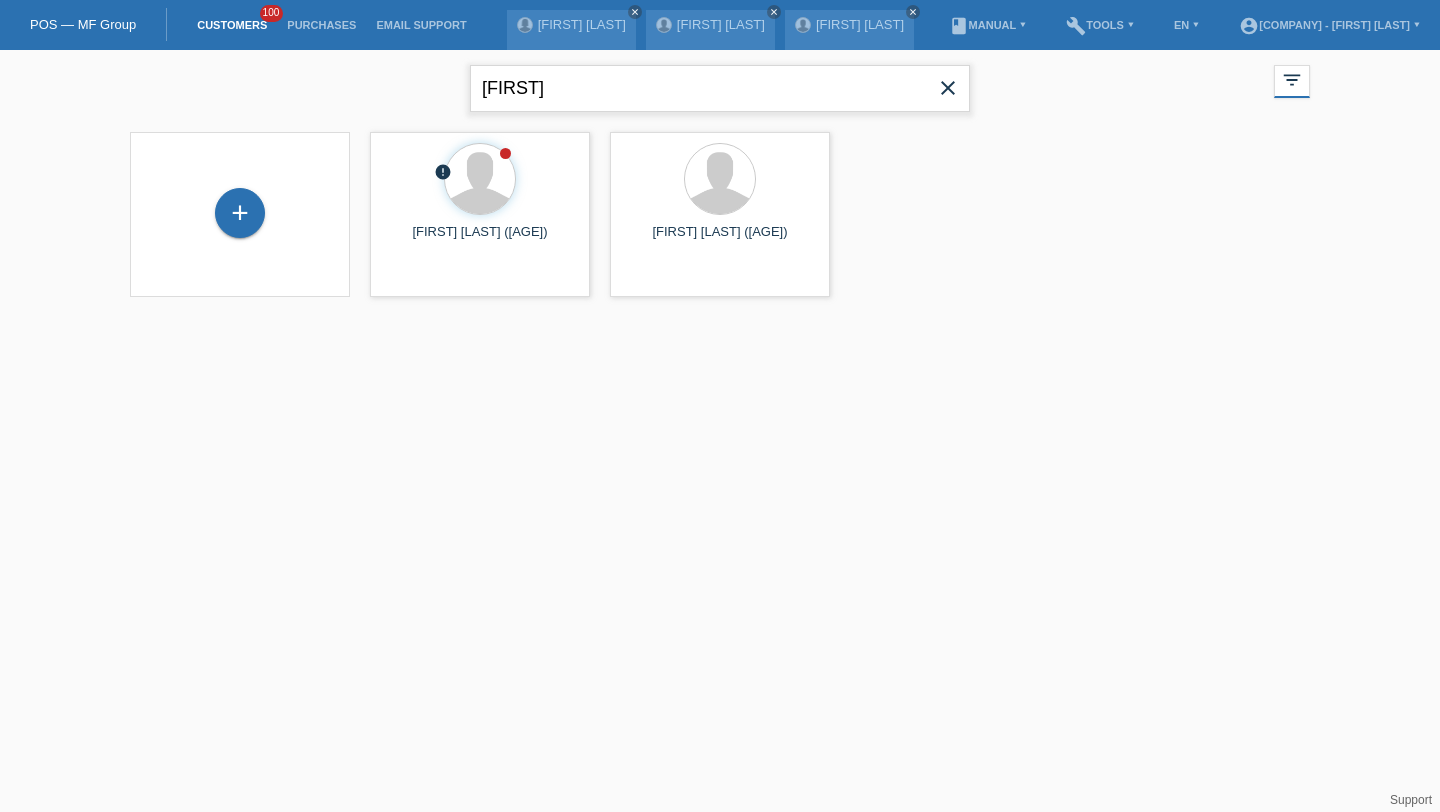 type 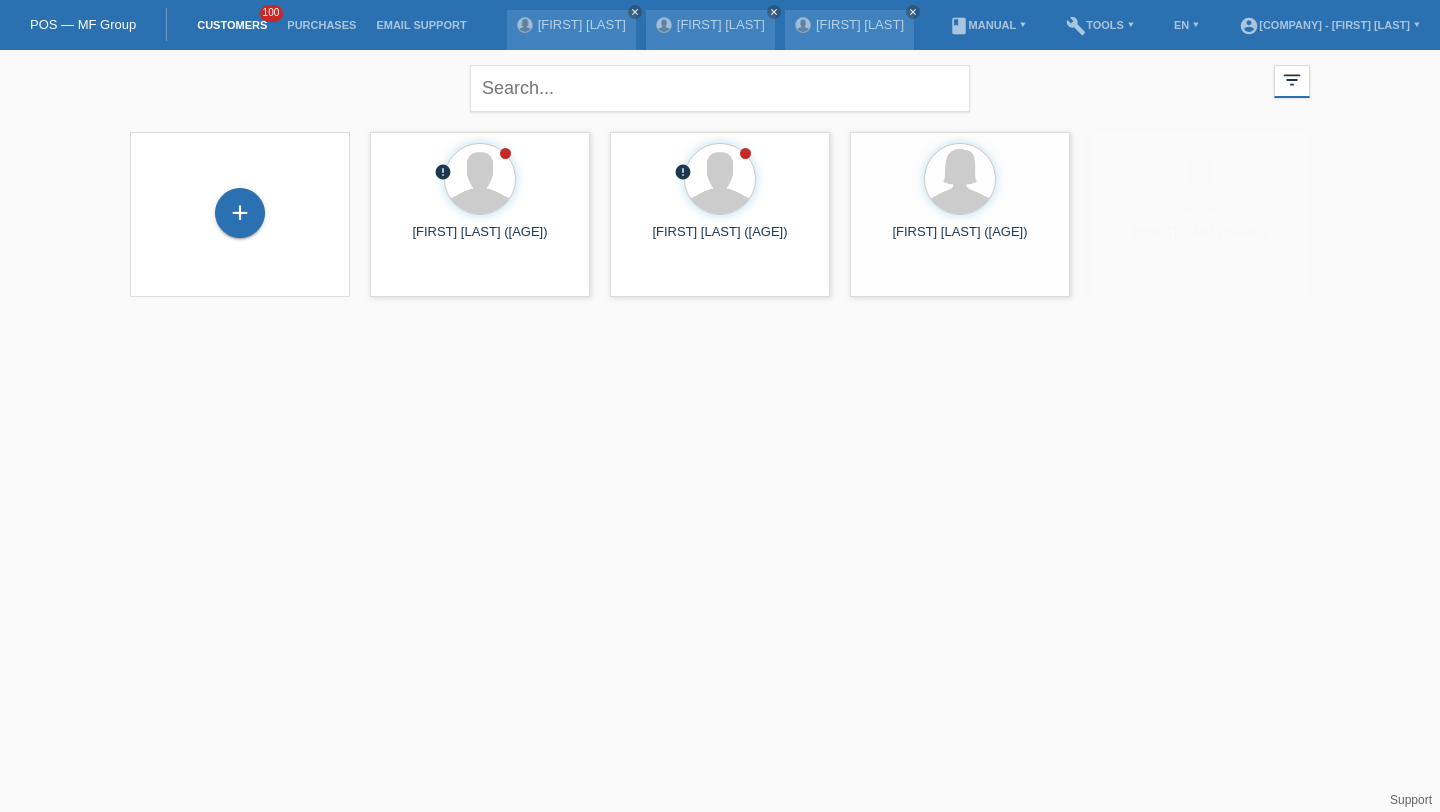 click on "+" at bounding box center [240, 214] 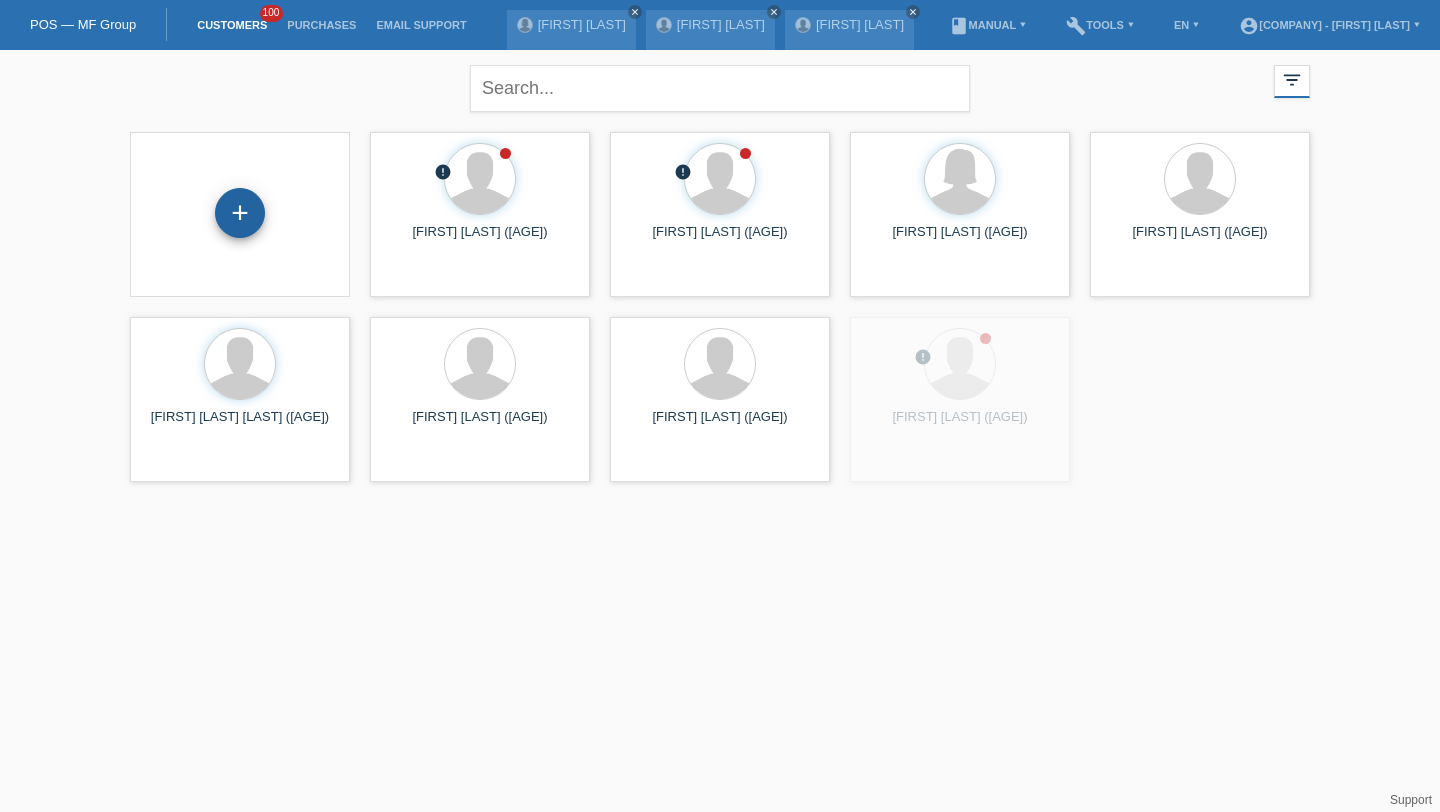 click on "+" at bounding box center (240, 213) 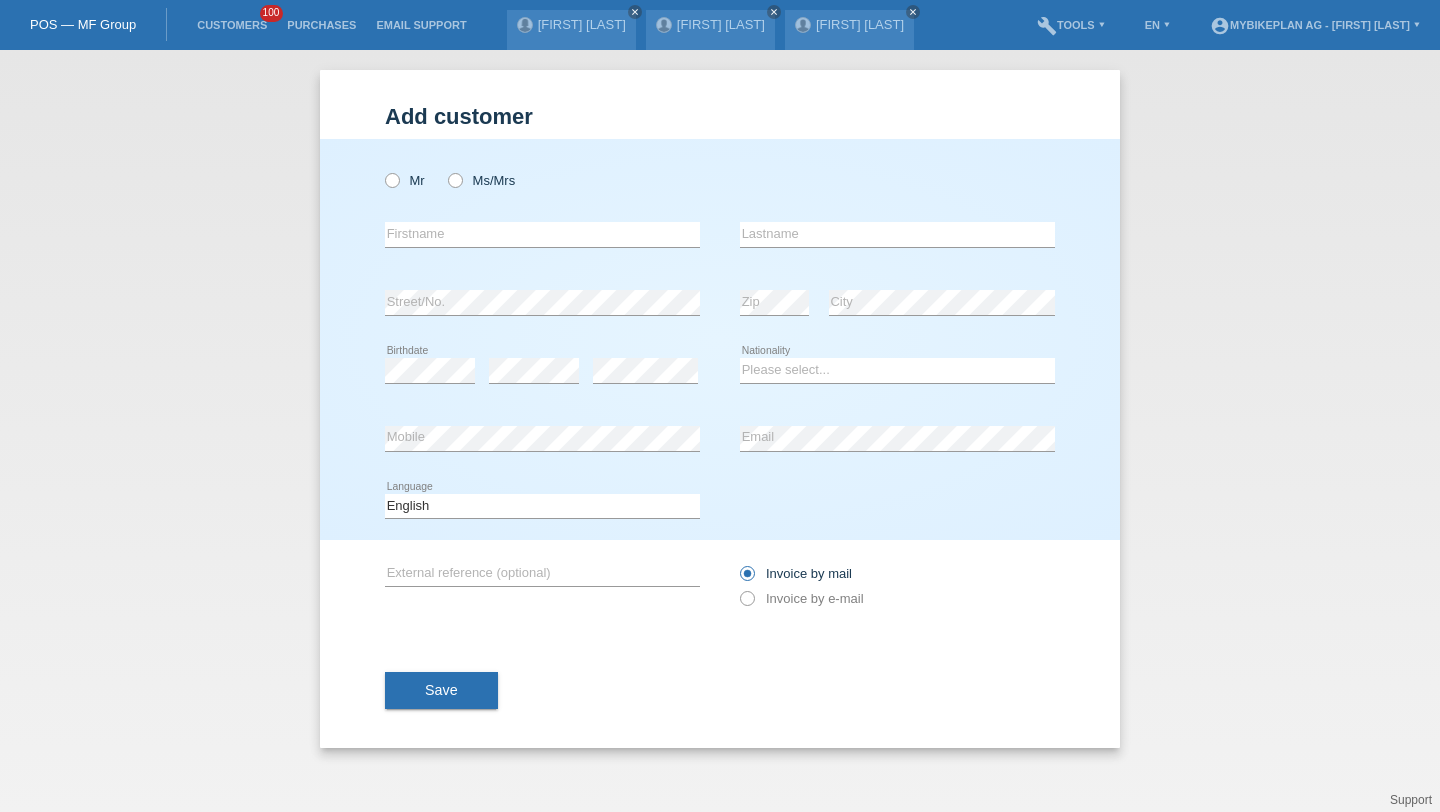 scroll, scrollTop: 0, scrollLeft: 0, axis: both 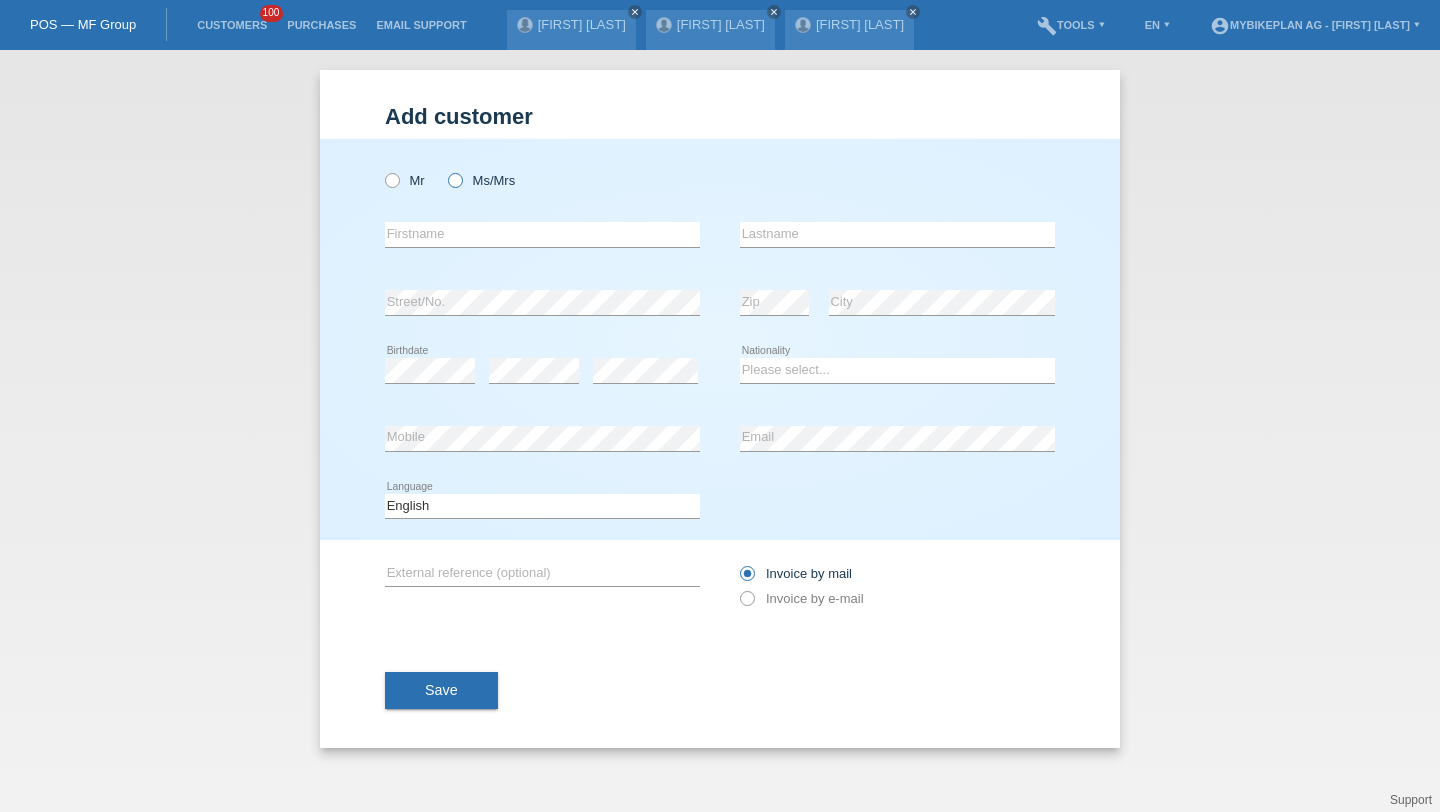 click on "Ms/Mrs" at bounding box center (481, 180) 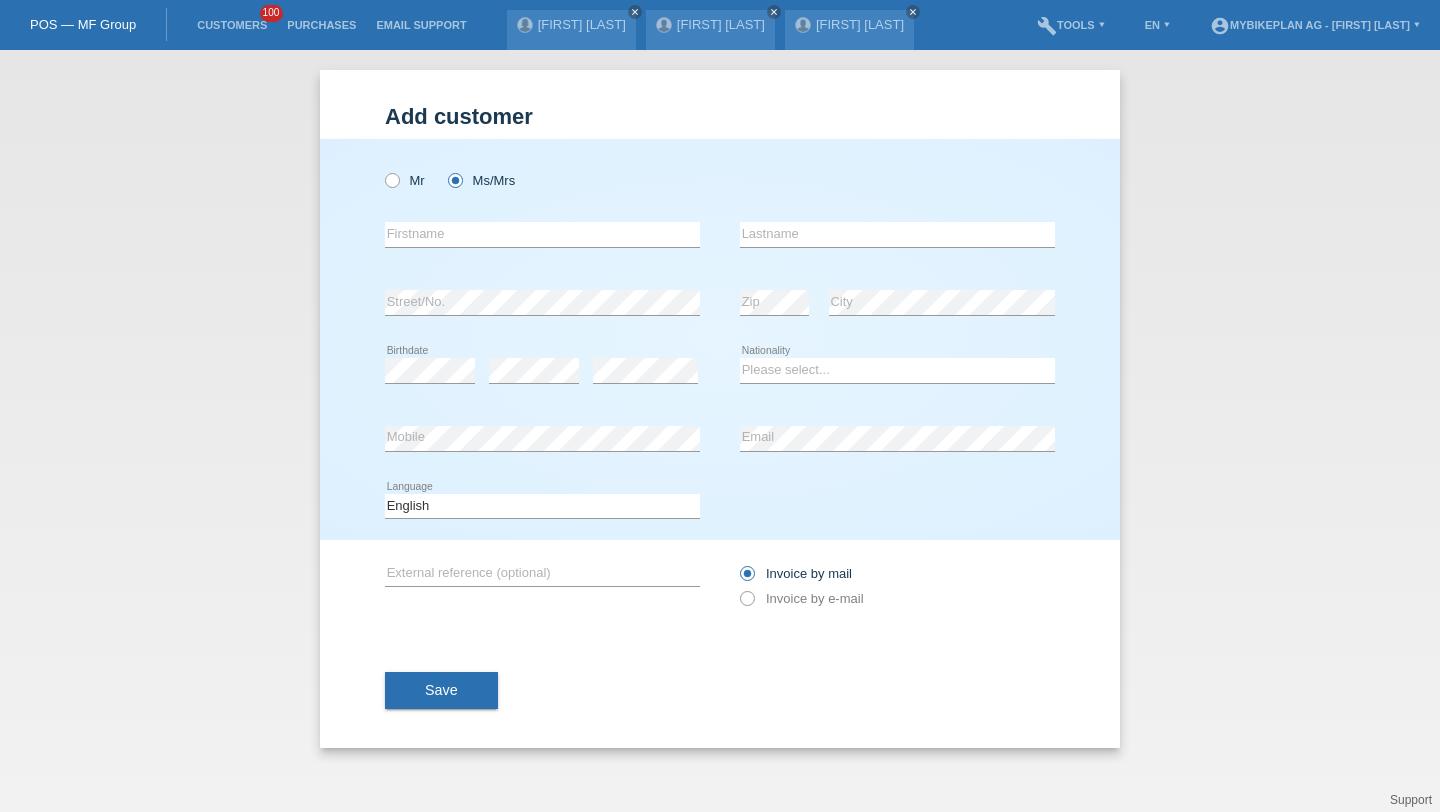 click on "error
Firstname" at bounding box center (542, 235) 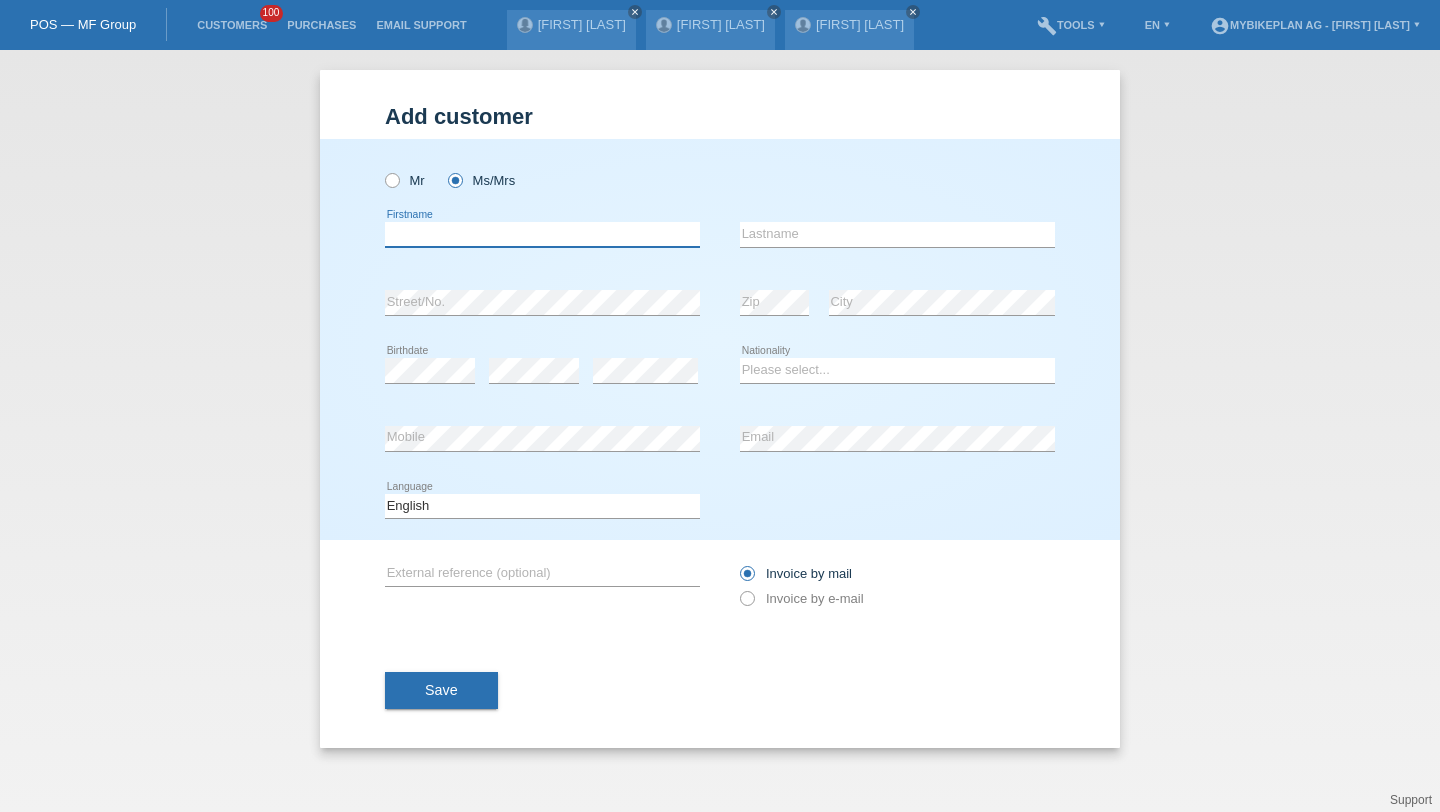 click at bounding box center [542, 234] 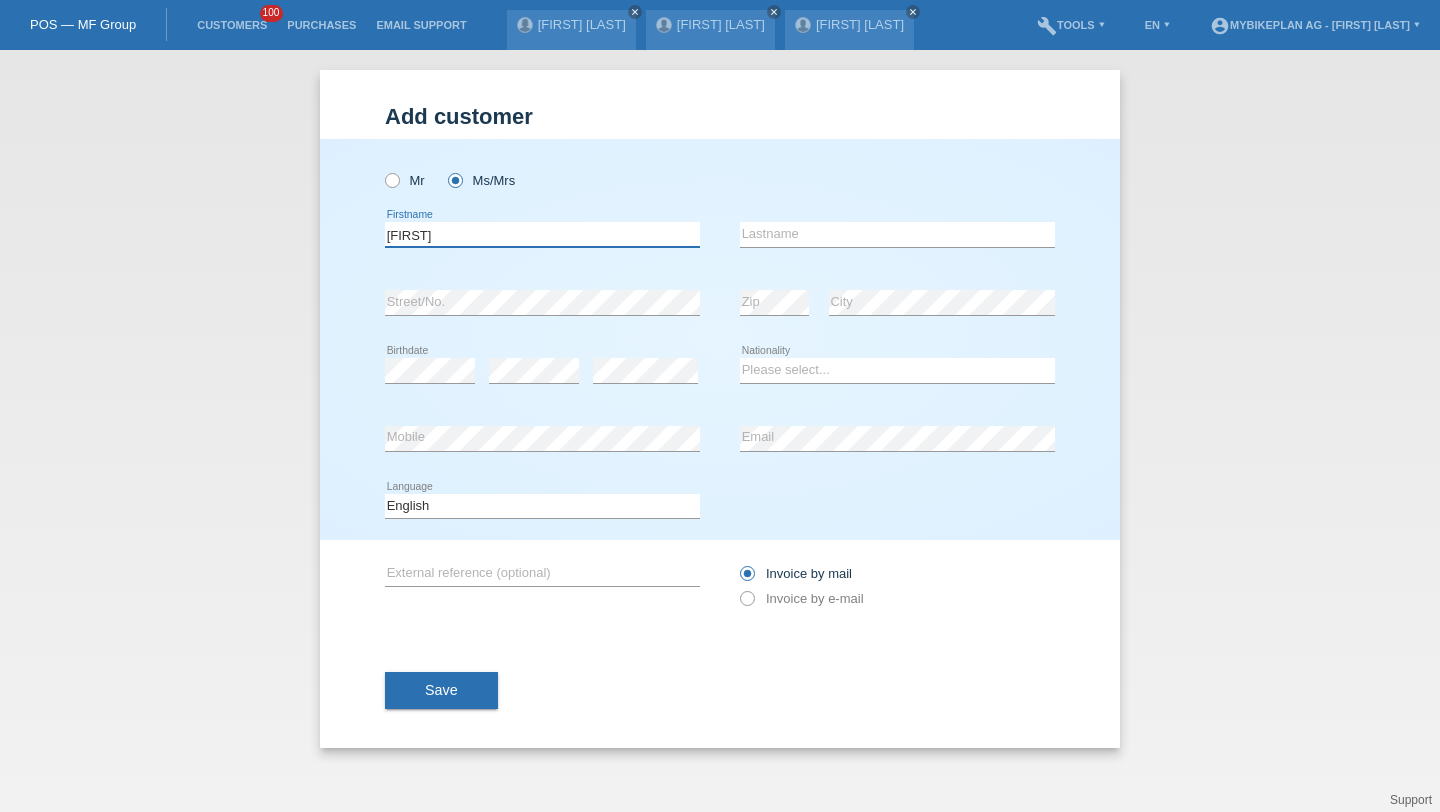 type on "Tina" 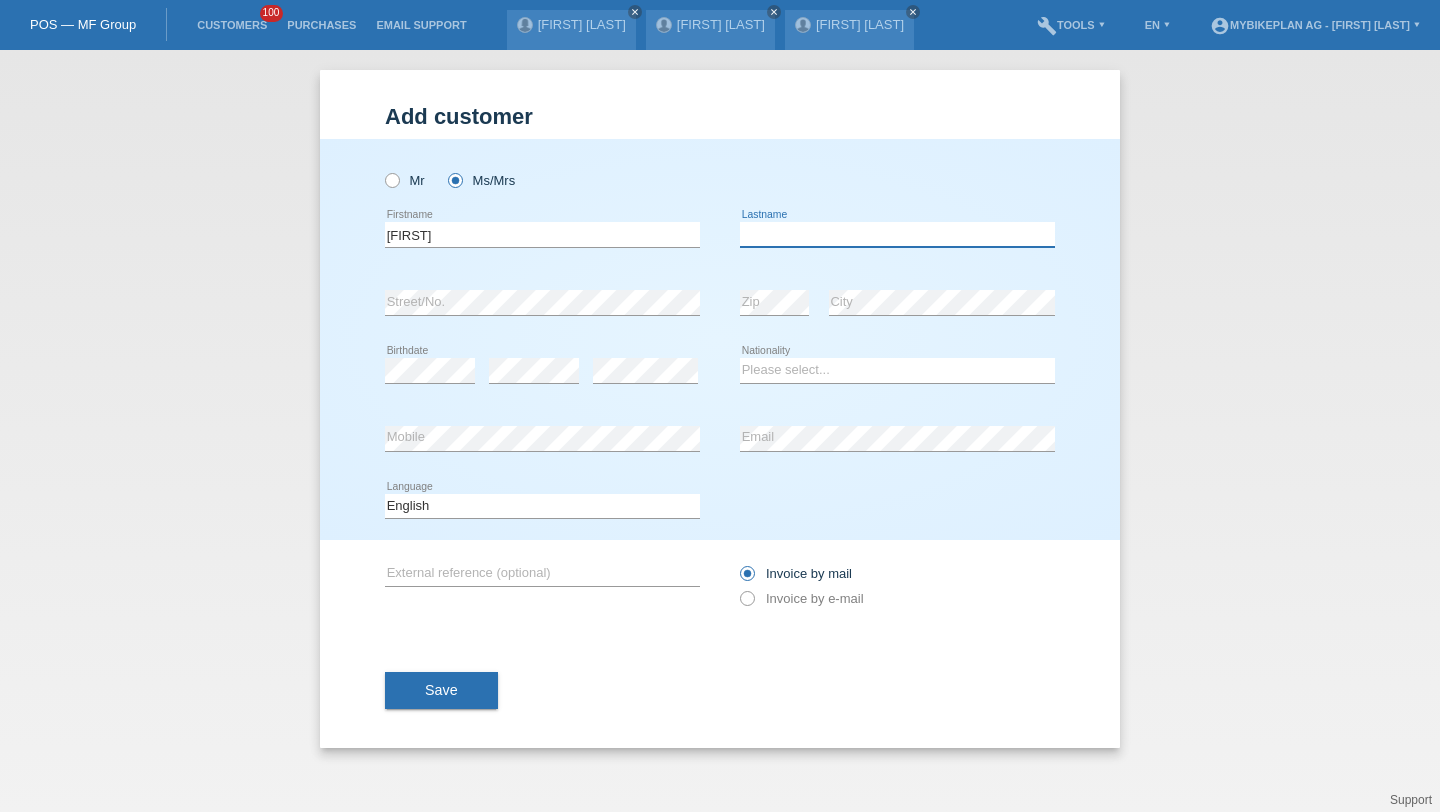 paste on "Birkl" 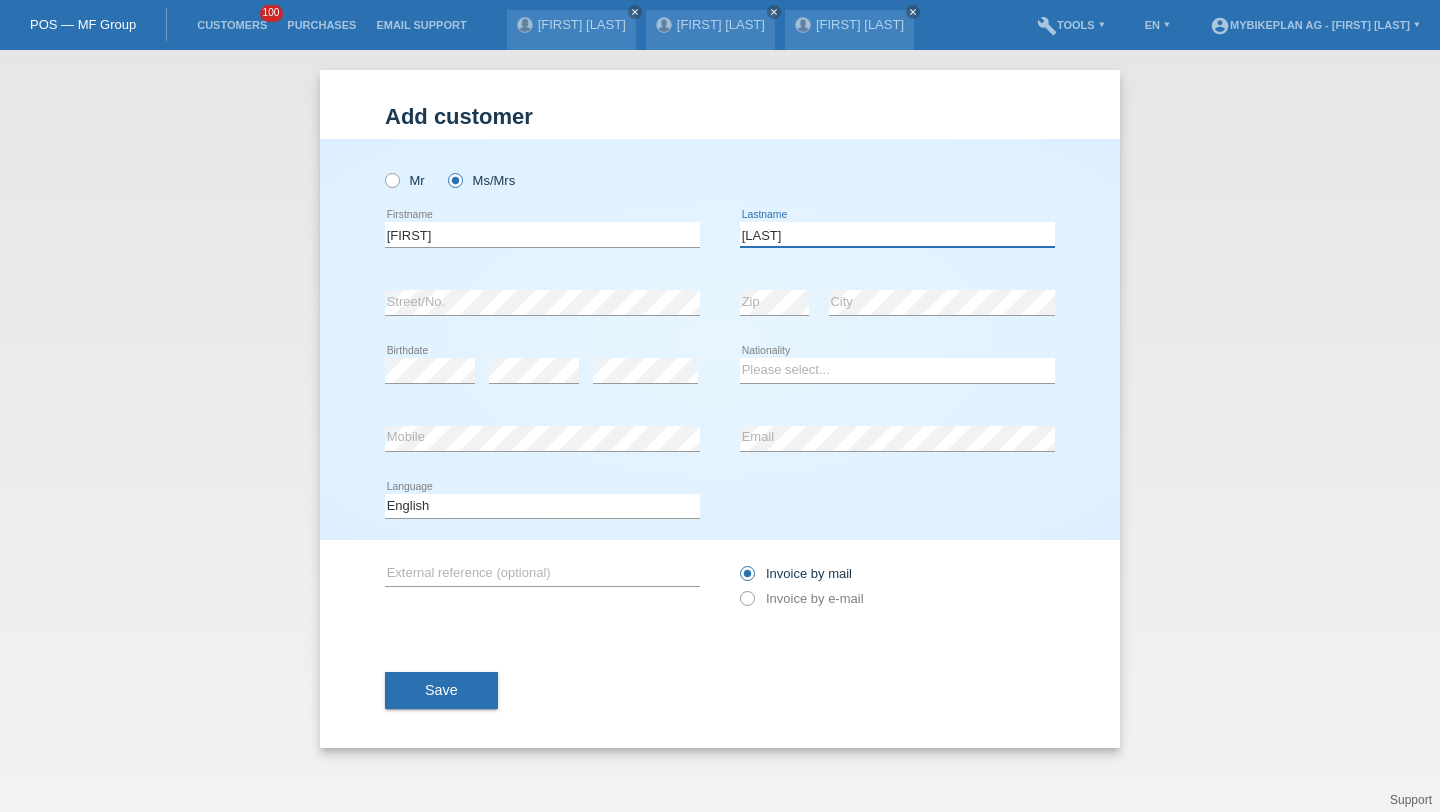 type on "Birkl" 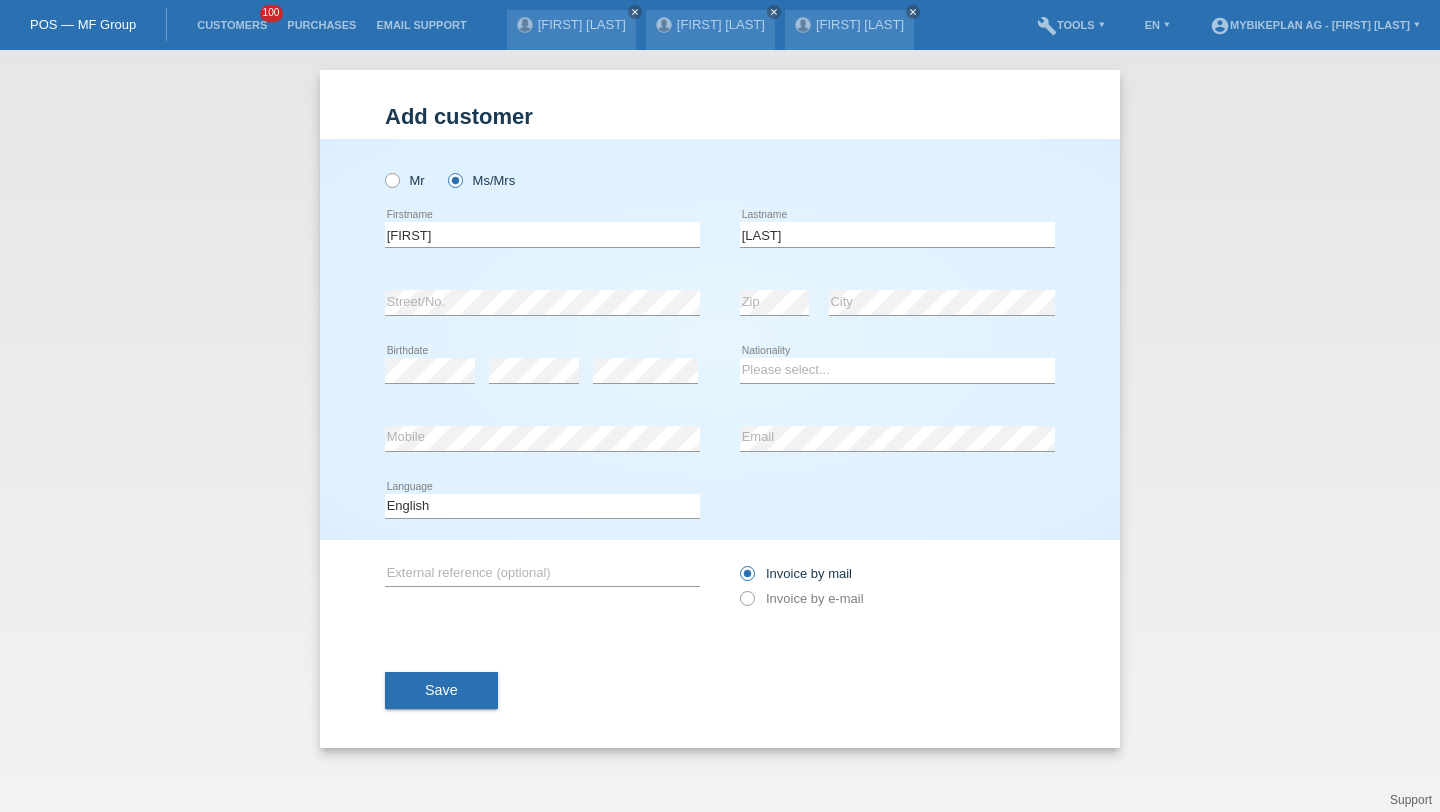 click on "error
Birthdate" at bounding box center (430, 371) 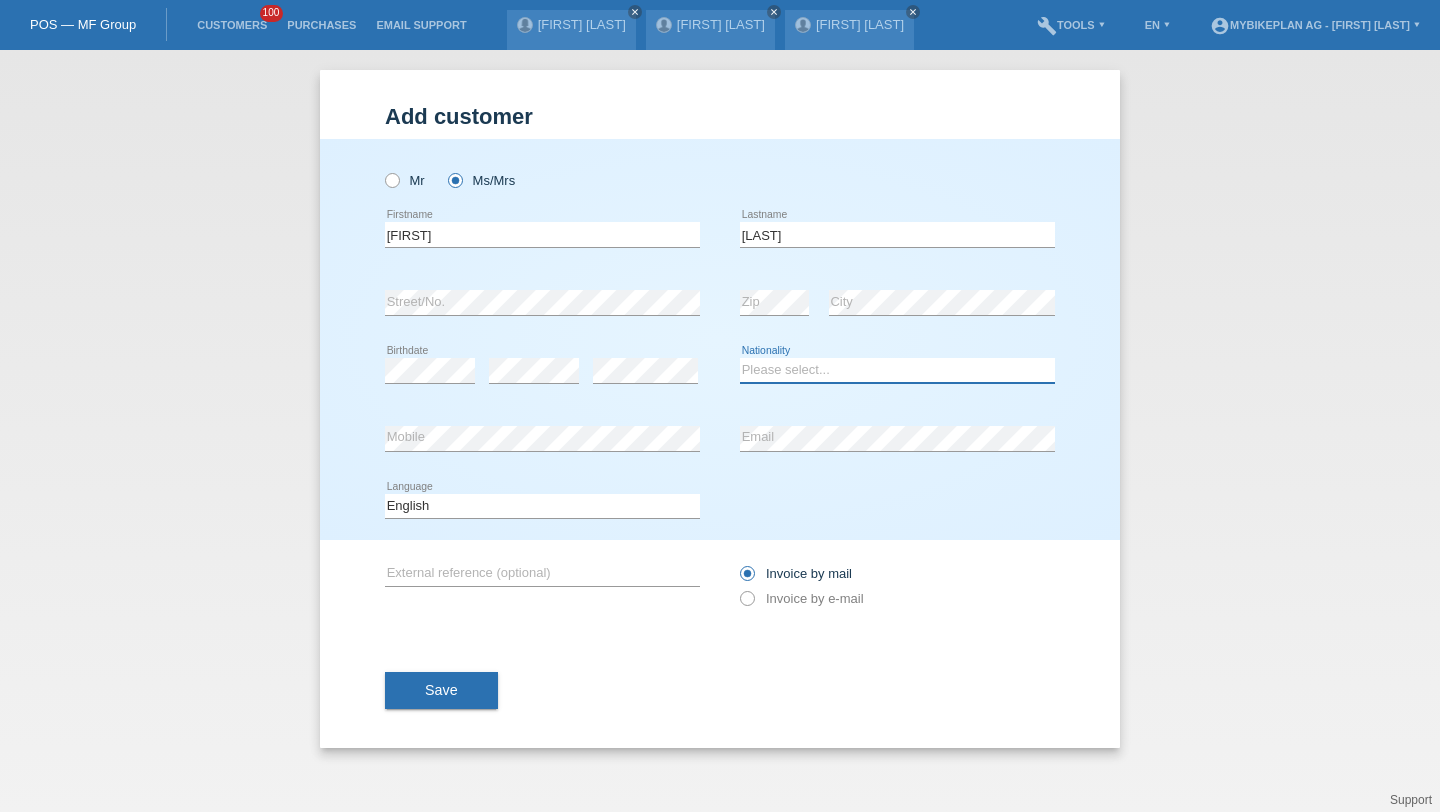 click on "Please select...
Switzerland
Austria
Germany
Liechtenstein
------------
Afghanistan
Åland Islands
Albania
Algeria
American Samoa Andorra Angola Anguilla Antarctica Antigua and Barbuda Argentina Armenia" at bounding box center (897, 370) 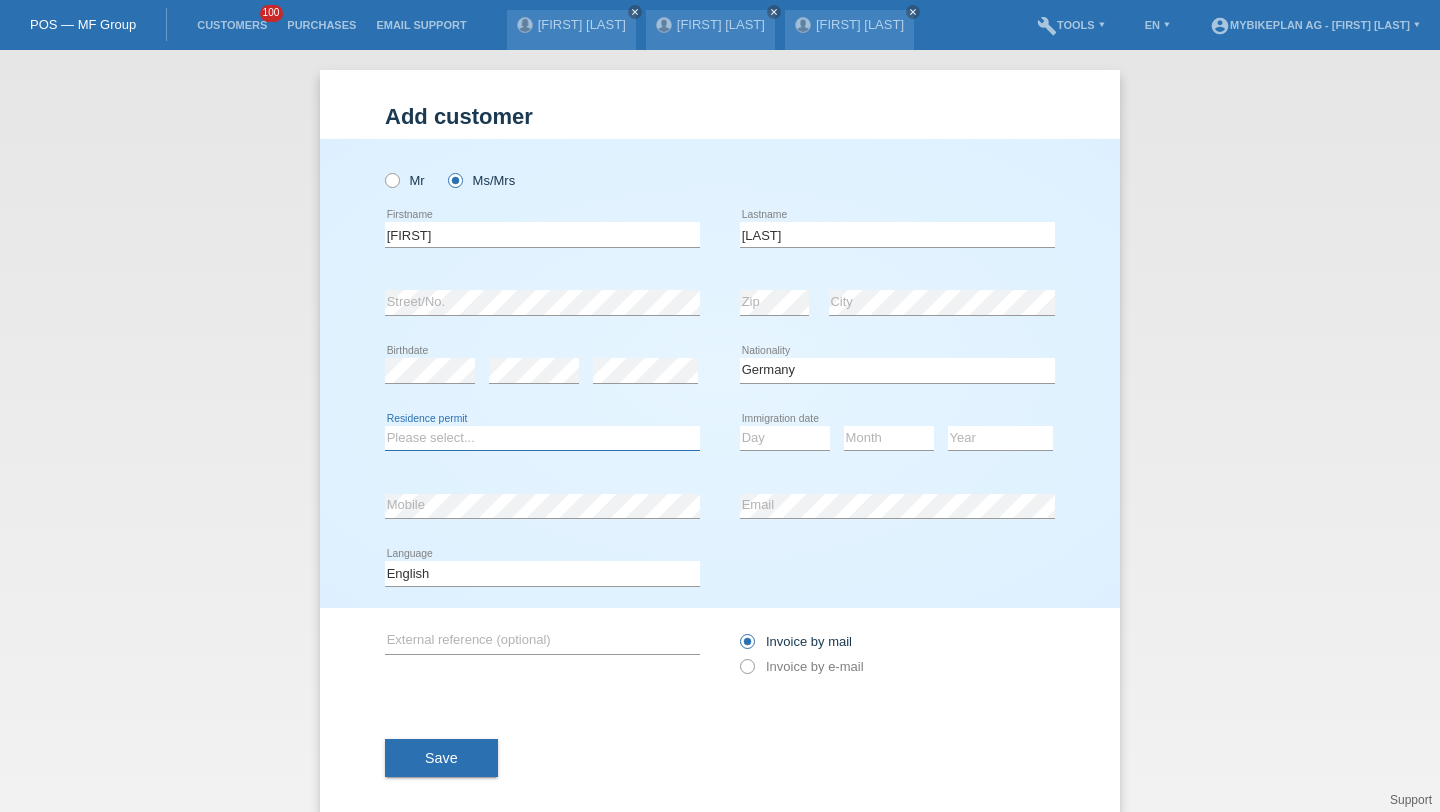 click on "Please select...
C
B
B - Refugee status
Other" at bounding box center (542, 438) 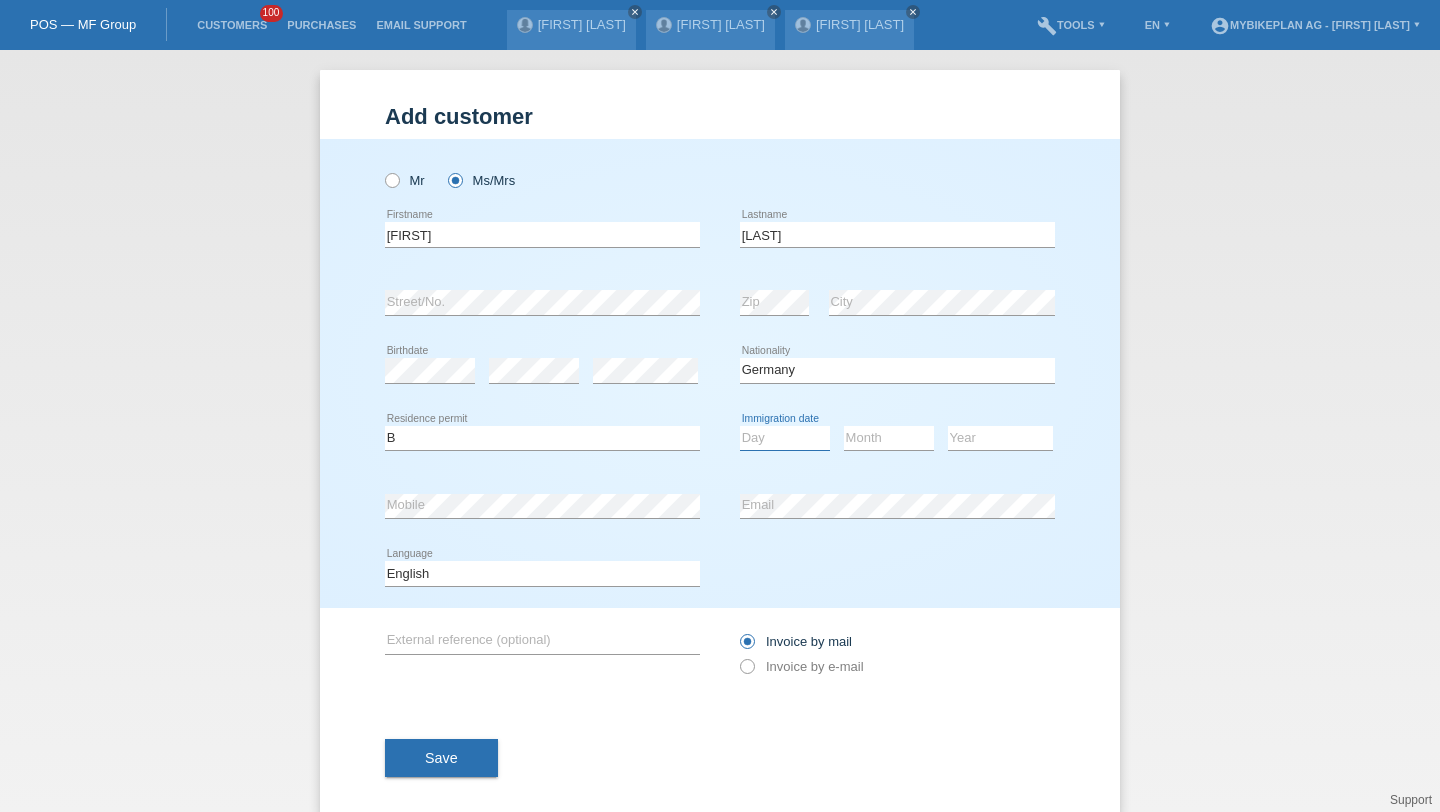 click on "Day
01
02
03
04
05
06
07
08
09
10 11" at bounding box center (785, 438) 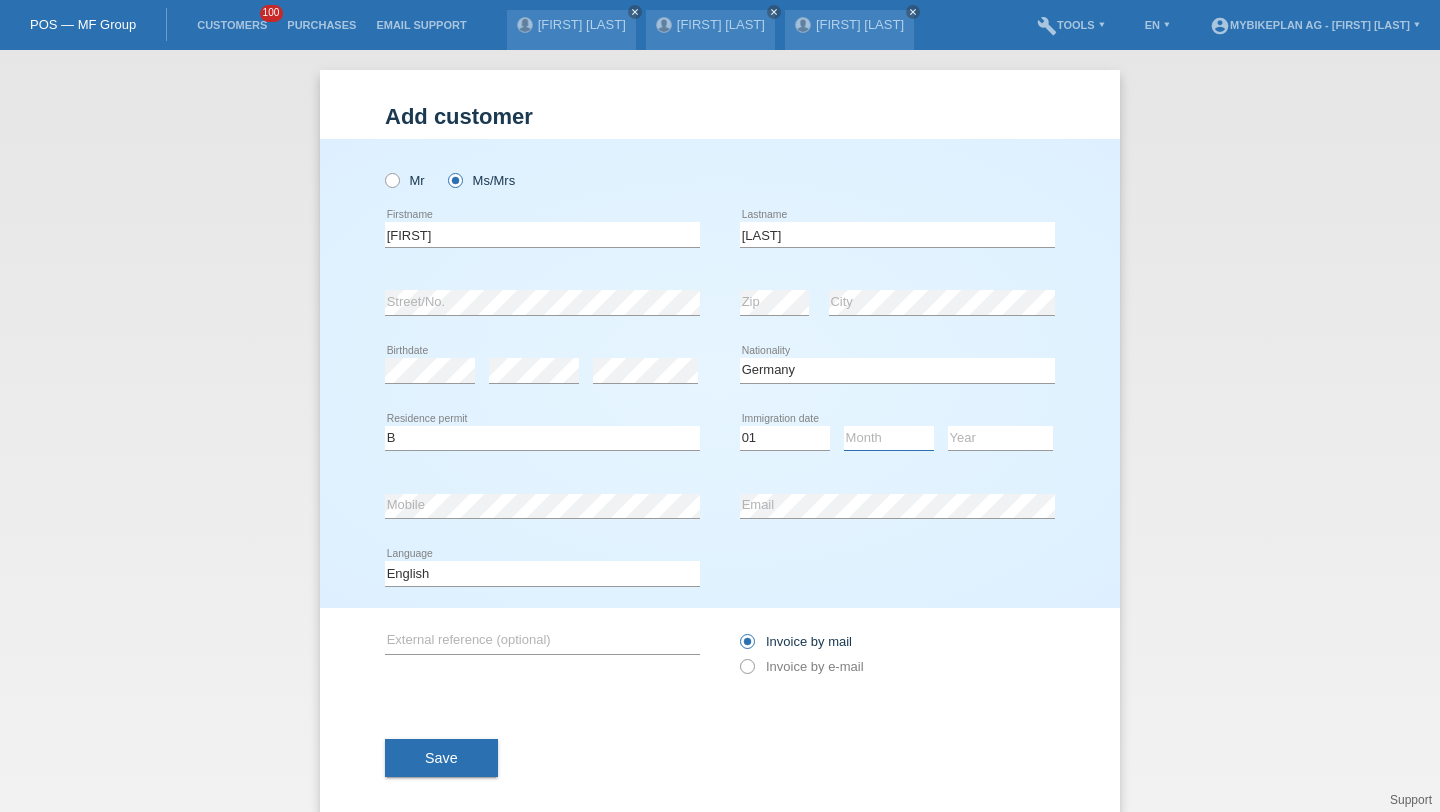 click on "Month
01
02
03
04
05
06
07
08
09
10 11" at bounding box center (889, 438) 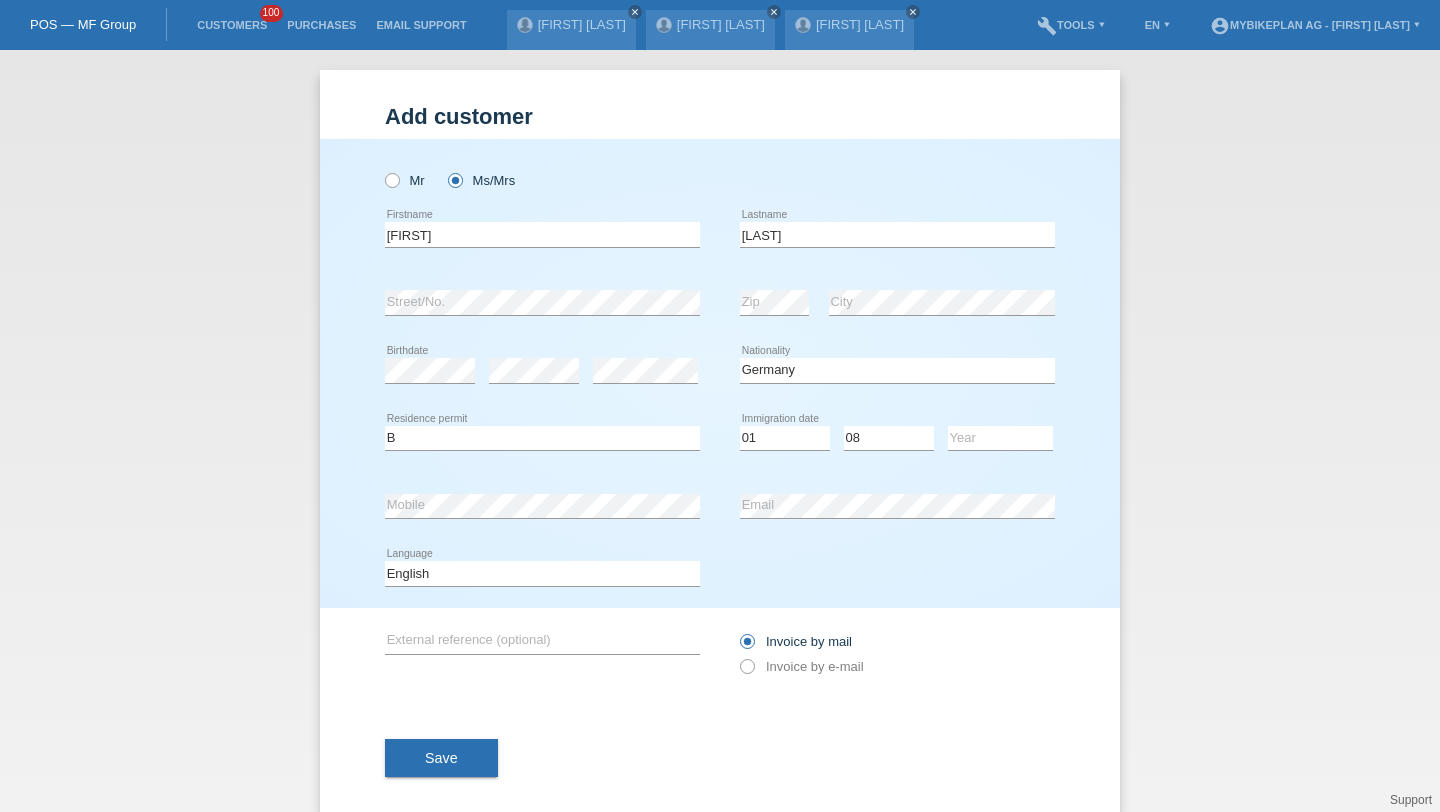 click at bounding box center (1000, 450) 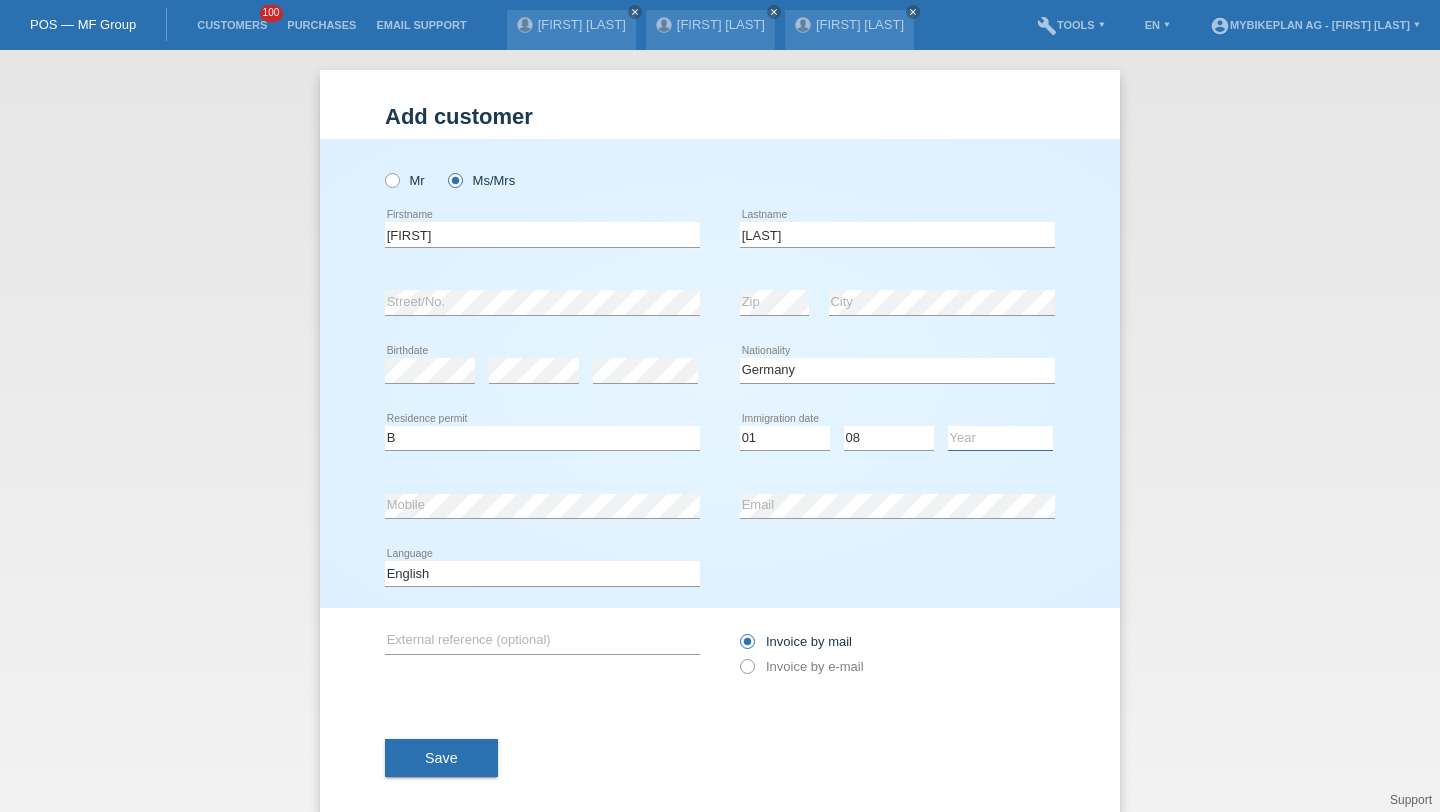 click on "Year
2025
2024
2023
2022
2021
2020
2019
2018
2017 2016 2015 2014 2013 2012 2011 2010 2009 2008 2007 2006 2005 2004 2003 2002 2001" at bounding box center (1000, 438) 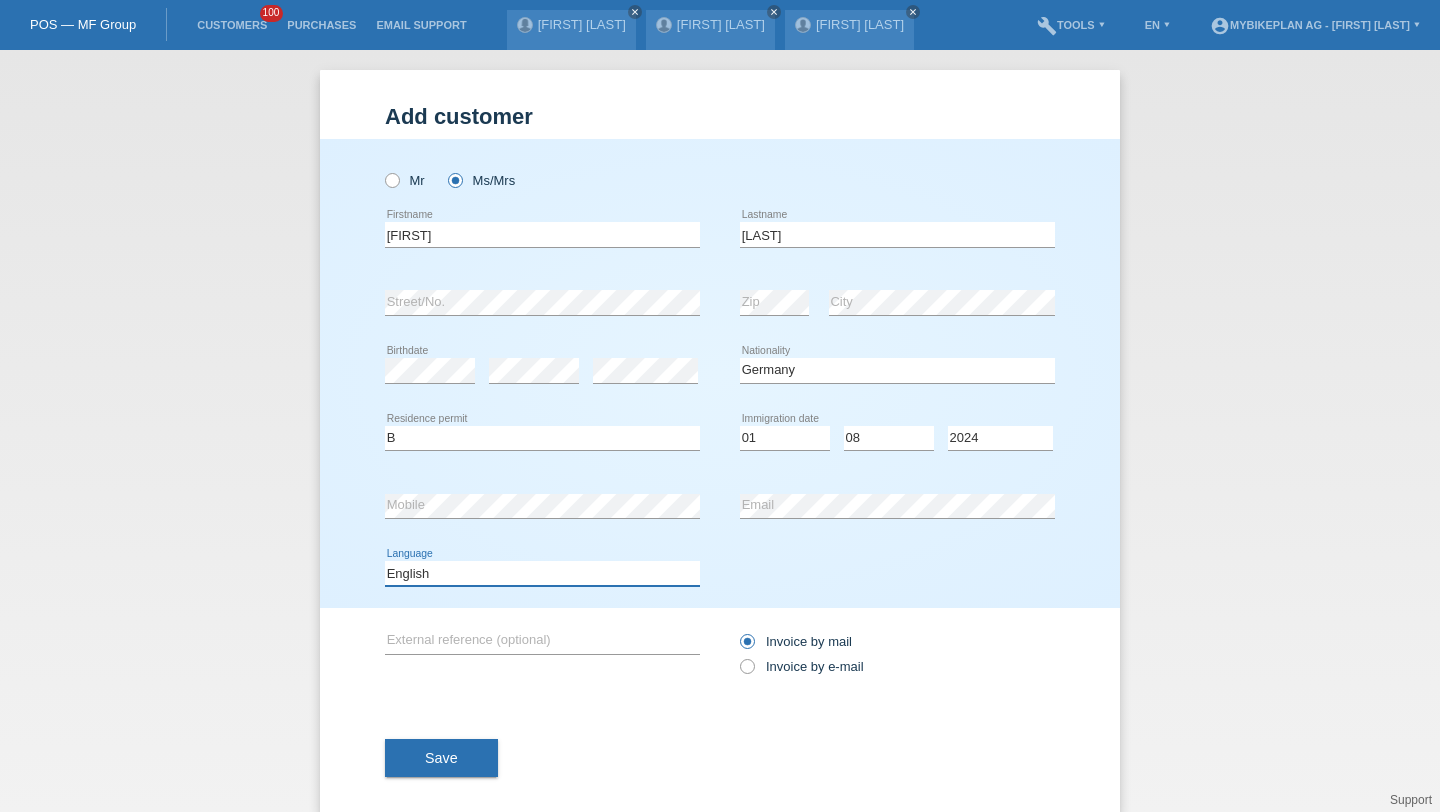 click on "Deutsch
Français
Italiano
English" at bounding box center [542, 573] 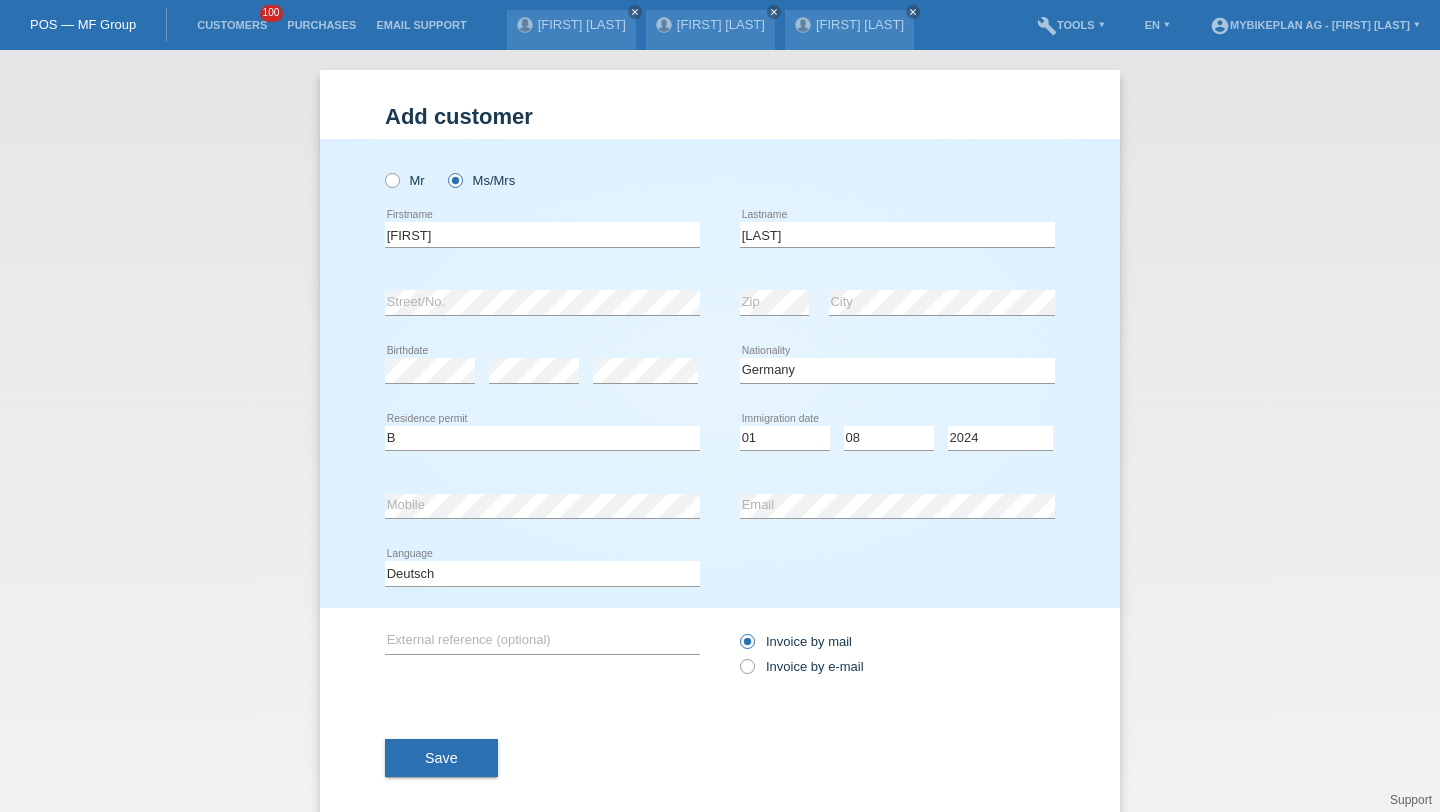 click on "Invoice by mail
Invoice by e-mail" at bounding box center [897, 654] 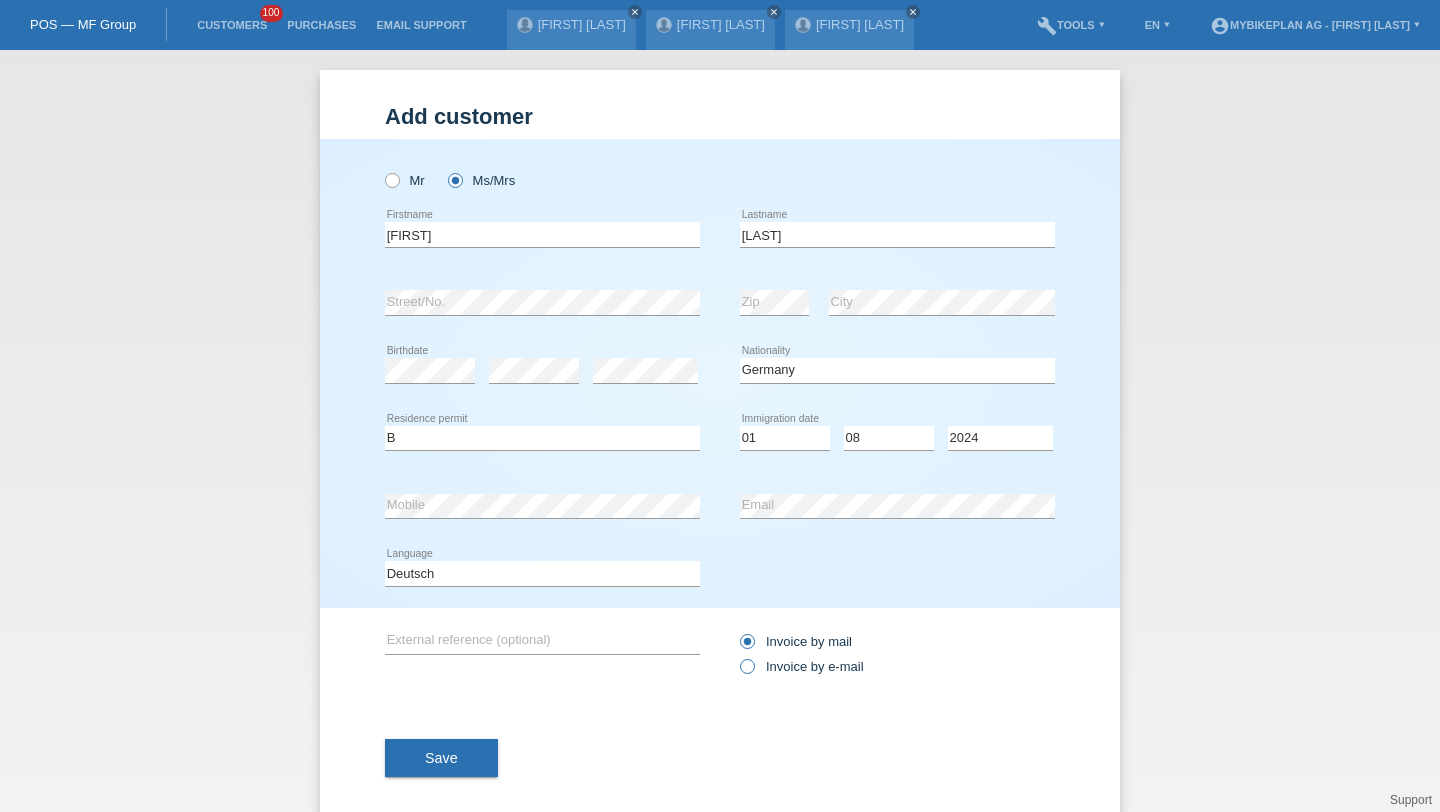 click on "Invoice by e-mail" at bounding box center (802, 666) 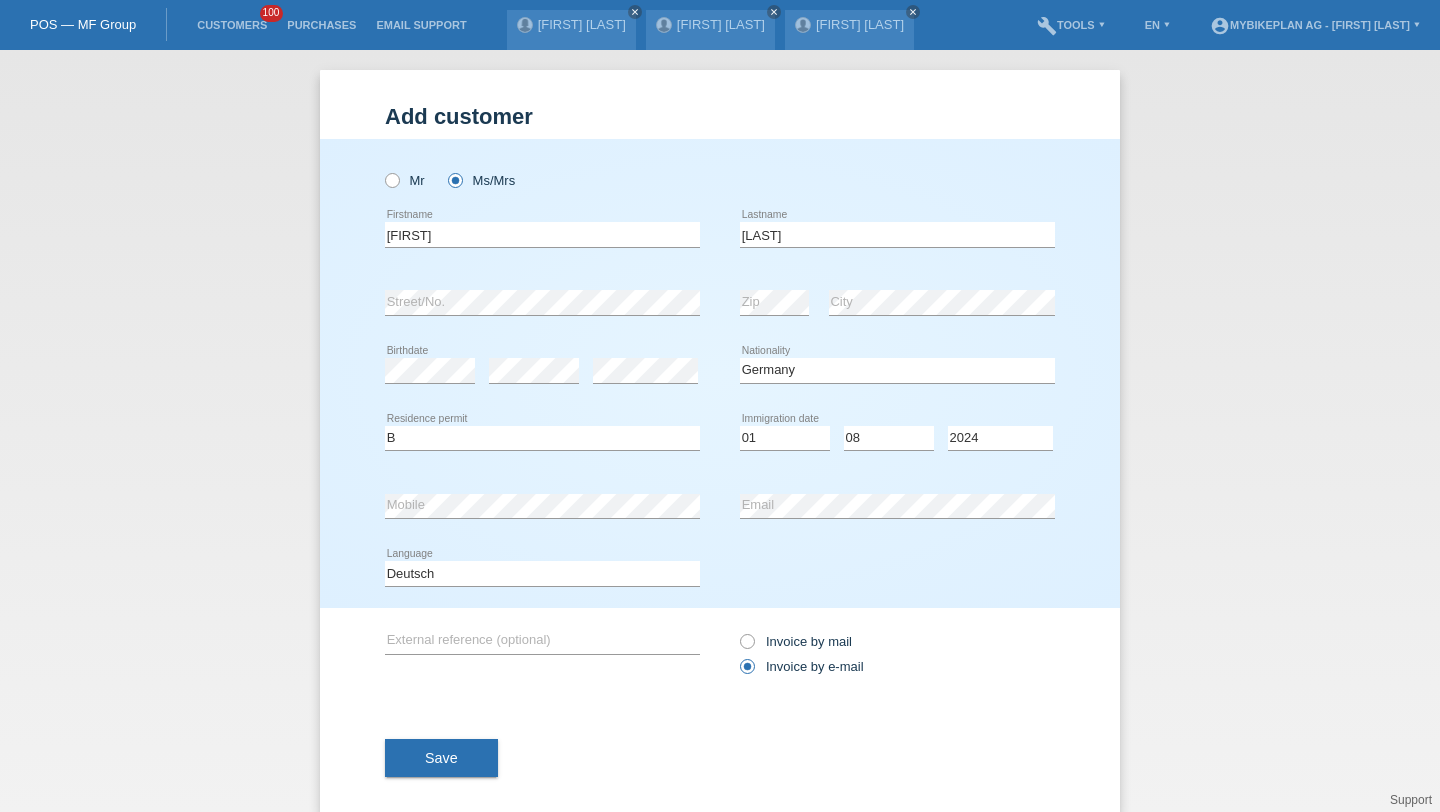 click on "Save" at bounding box center (441, 758) 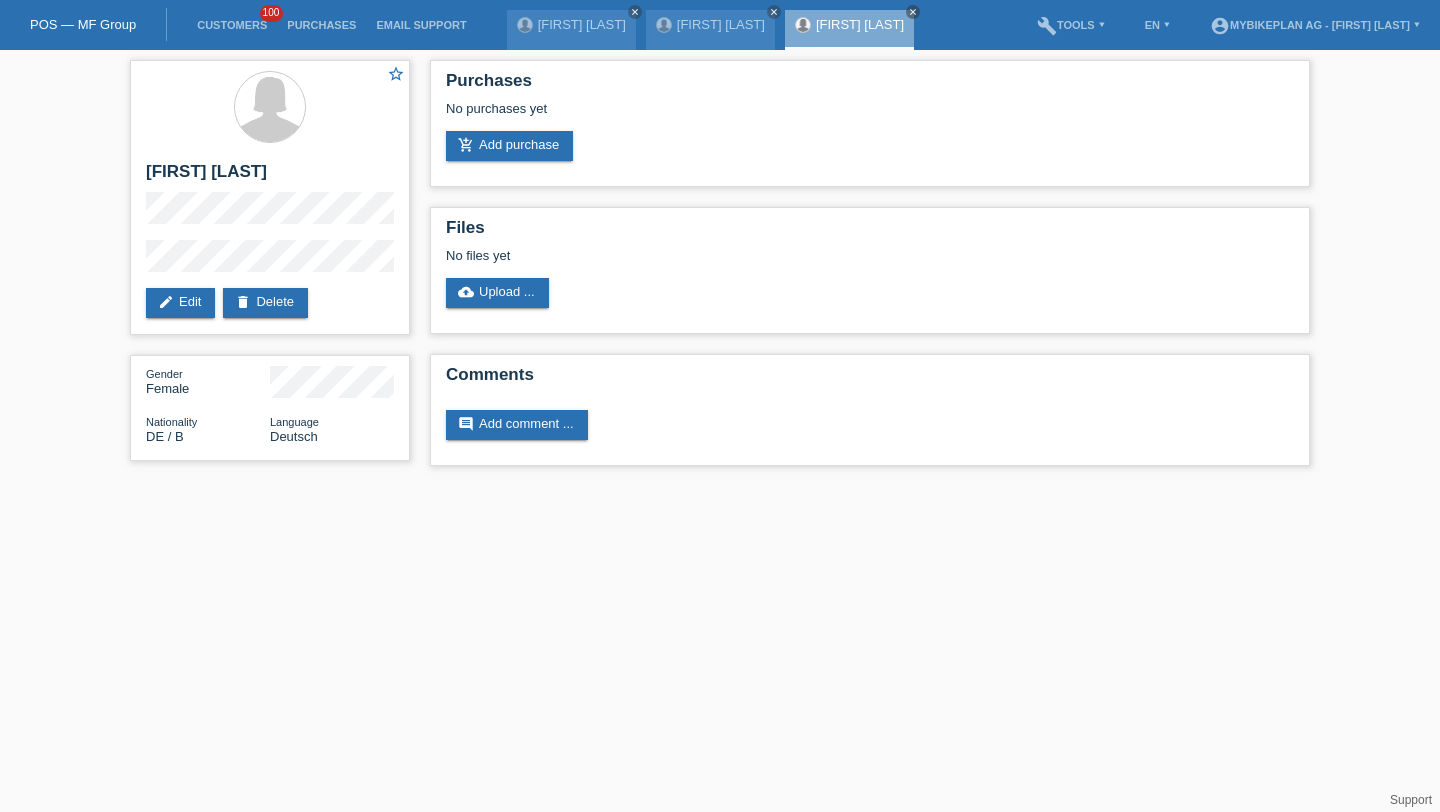 scroll, scrollTop: 0, scrollLeft: 0, axis: both 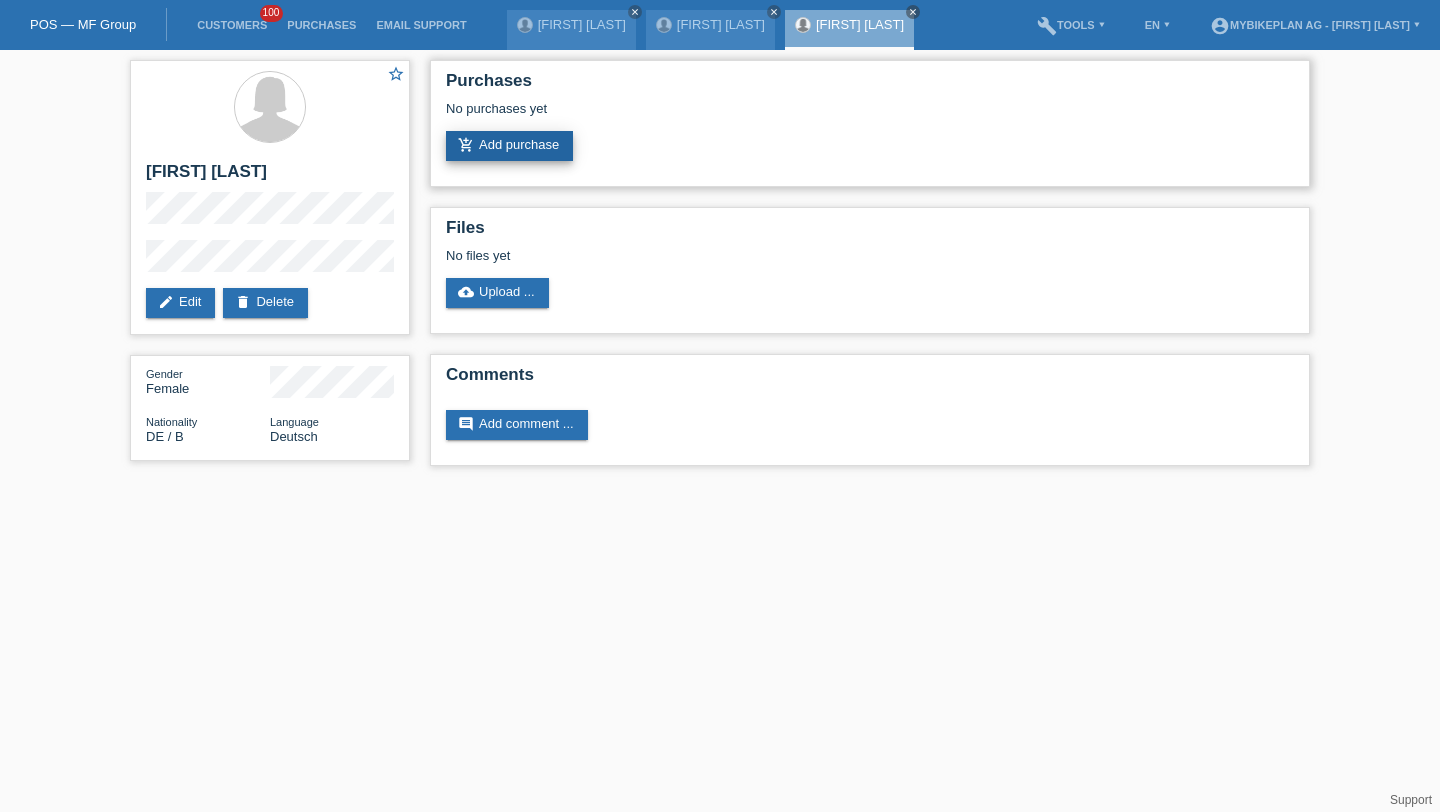 click on "add_shopping_cart  Add purchase" at bounding box center (509, 146) 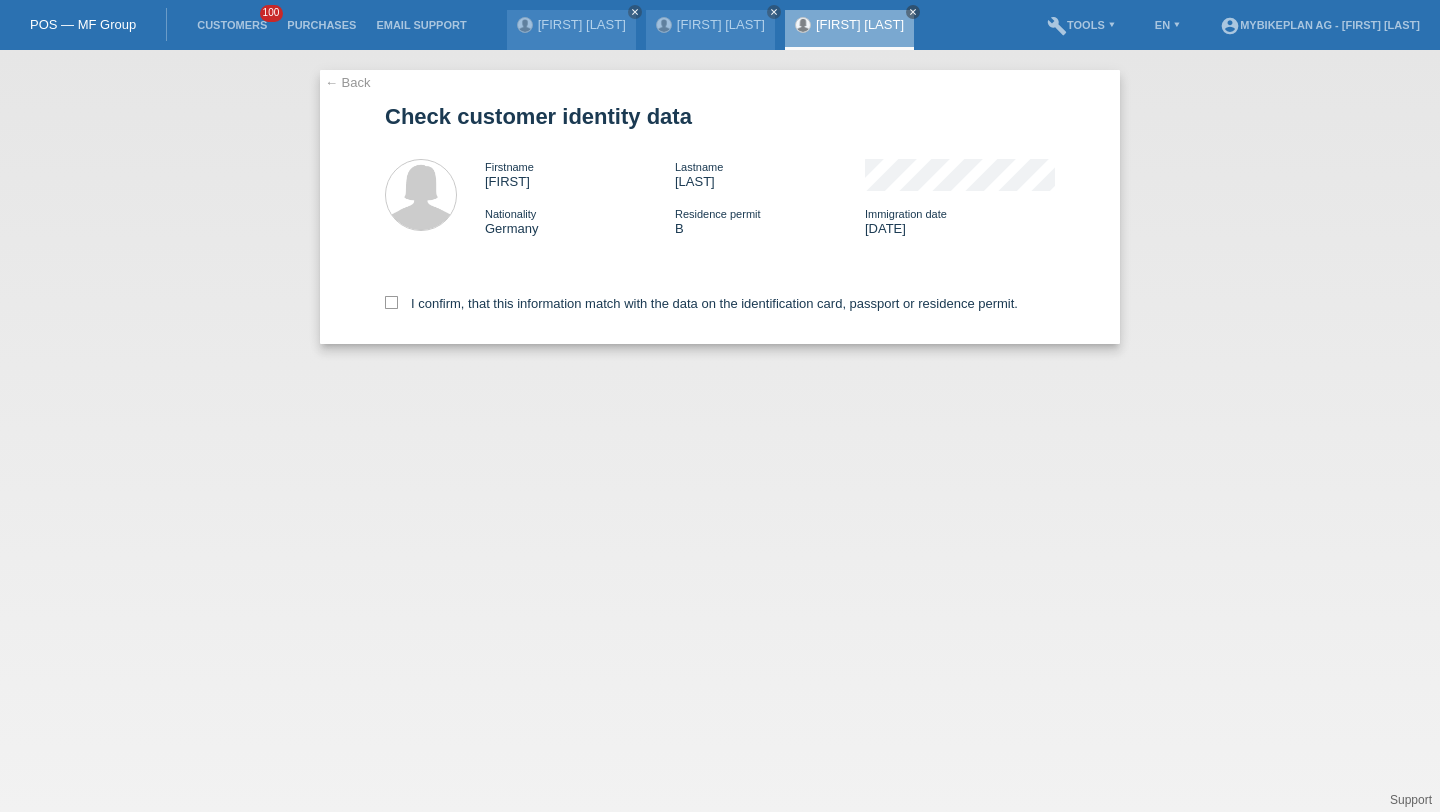 scroll, scrollTop: 0, scrollLeft: 0, axis: both 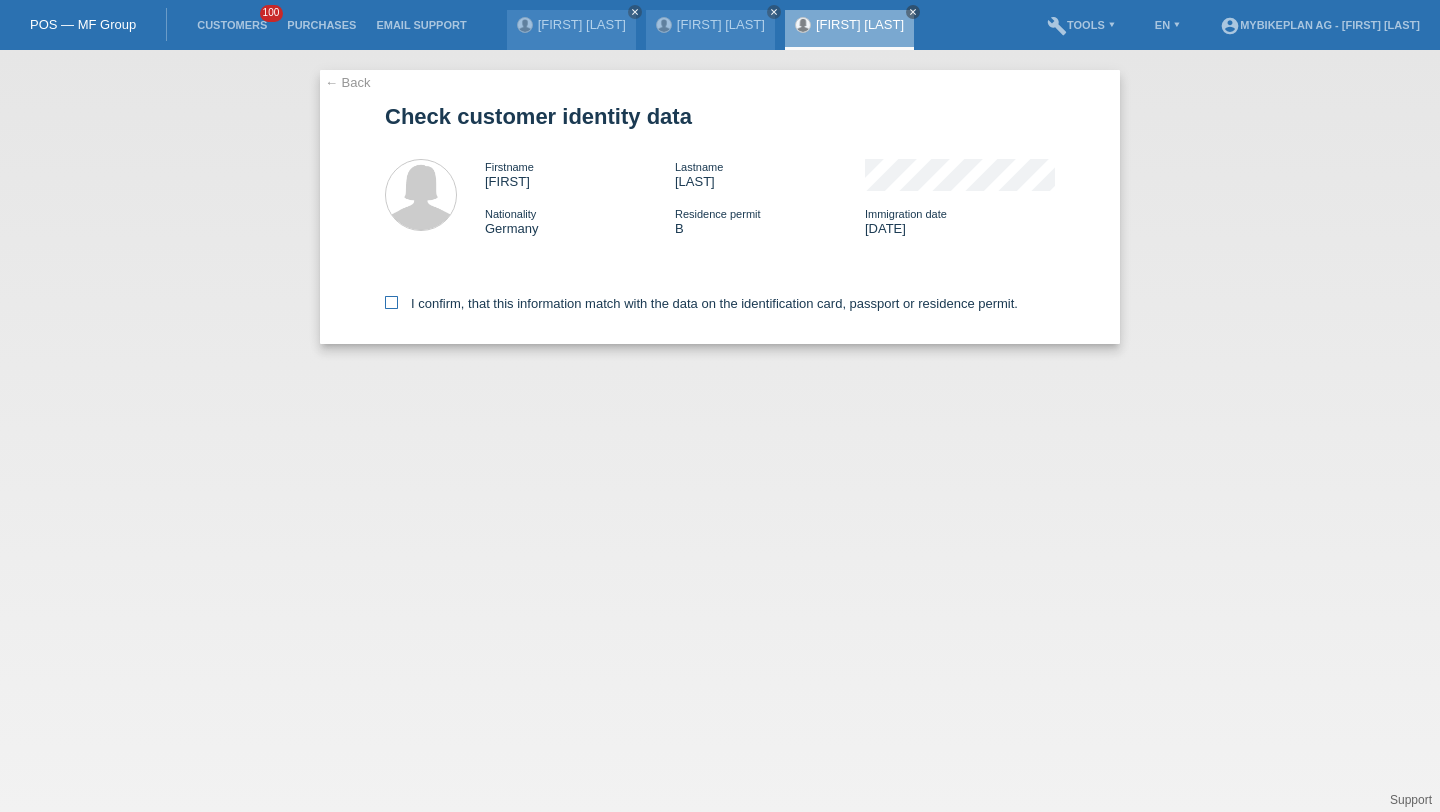 click on "I confirm, that this information match with the data on the identification card, passport or residence permit." at bounding box center (701, 303) 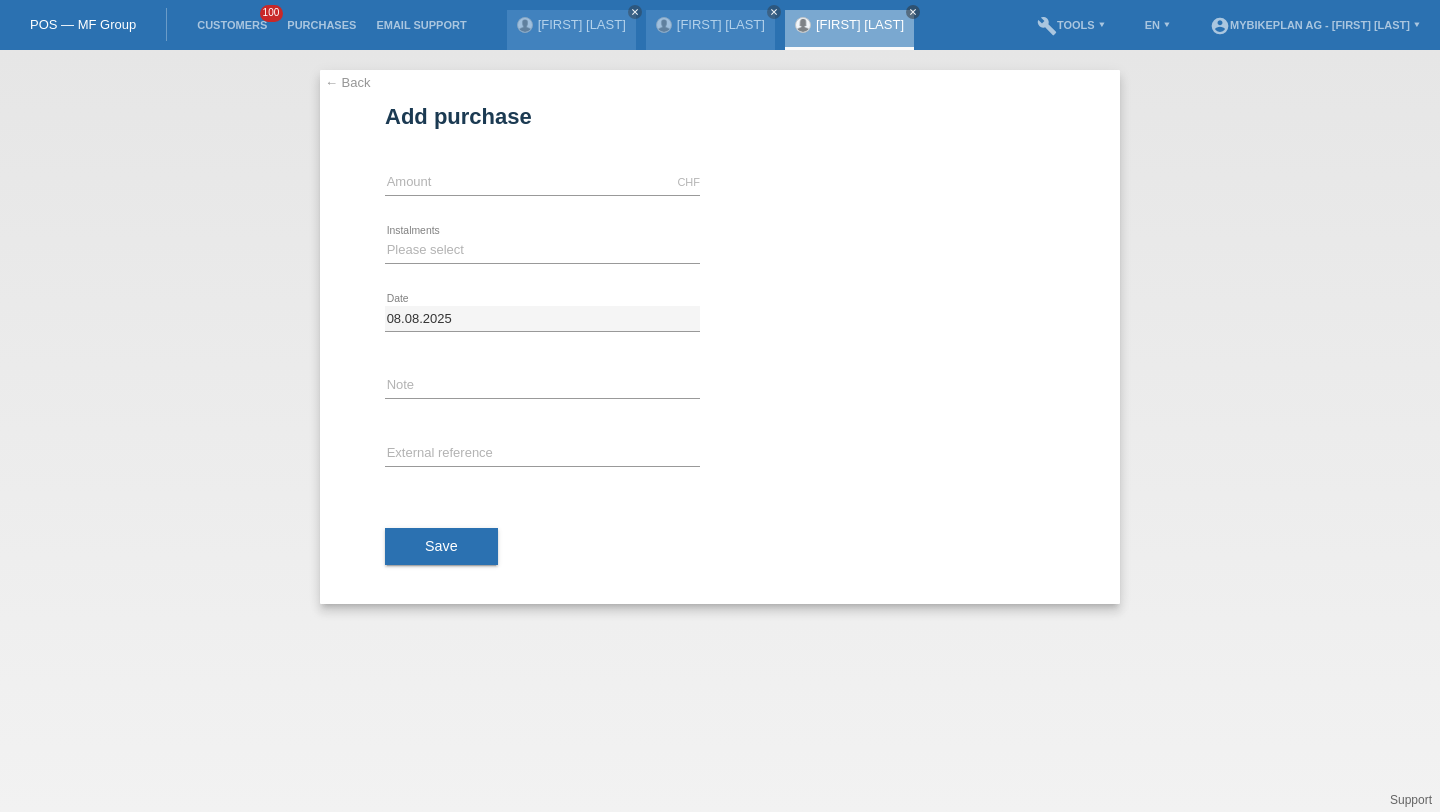 scroll, scrollTop: 0, scrollLeft: 0, axis: both 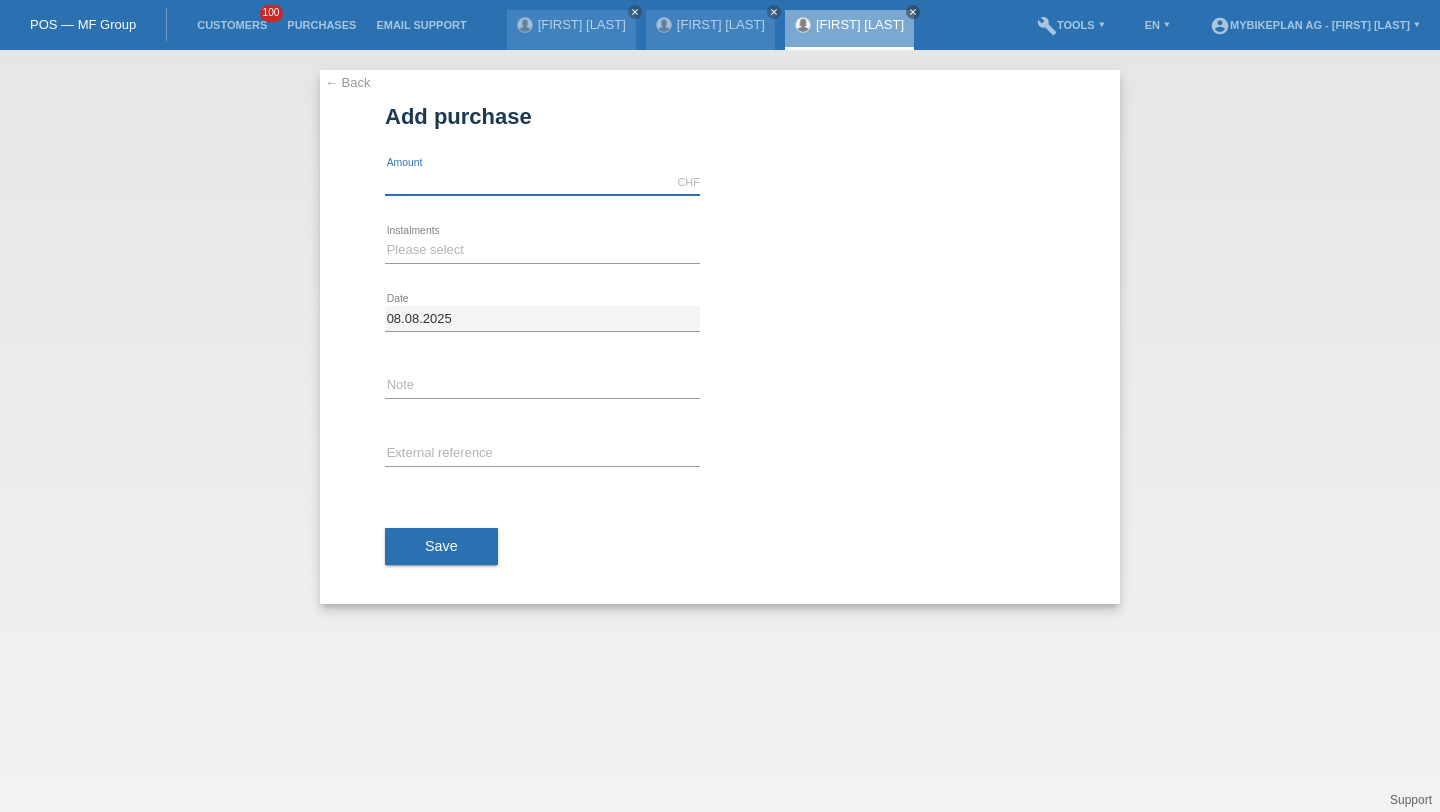 click at bounding box center [542, 182] 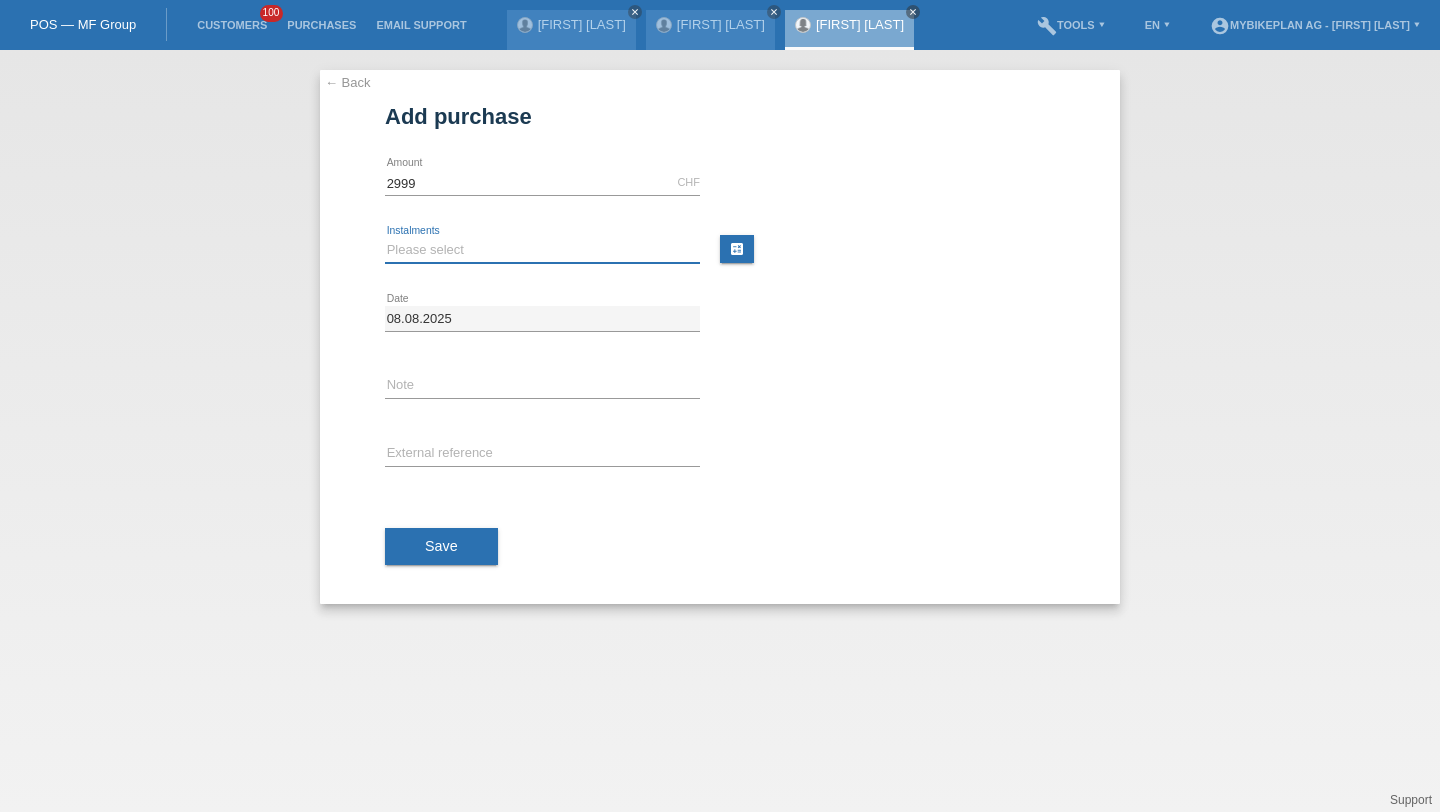 type on "2999.00" 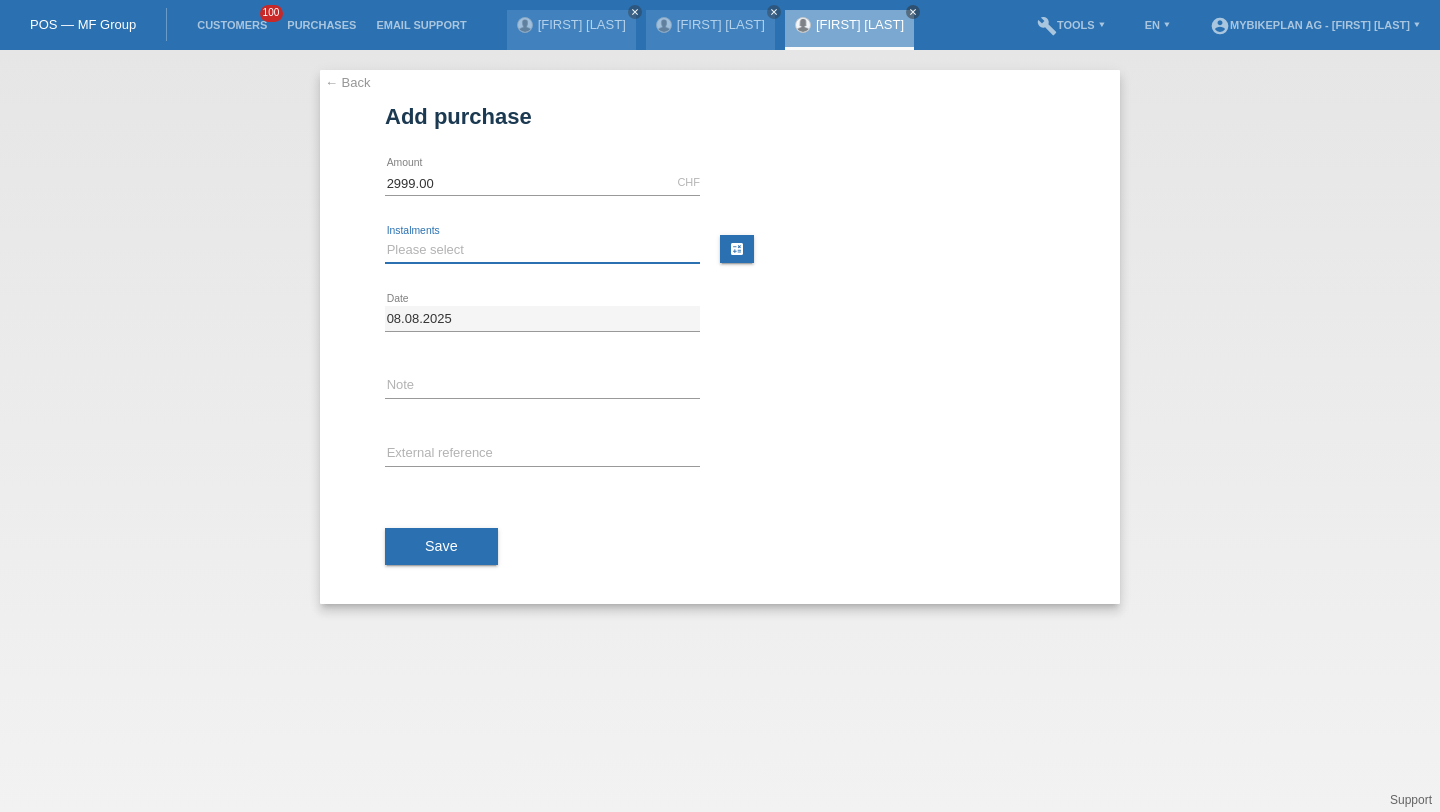 click on "Please select
6 instalments
12 instalments
18 instalments
24 instalments
36 instalments
48 instalments" at bounding box center (542, 250) 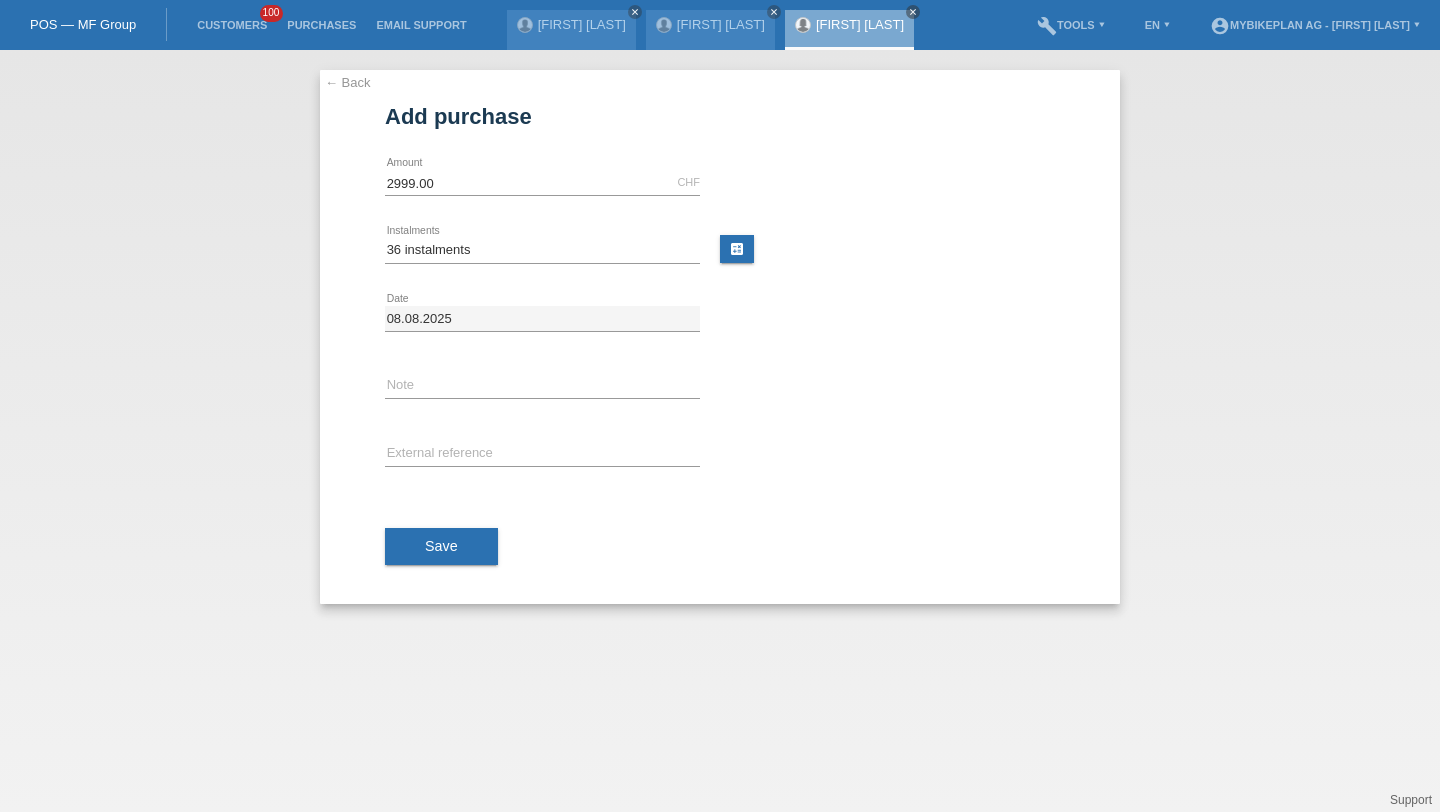 click on "error
External reference" at bounding box center [542, 455] 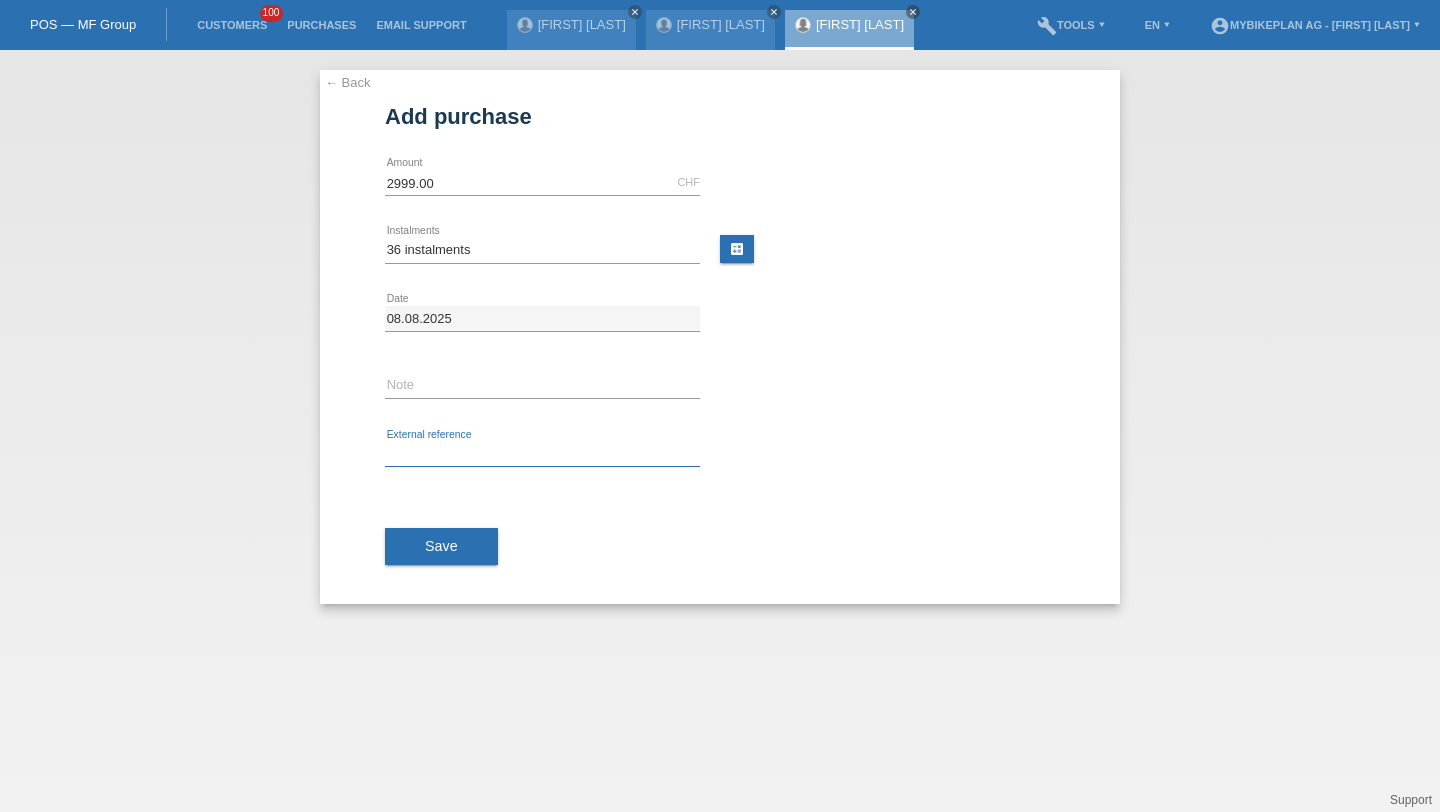 click at bounding box center (542, 454) 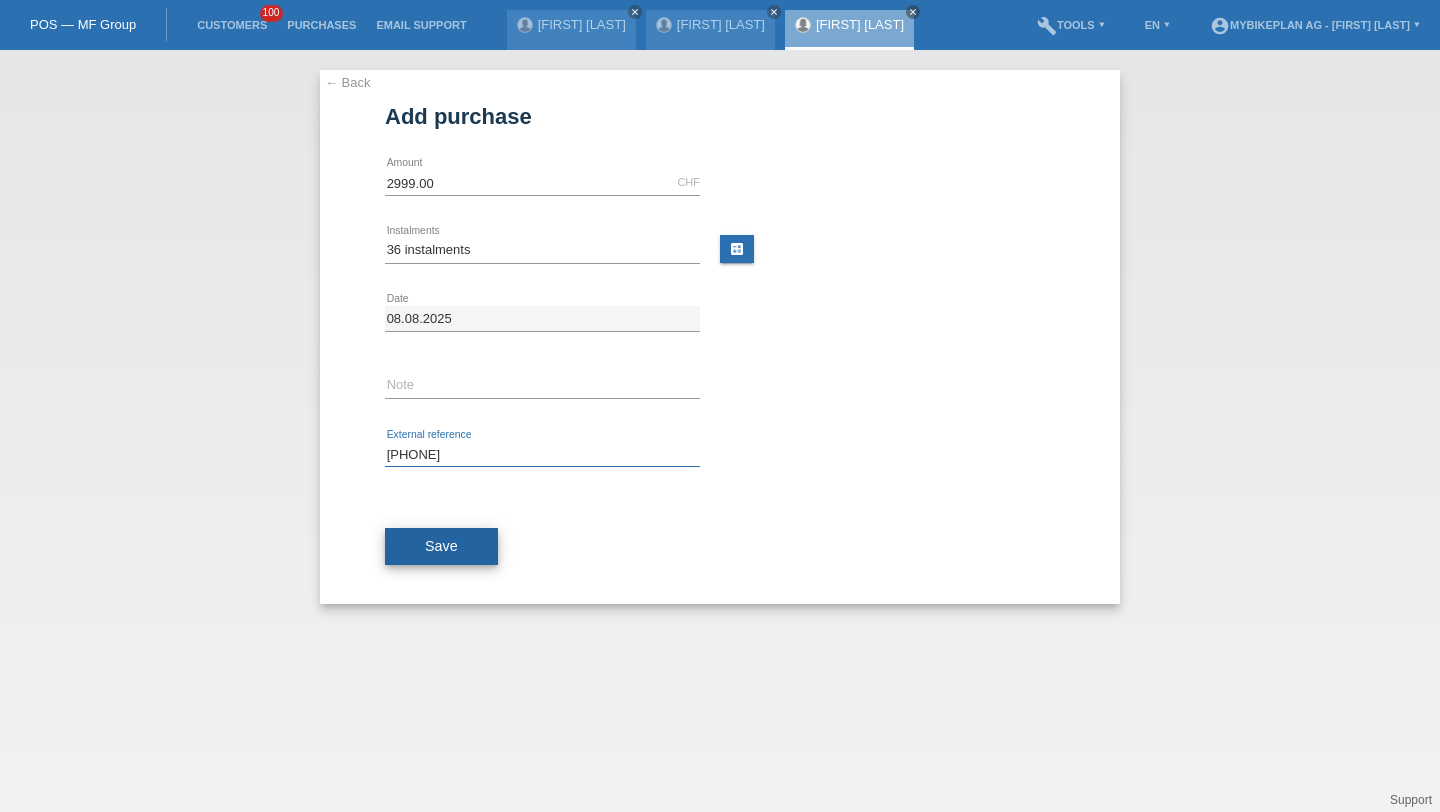 type on "41563034441" 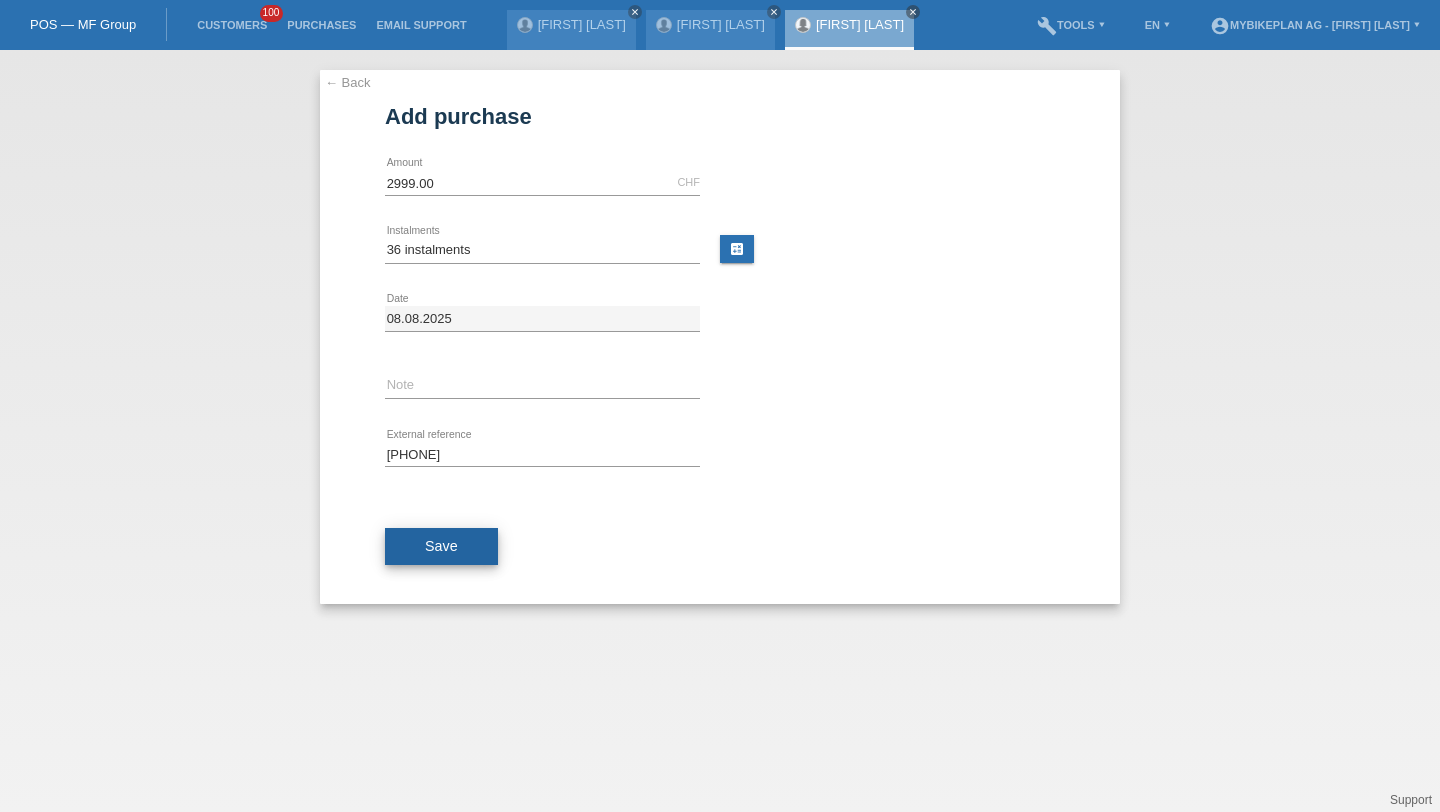click on "Save" at bounding box center (441, 546) 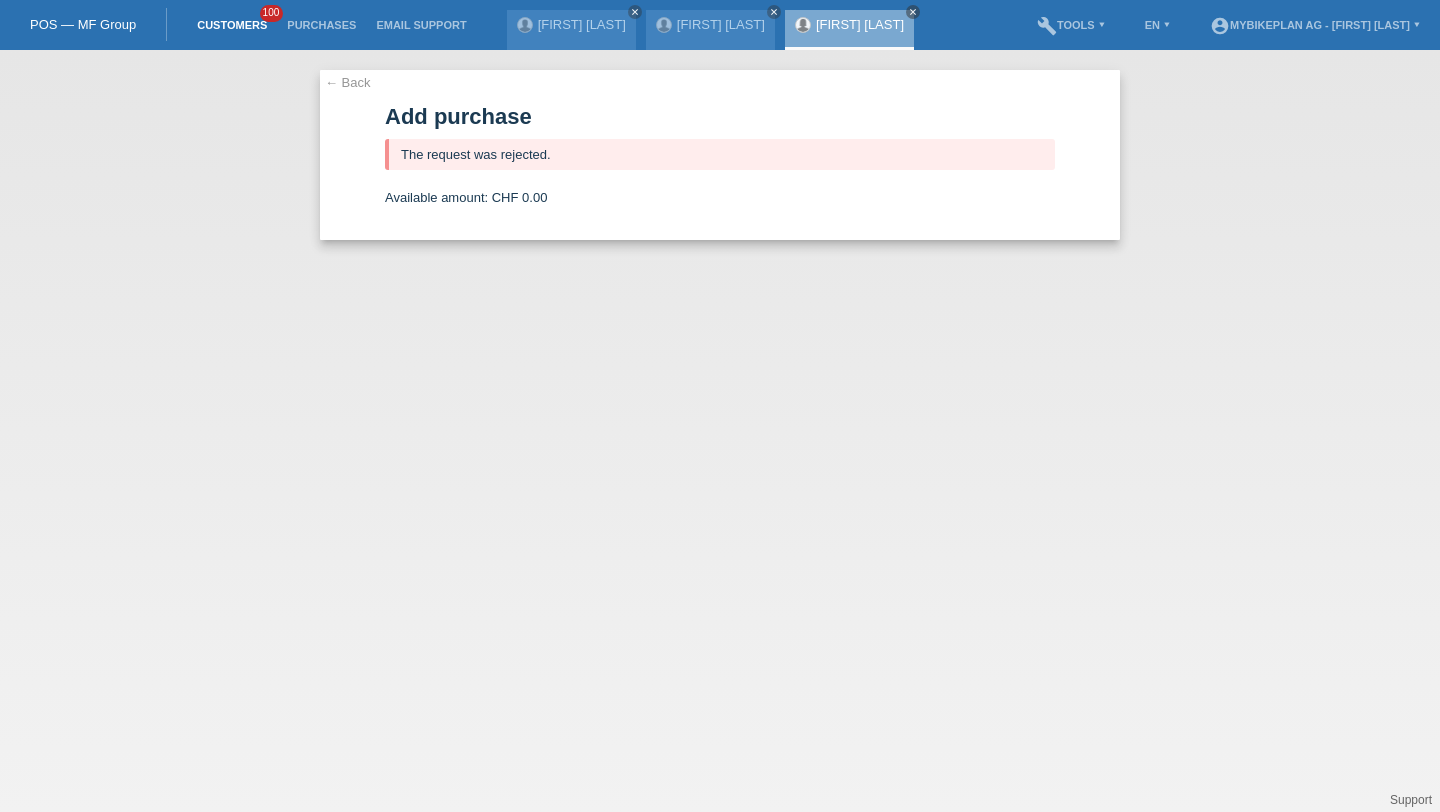 click on "Customers" at bounding box center (232, 25) 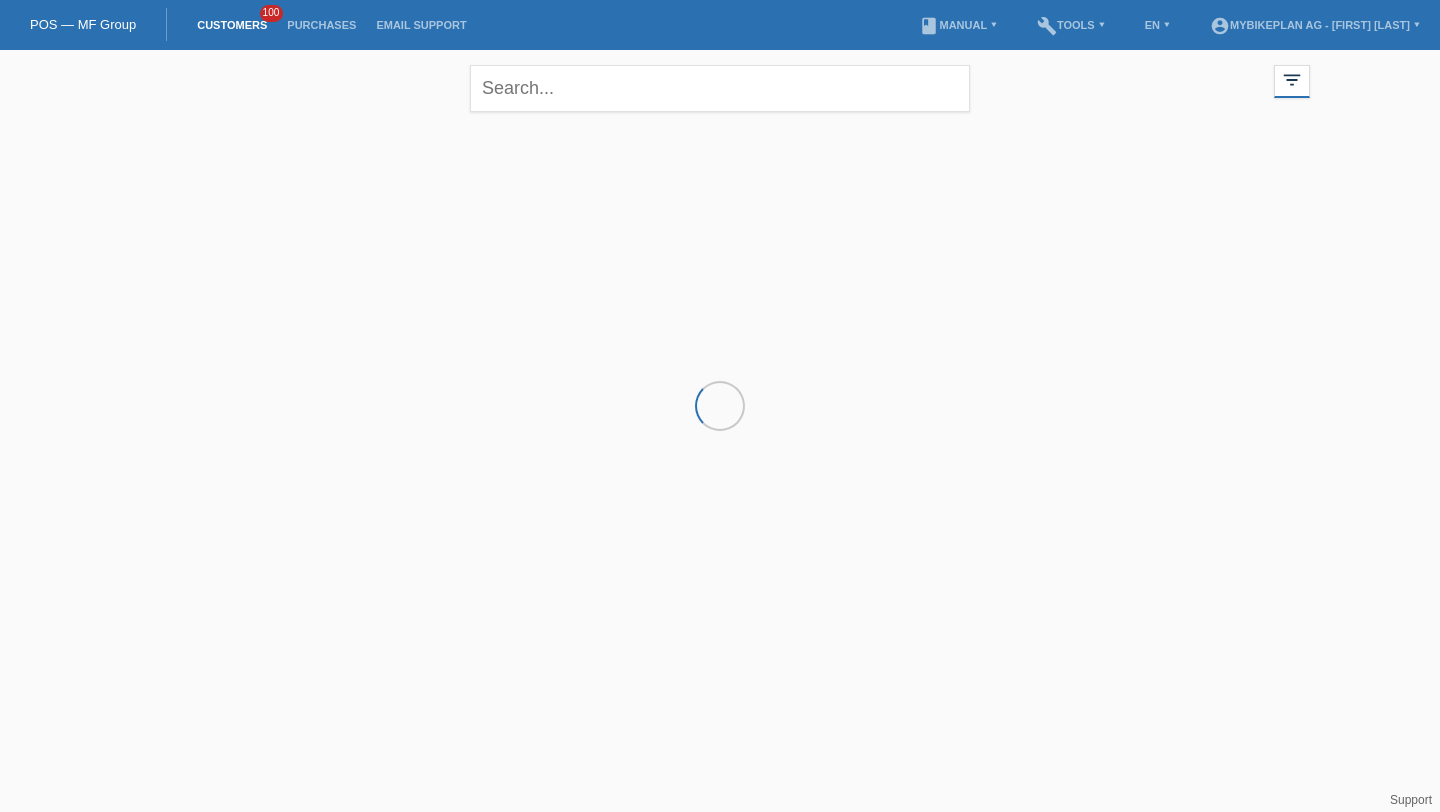 scroll, scrollTop: 0, scrollLeft: 0, axis: both 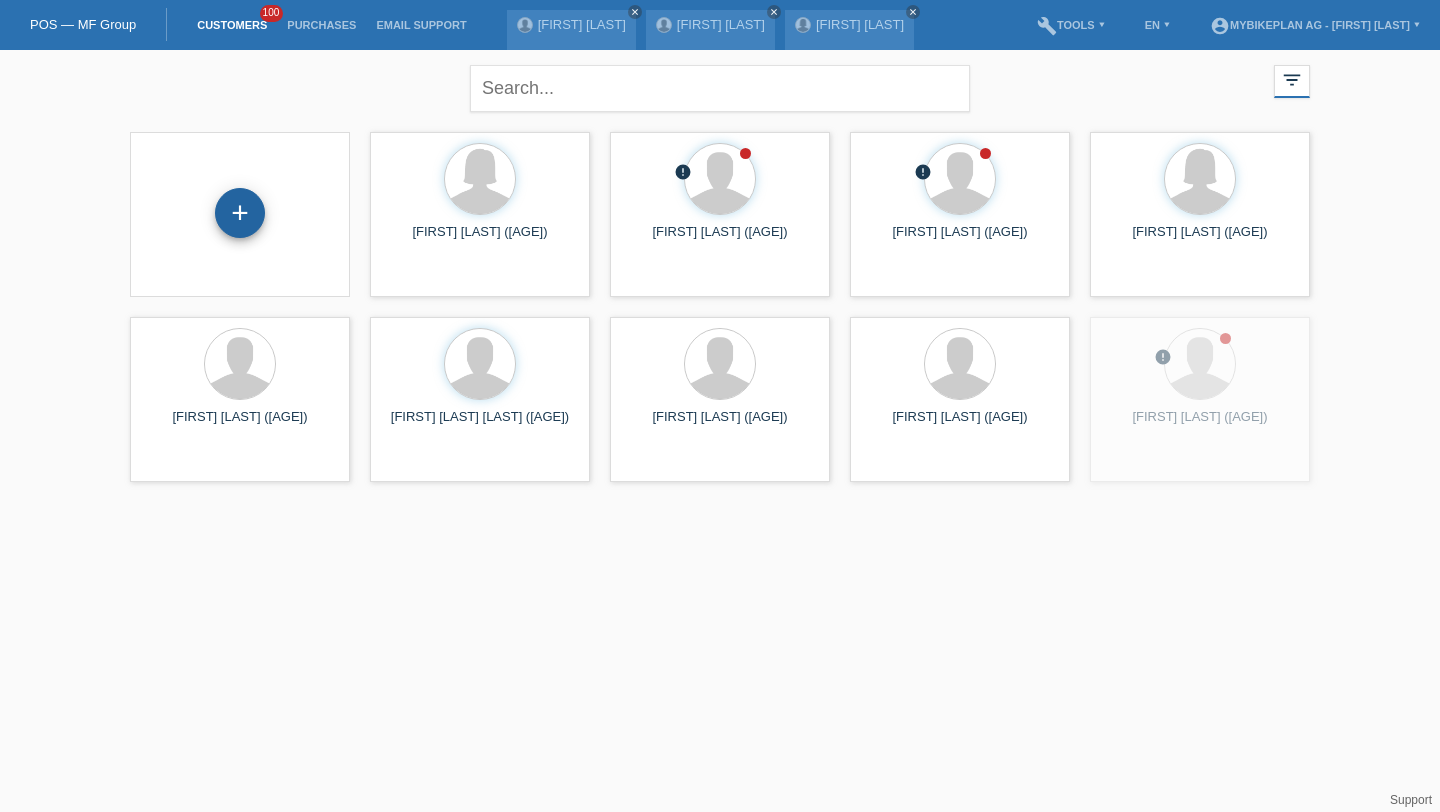 click on "+" at bounding box center [240, 213] 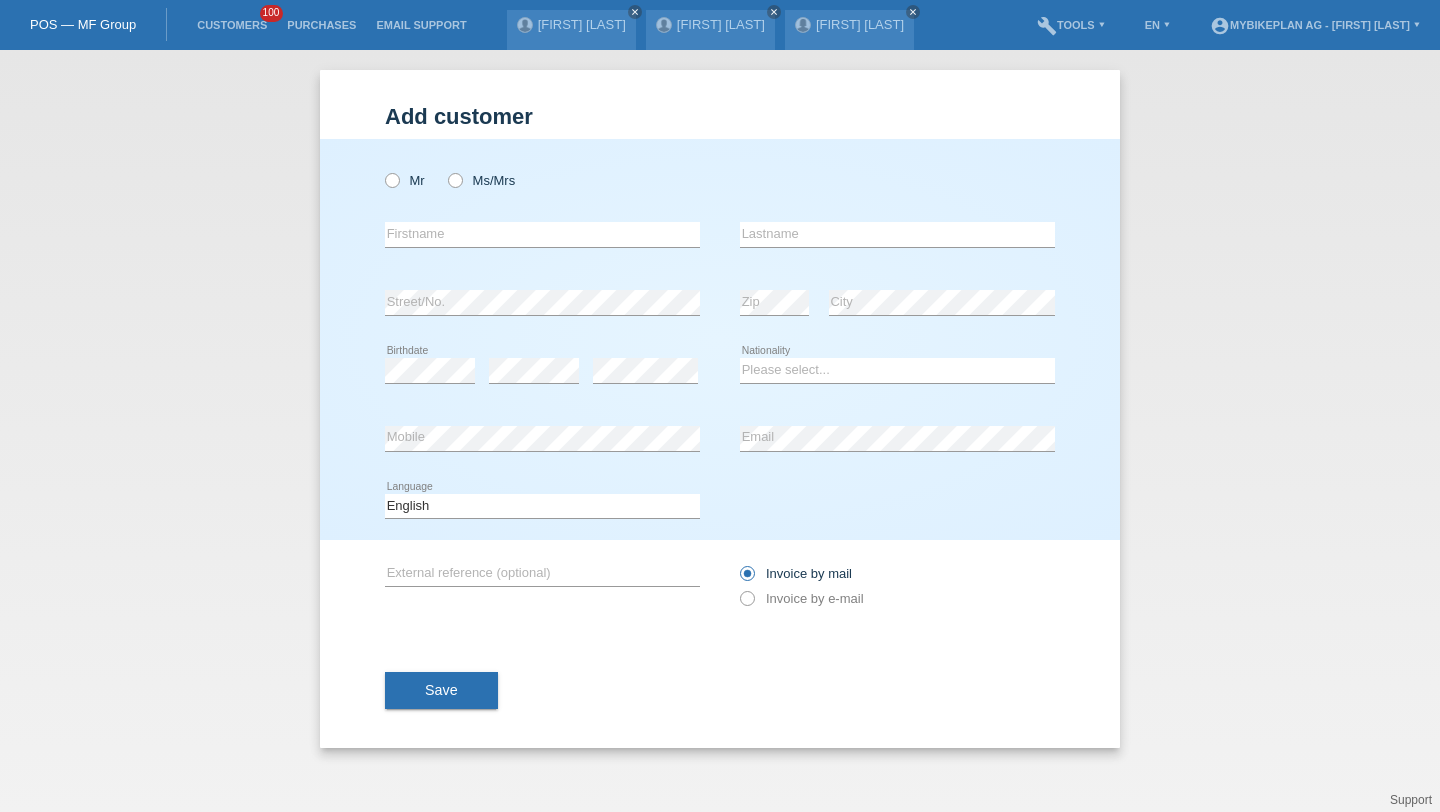 scroll, scrollTop: 0, scrollLeft: 0, axis: both 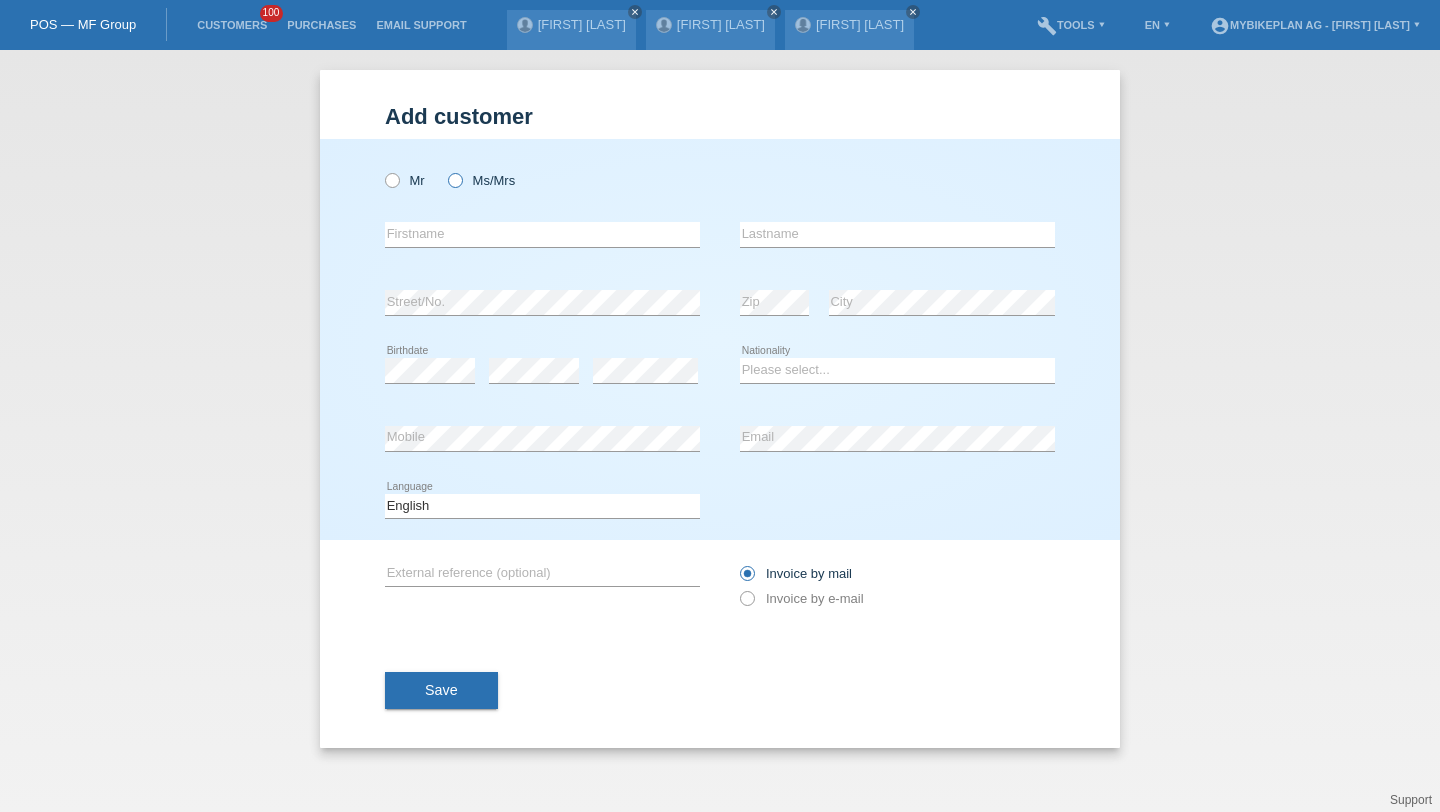 click on "Ms/Mrs" at bounding box center (481, 180) 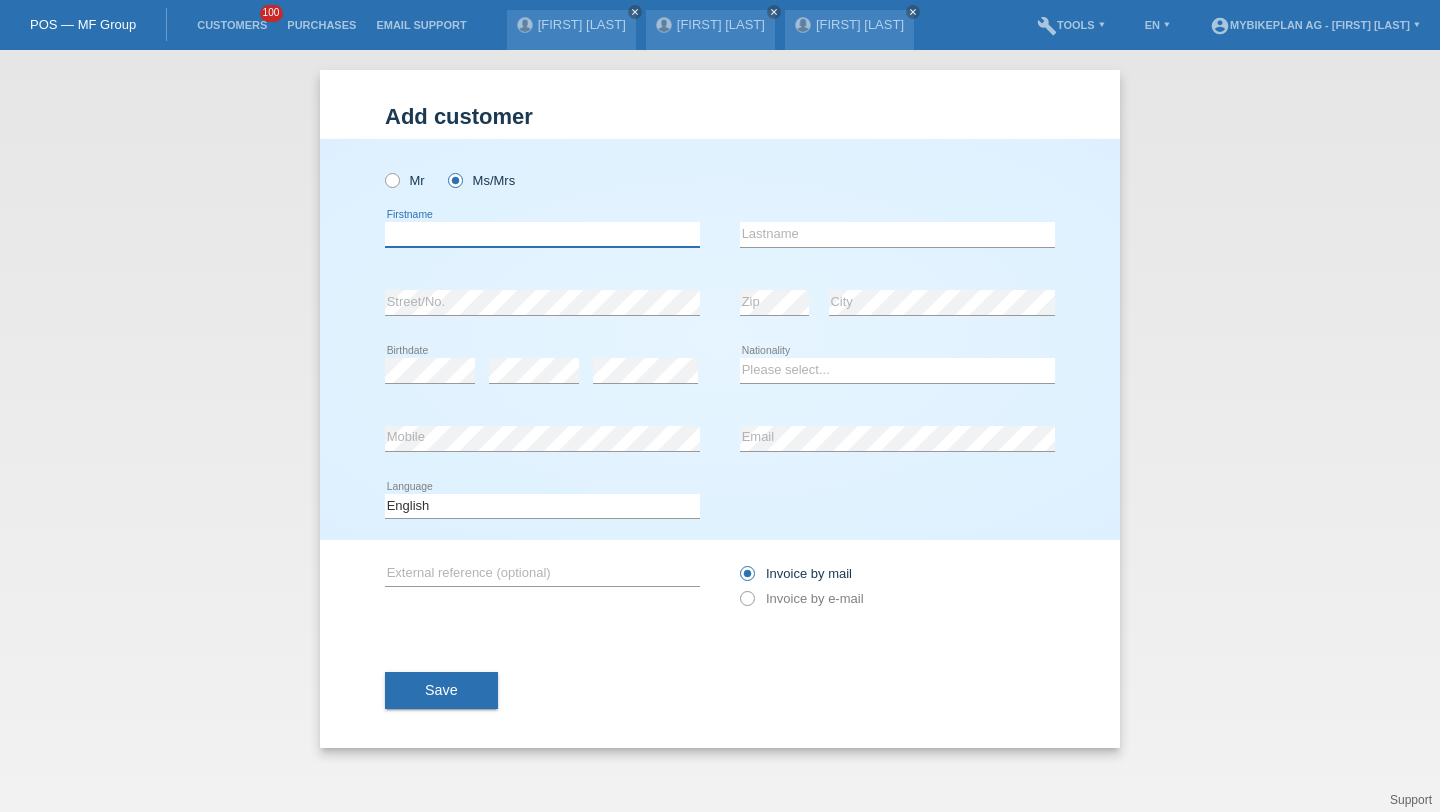 click at bounding box center (542, 234) 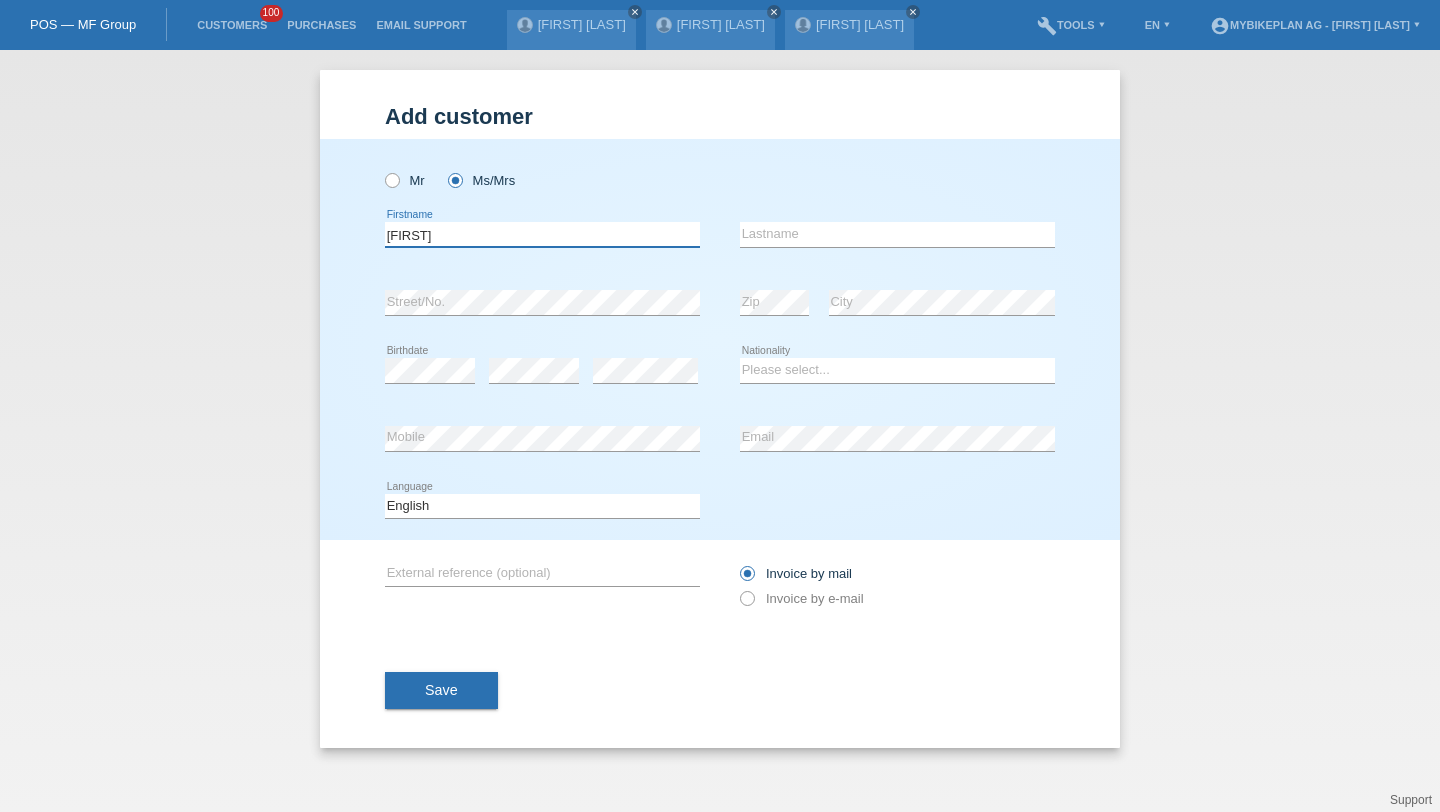 type on "Sara" 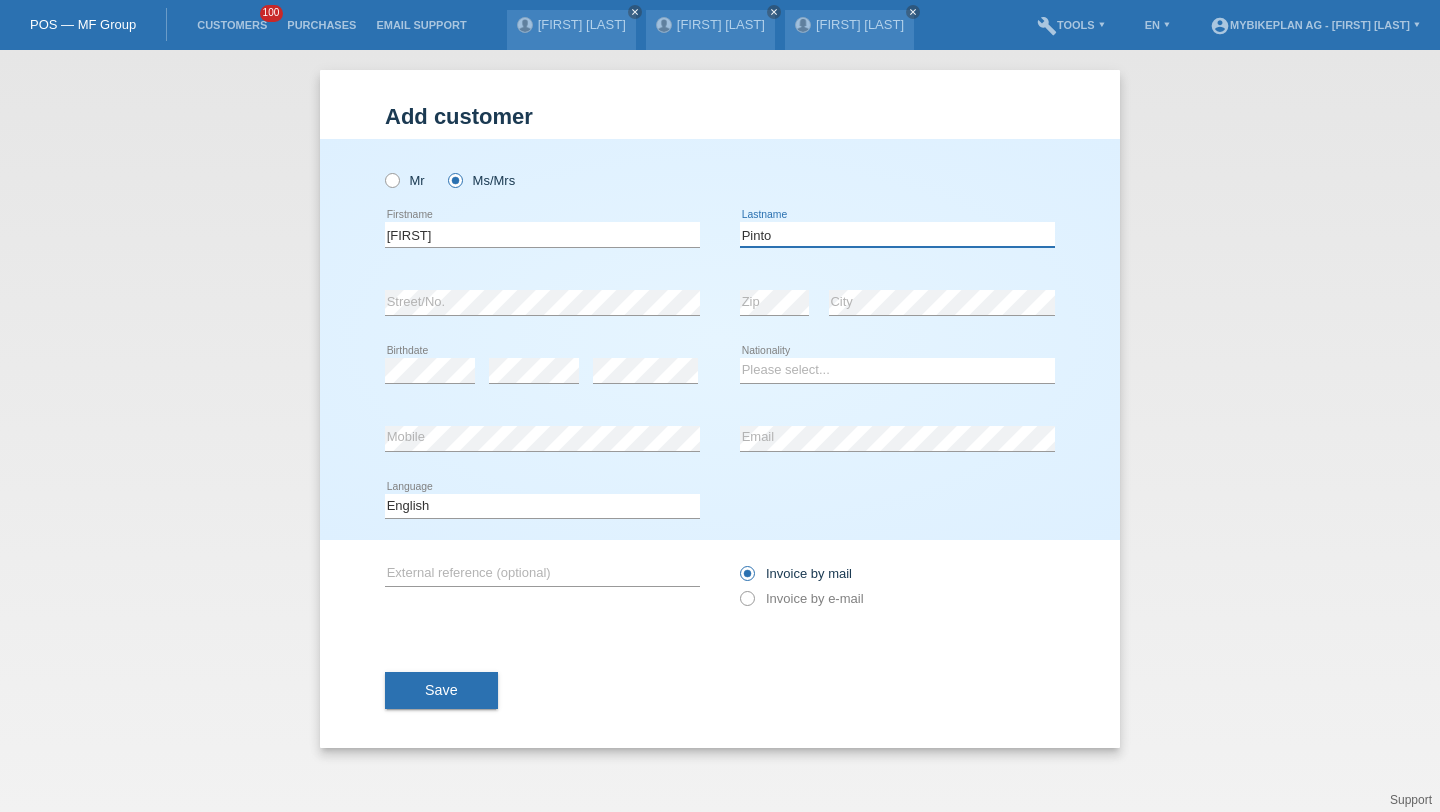 type on "Pinto" 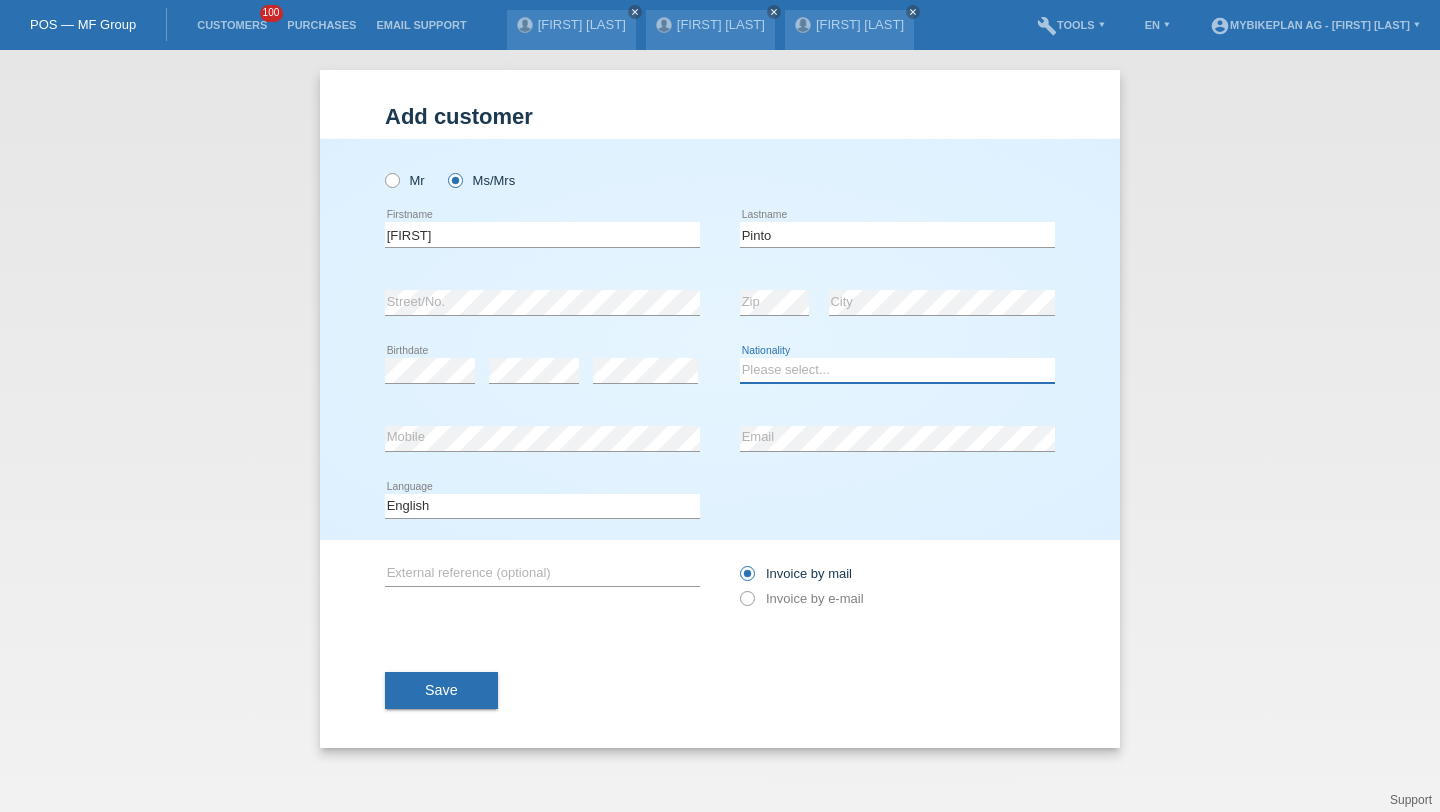 click on "Please select...
Switzerland
Austria
Germany
Liechtenstein
------------
Afghanistan
Åland Islands
Albania
Algeria
American Samoa Andorra Angola Anguilla Antarctica Antigua and Barbuda Argentina Armenia" at bounding box center [897, 370] 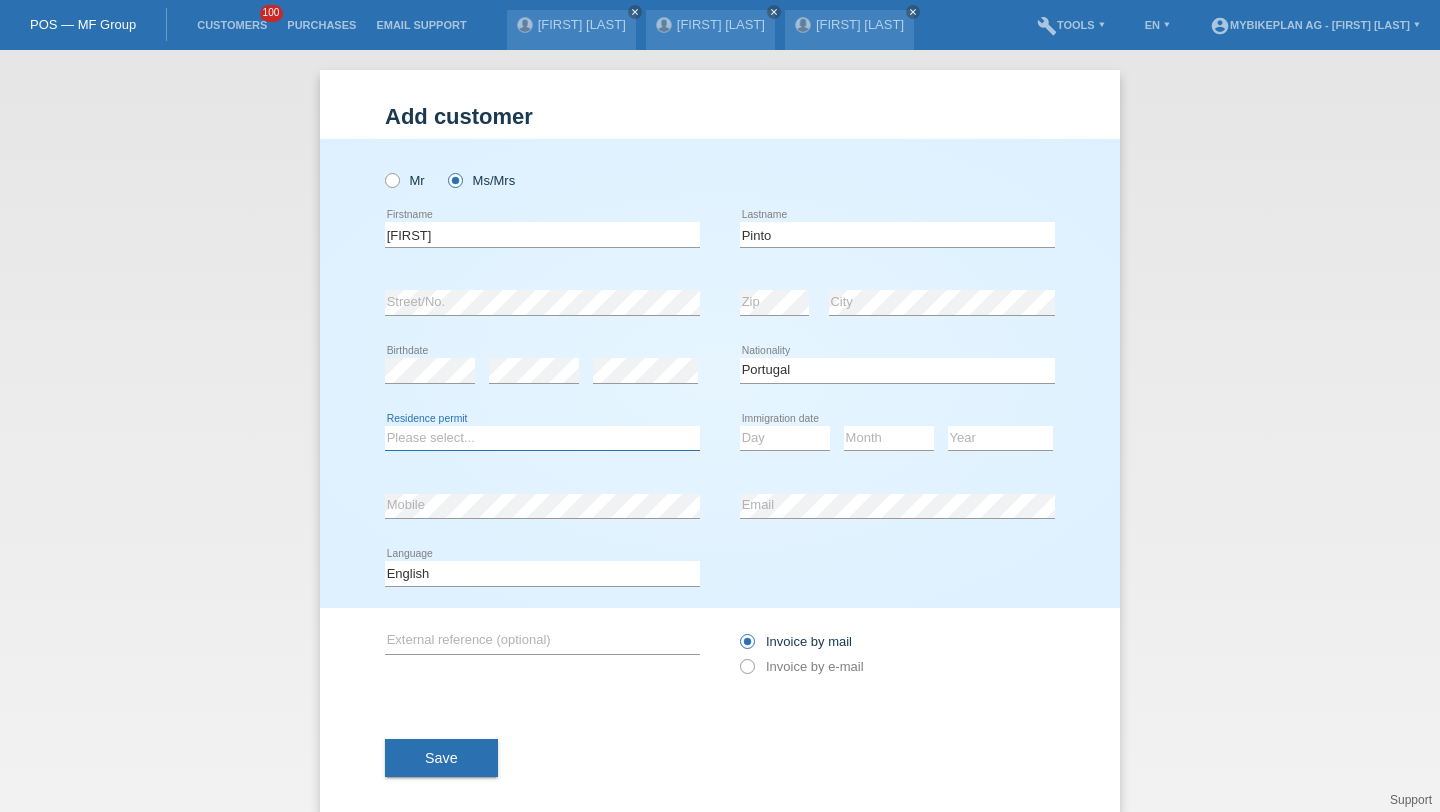 click on "Please select...
C
B
B - Refugee status
Other" at bounding box center [542, 438] 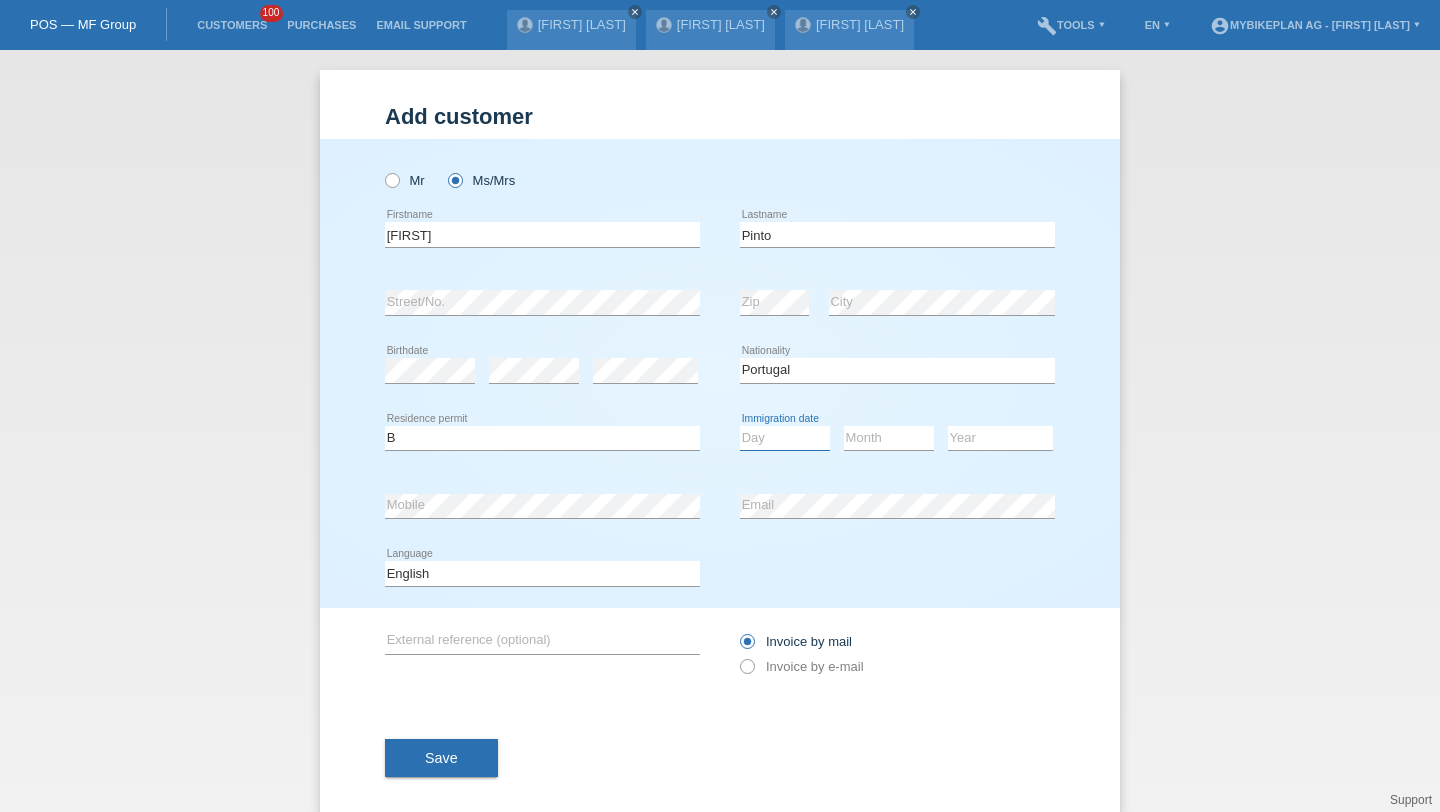 click on "Day
01
02
03
04
05
06
07
08
09
10 11" at bounding box center [785, 438] 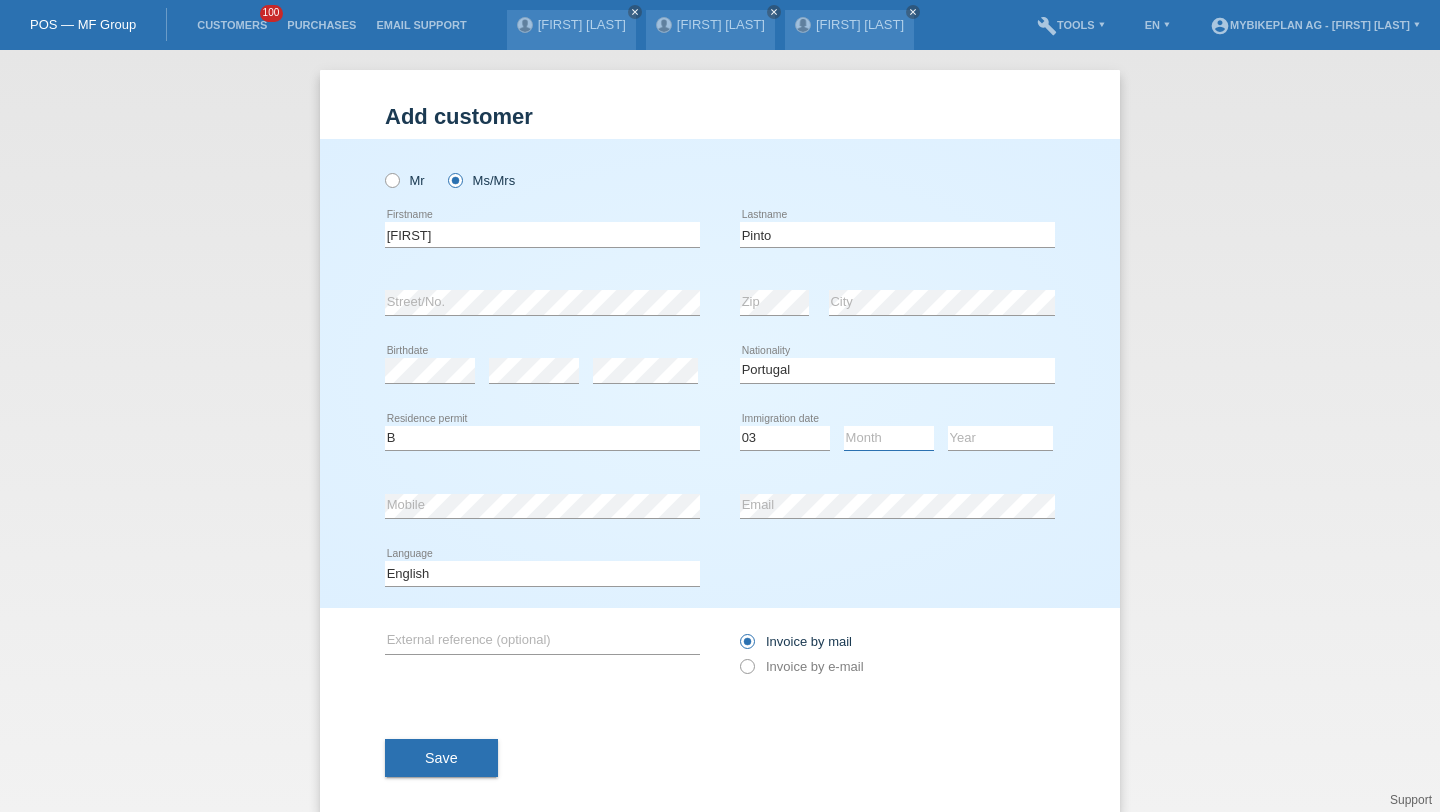 click on "Month
01
02
03
04
05
06
07
08
09
10 11" at bounding box center (889, 438) 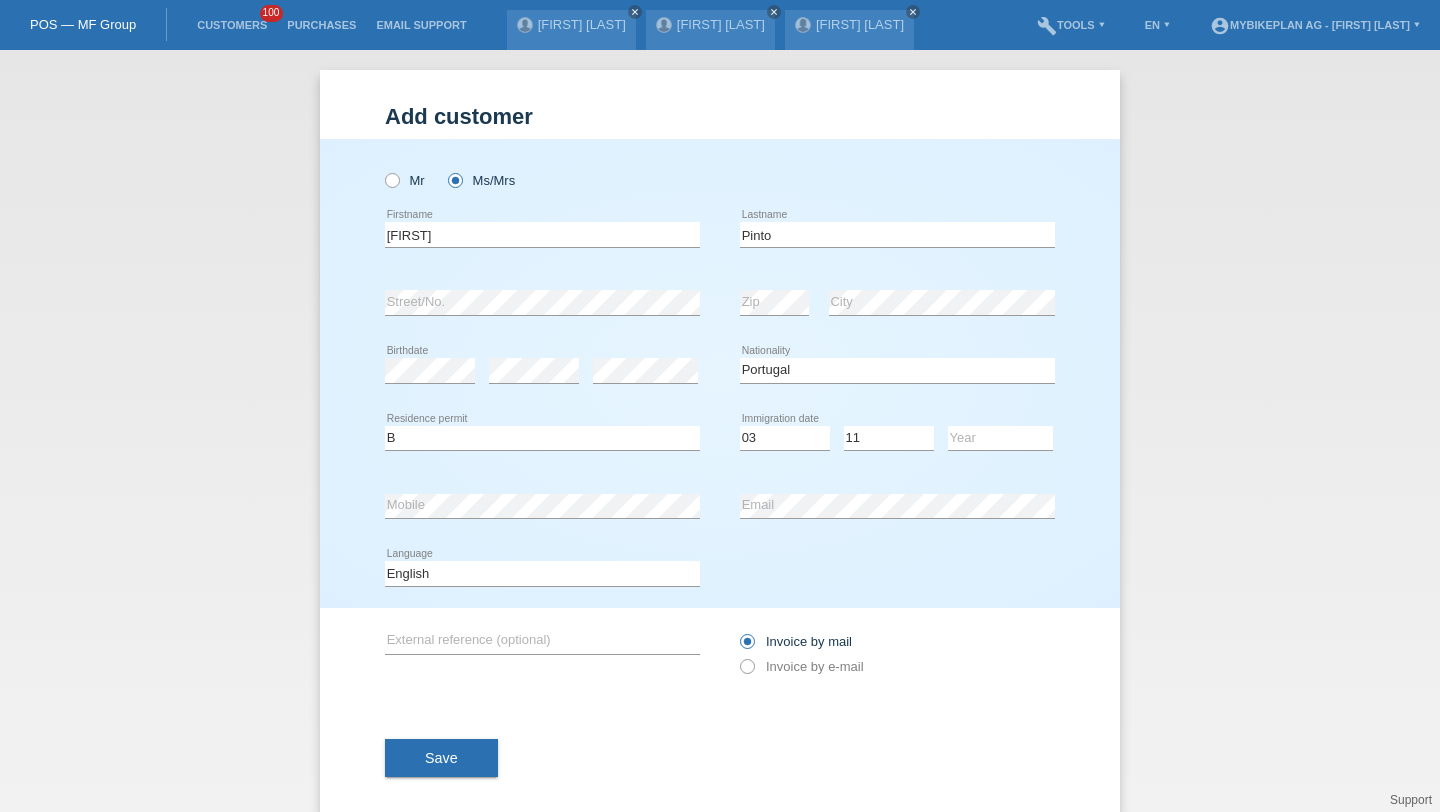 click on "Year
2025
2024
2023
2022
2021
2020
2019
2018
2017" at bounding box center [1000, 439] 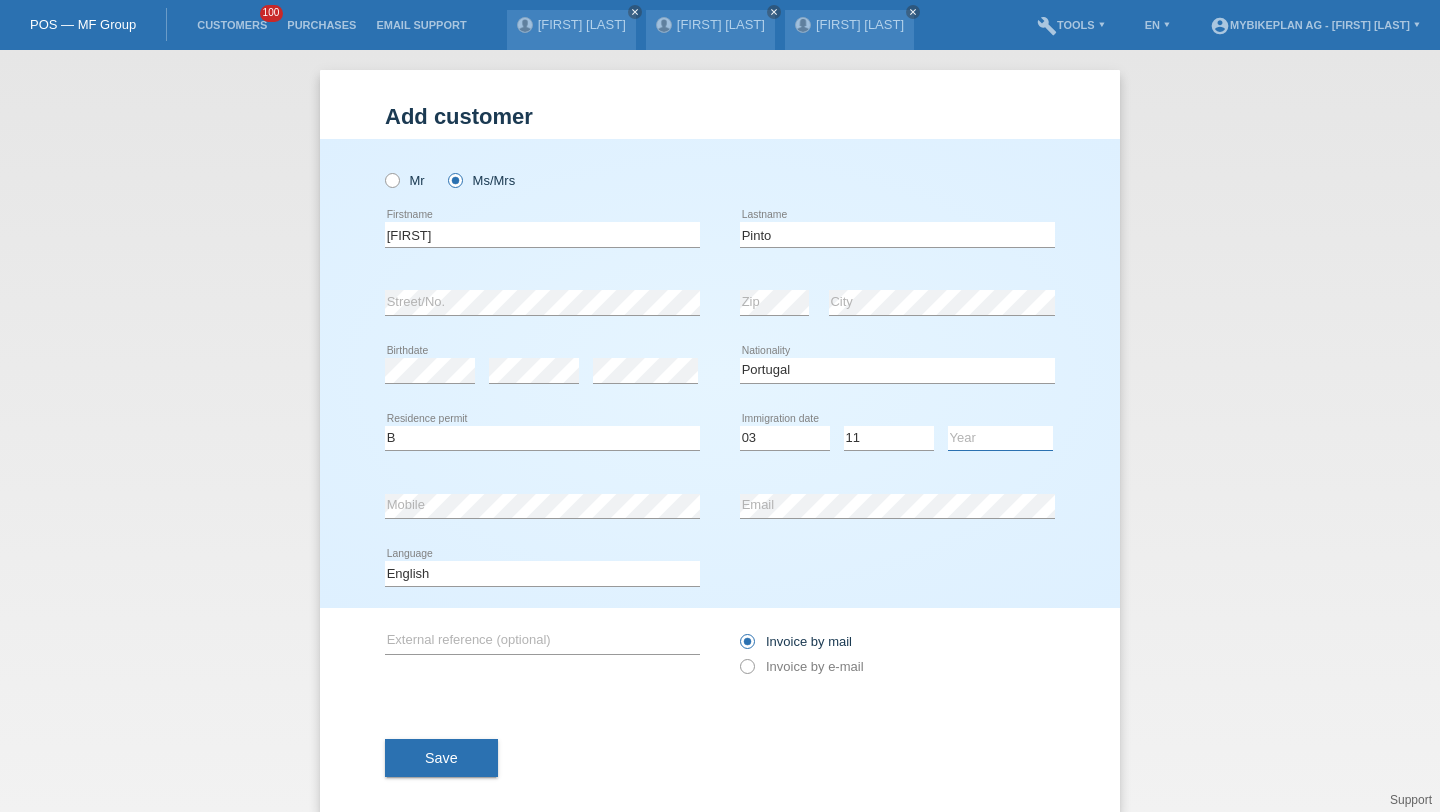 click on "Year
2025
2024
2023
2022
2021
2020
2019
2018
2017 2016 2015 2014 2013 2012 2011 2010 2009 2008 2007 2006 2005 2004 2003 2002 2001" at bounding box center (1000, 438) 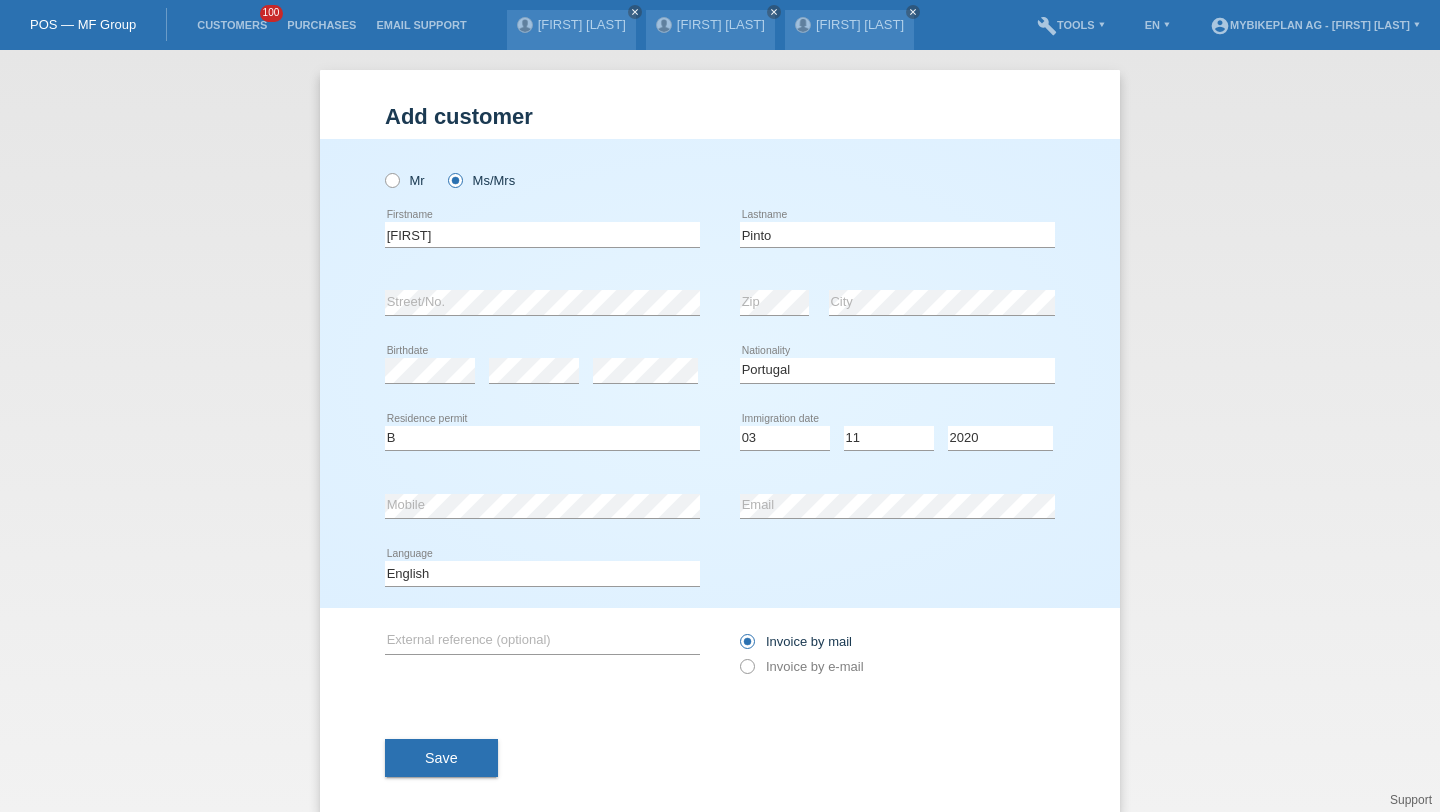 click on "error
Mobile" at bounding box center (542, 506) 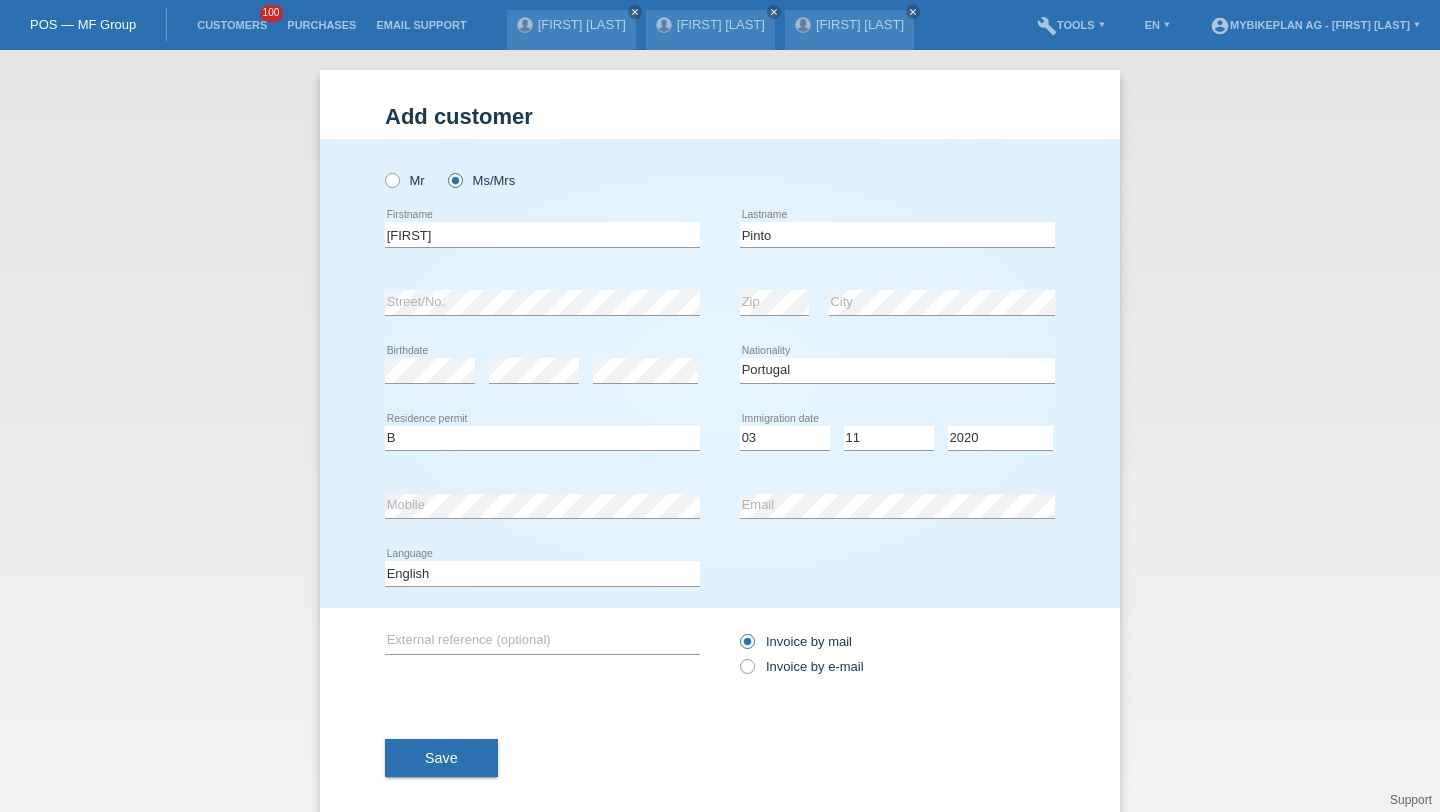 click on "Deutsch
Français
Italiano
English
error
Language" at bounding box center (542, 574) 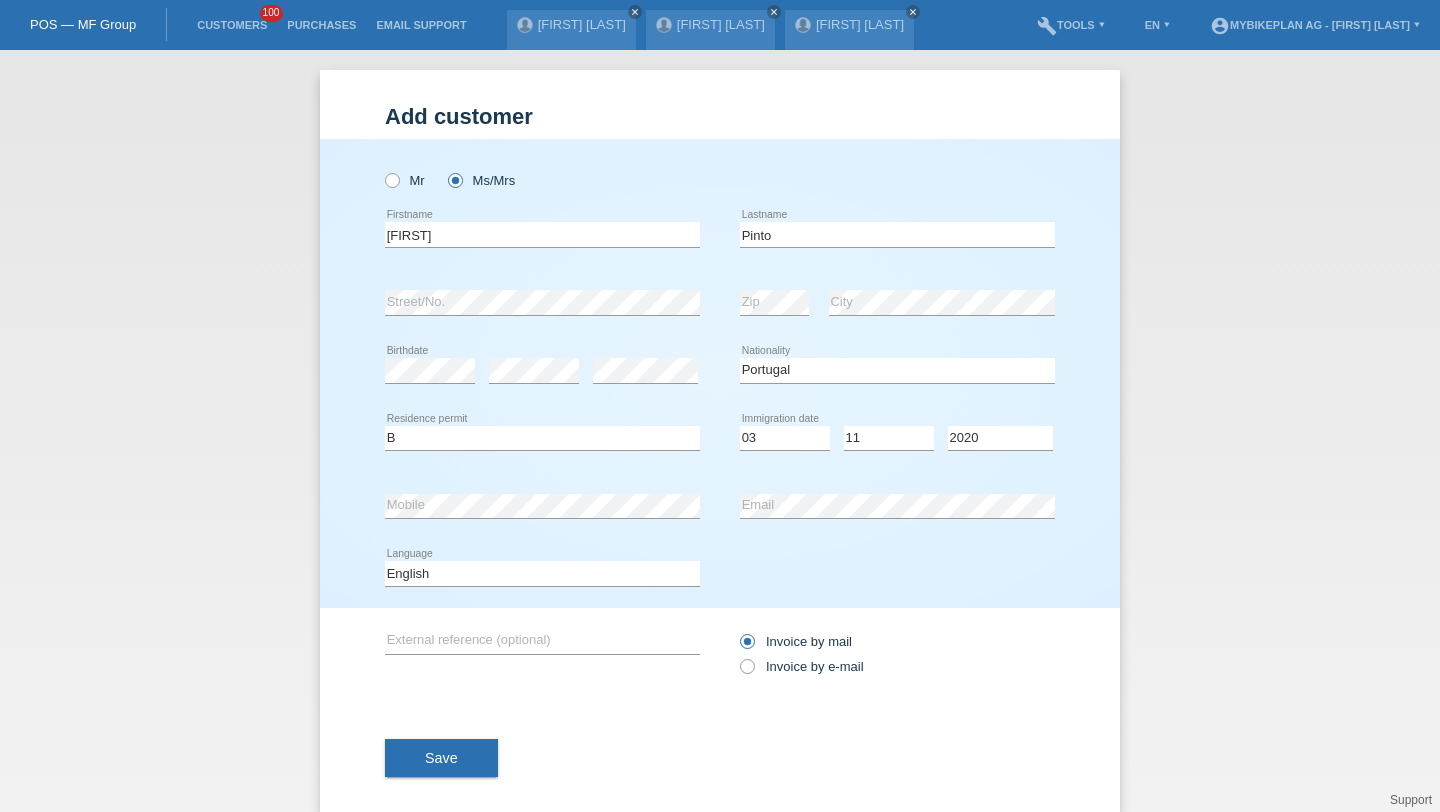 click on "Deutsch
Français
Italiano
English
error
Language" at bounding box center (542, 574) 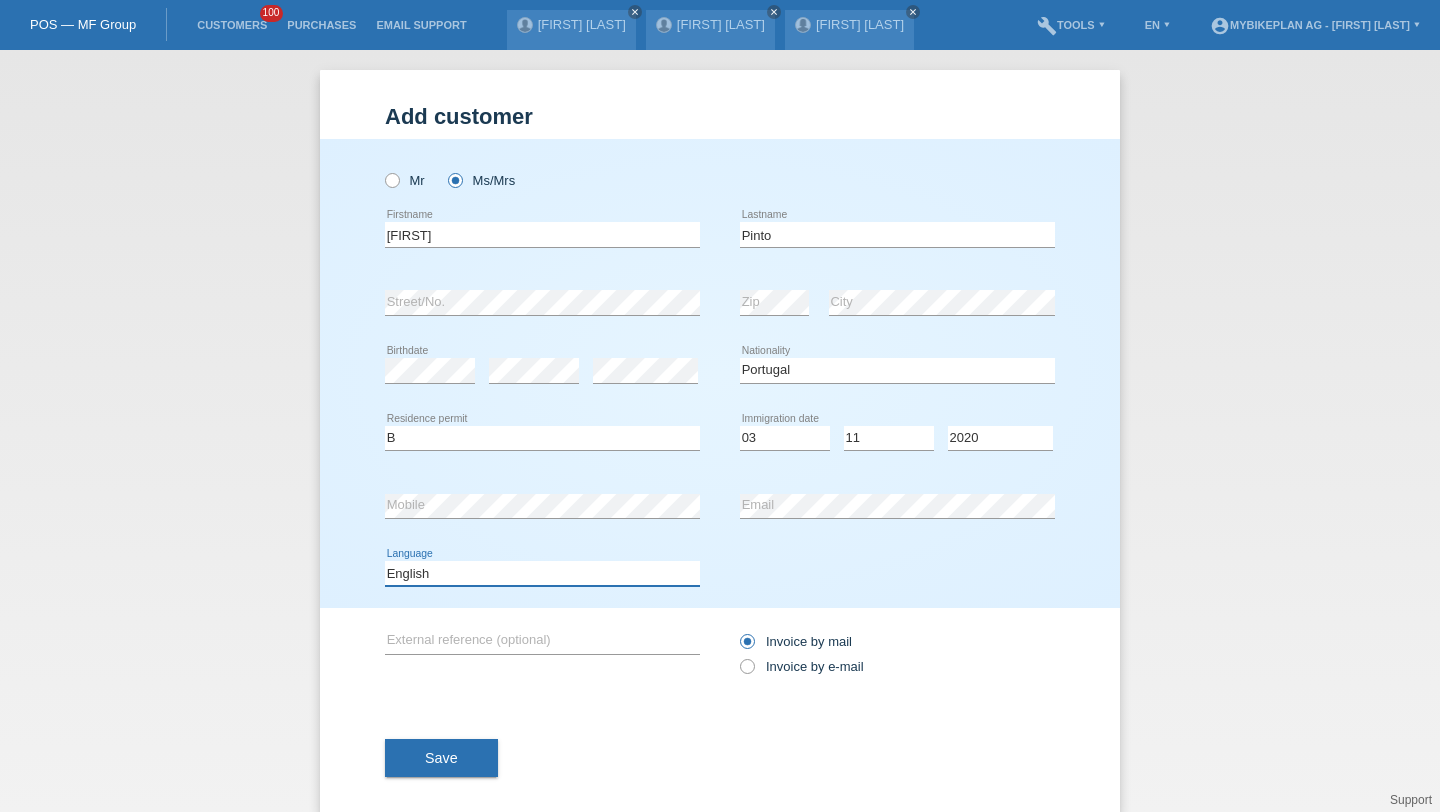 click on "Deutsch
Français
Italiano
English" at bounding box center (542, 573) 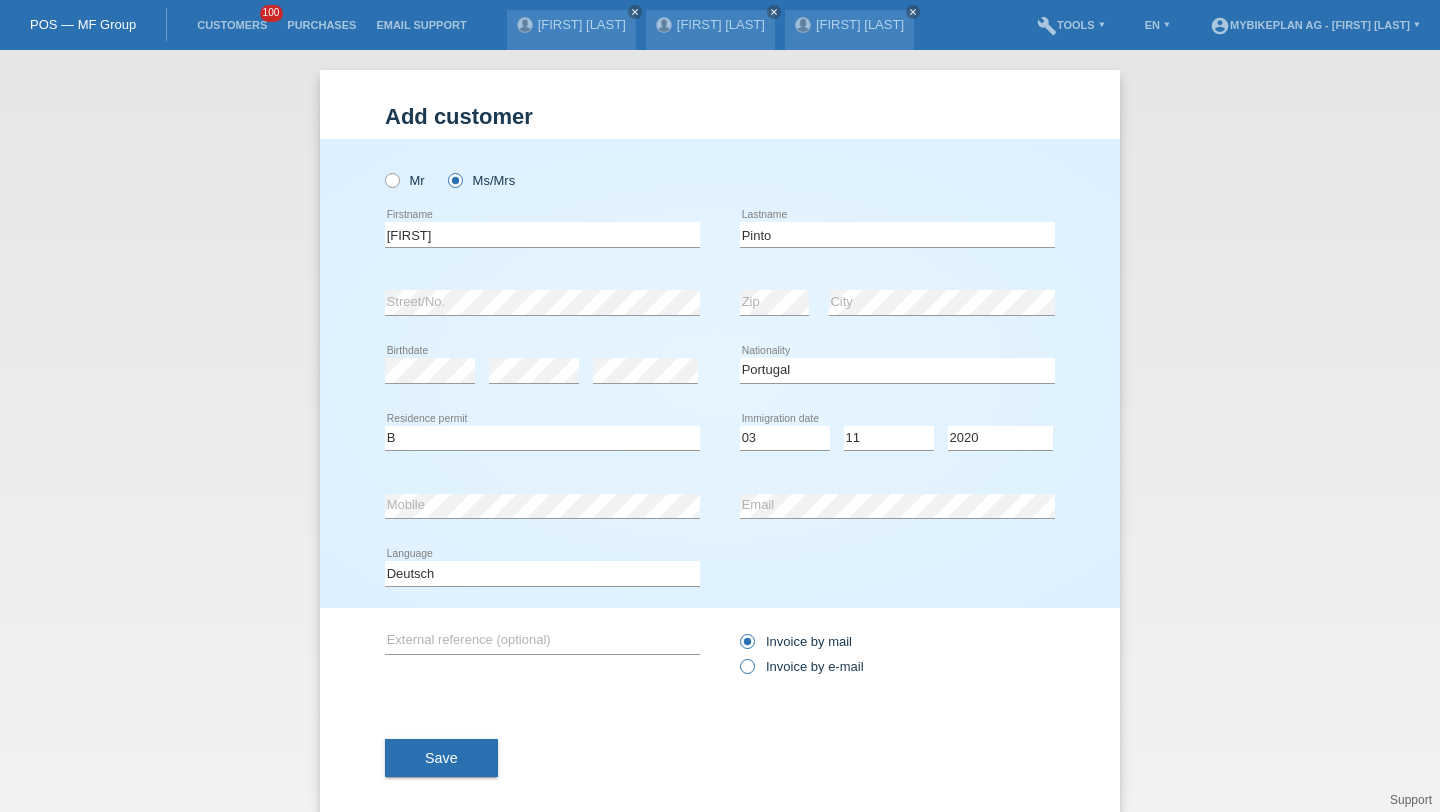 click on "Invoice by e-mail" at bounding box center (802, 666) 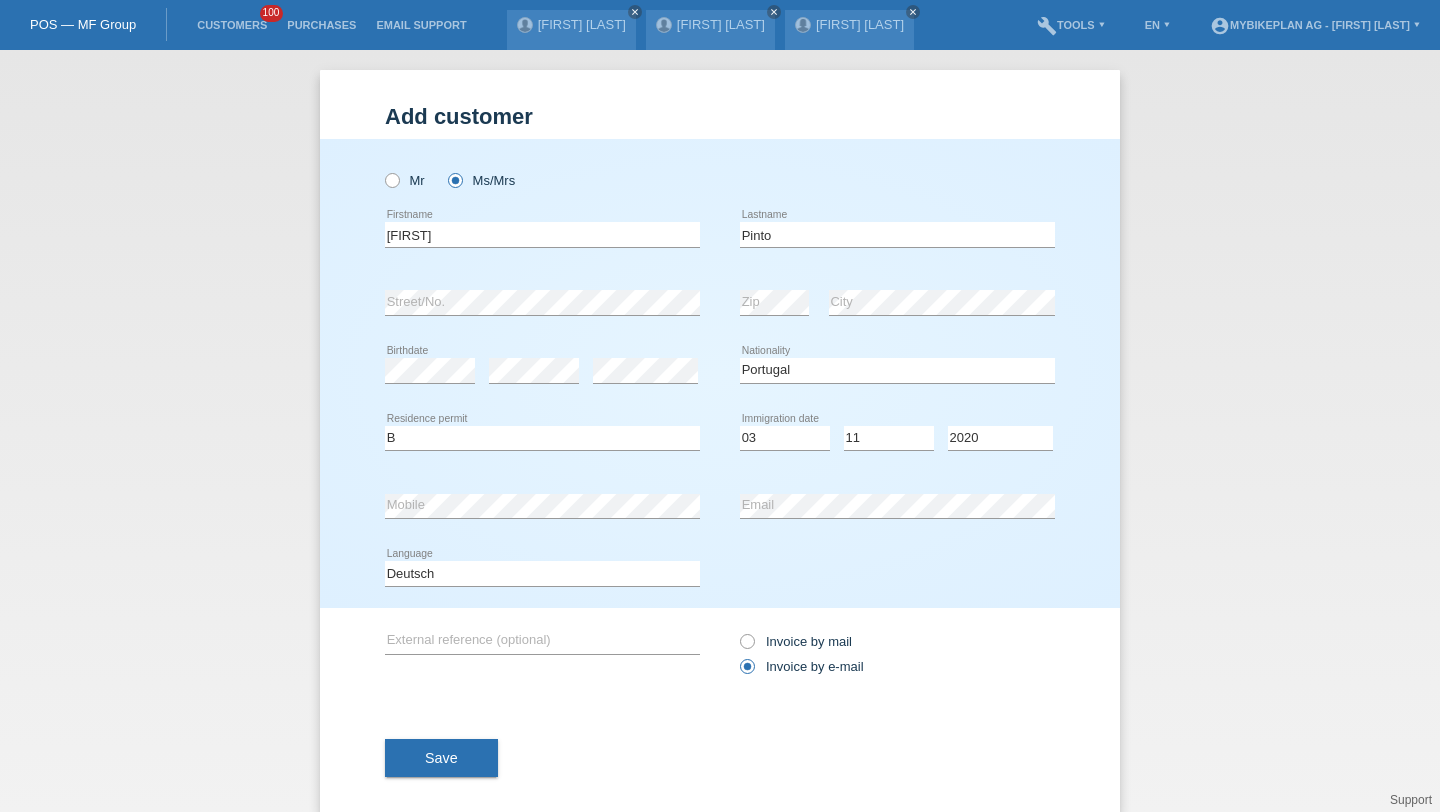 click on "Save" at bounding box center [720, 758] 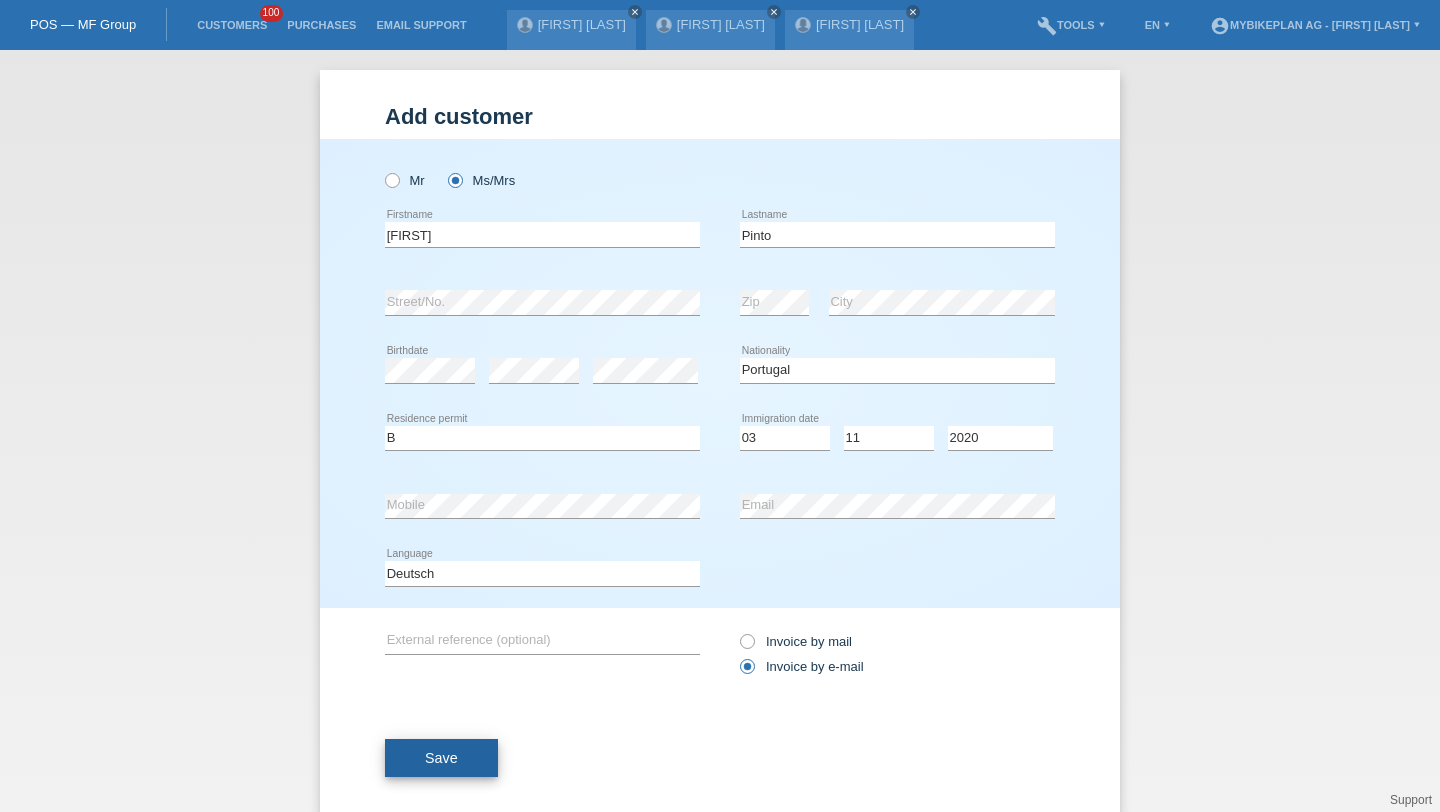 click on "Save" at bounding box center (441, 758) 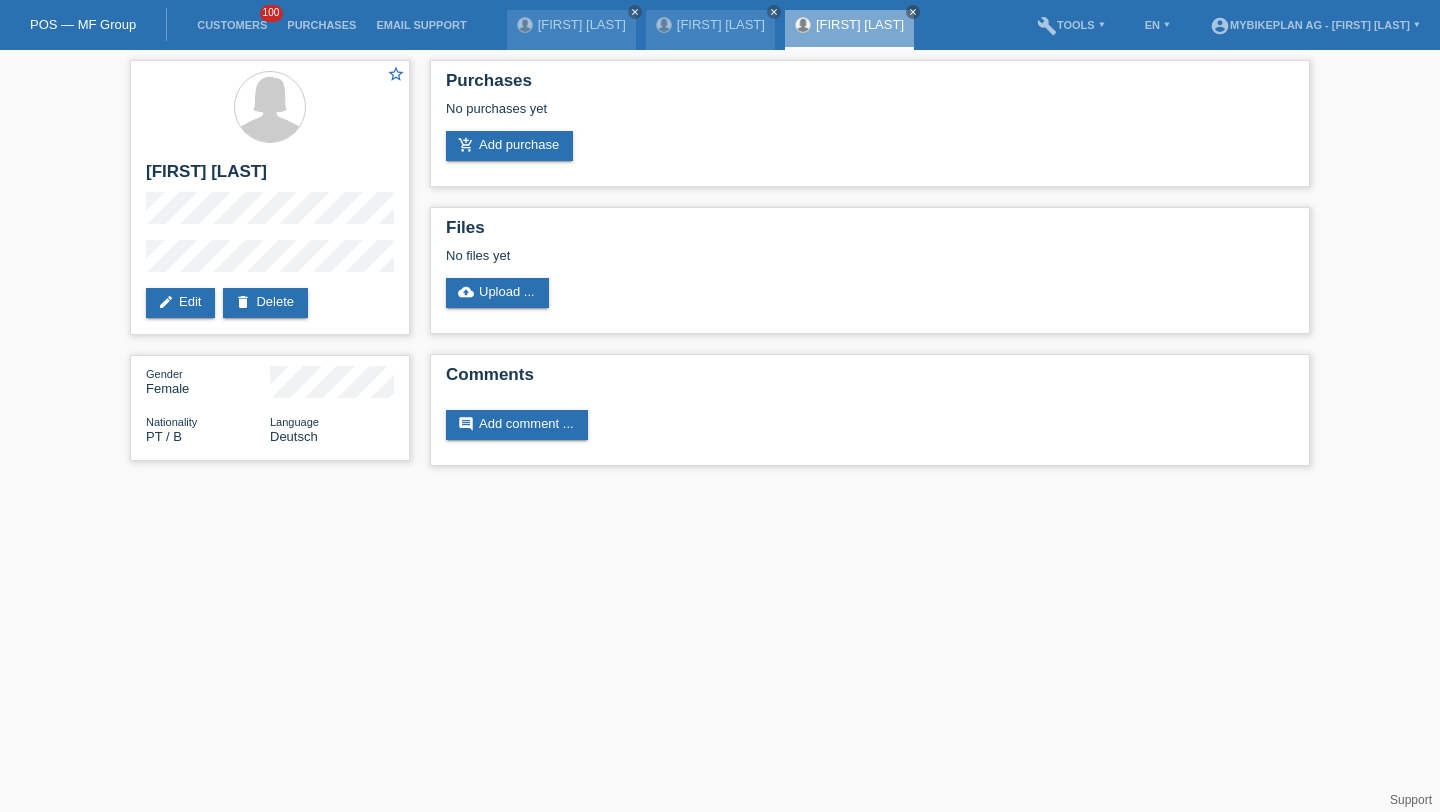 scroll, scrollTop: 0, scrollLeft: 0, axis: both 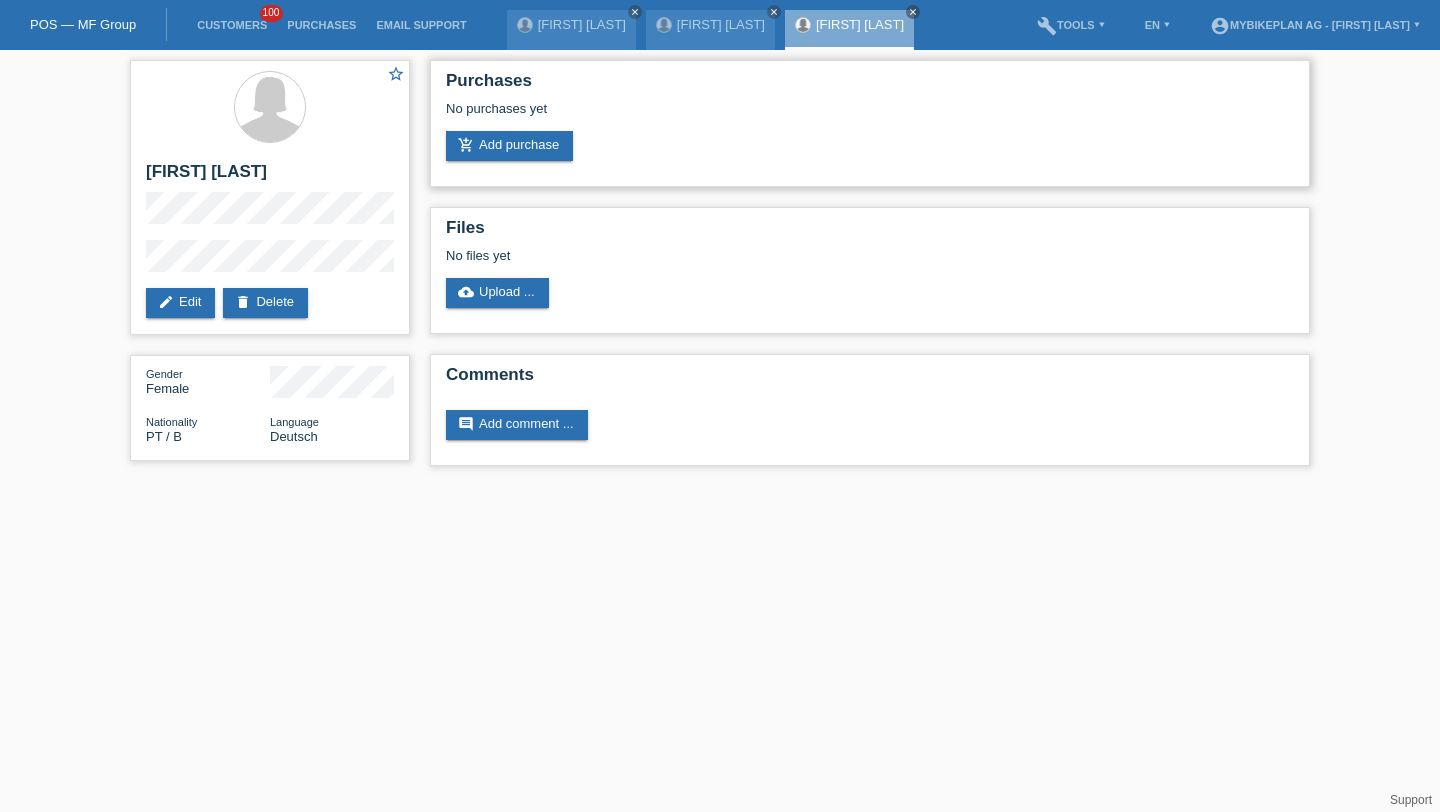 click on "Purchases
No purchases yet
add_shopping_cart  Add purchase" at bounding box center [870, 123] 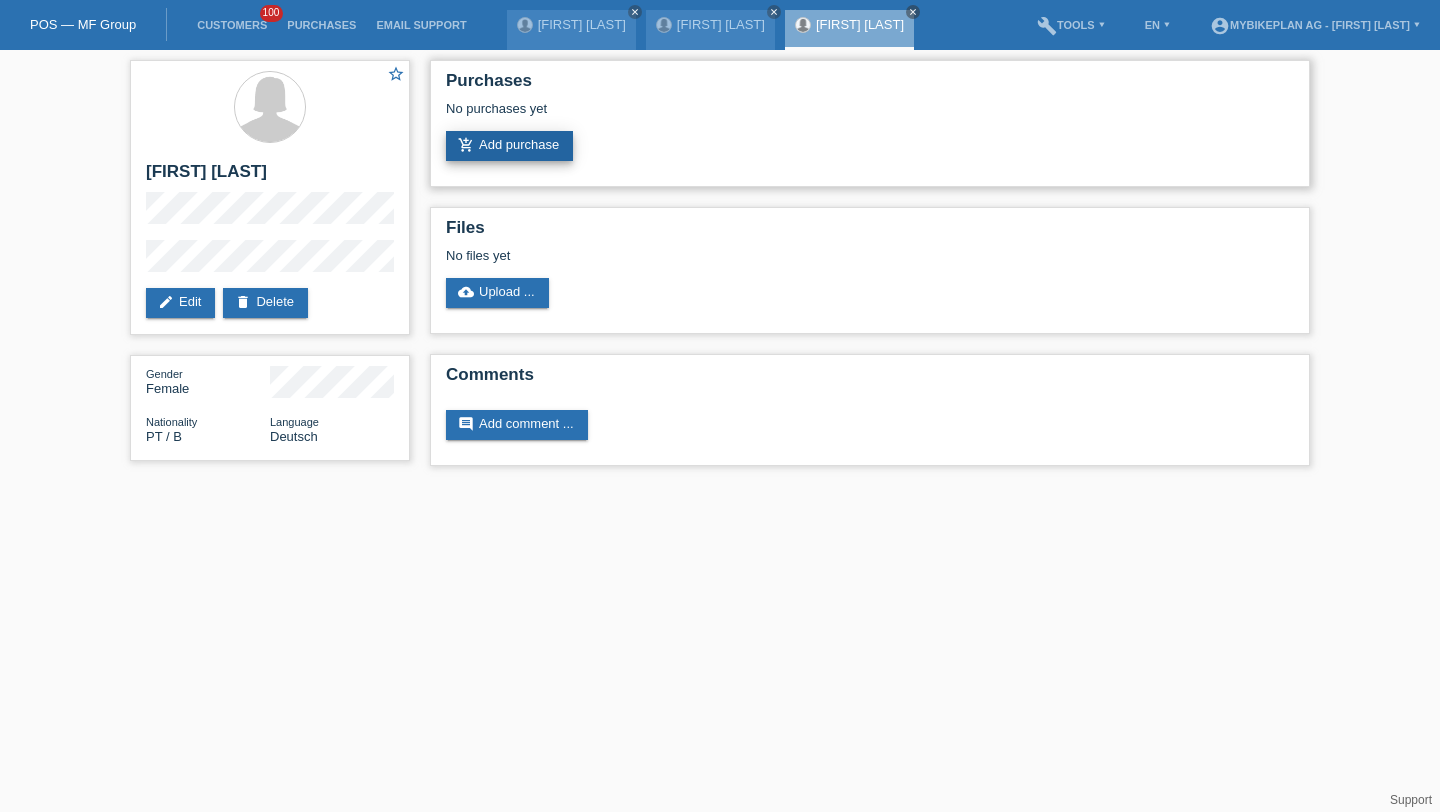 click on "add_shopping_cart  Add purchase" at bounding box center [509, 146] 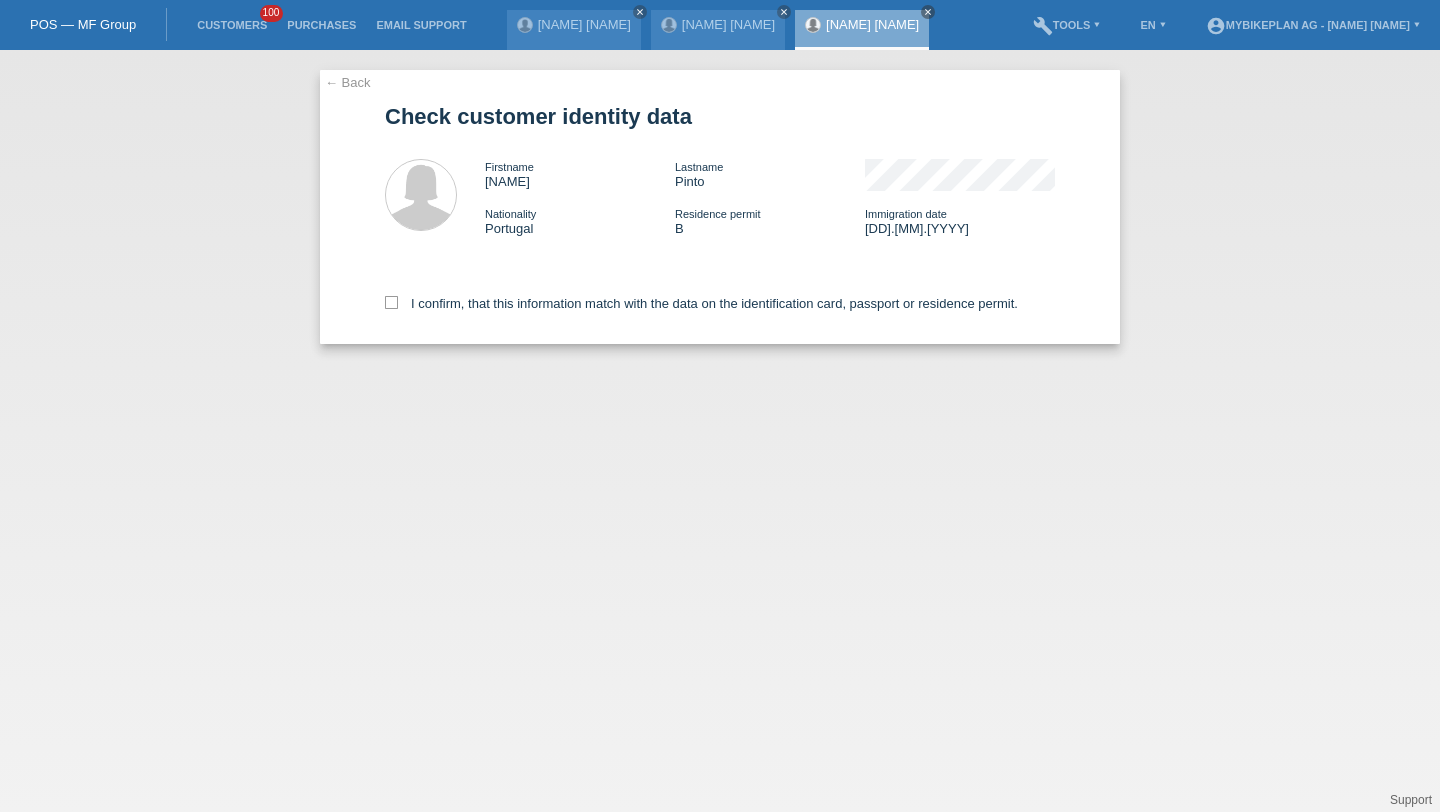 scroll, scrollTop: 0, scrollLeft: 0, axis: both 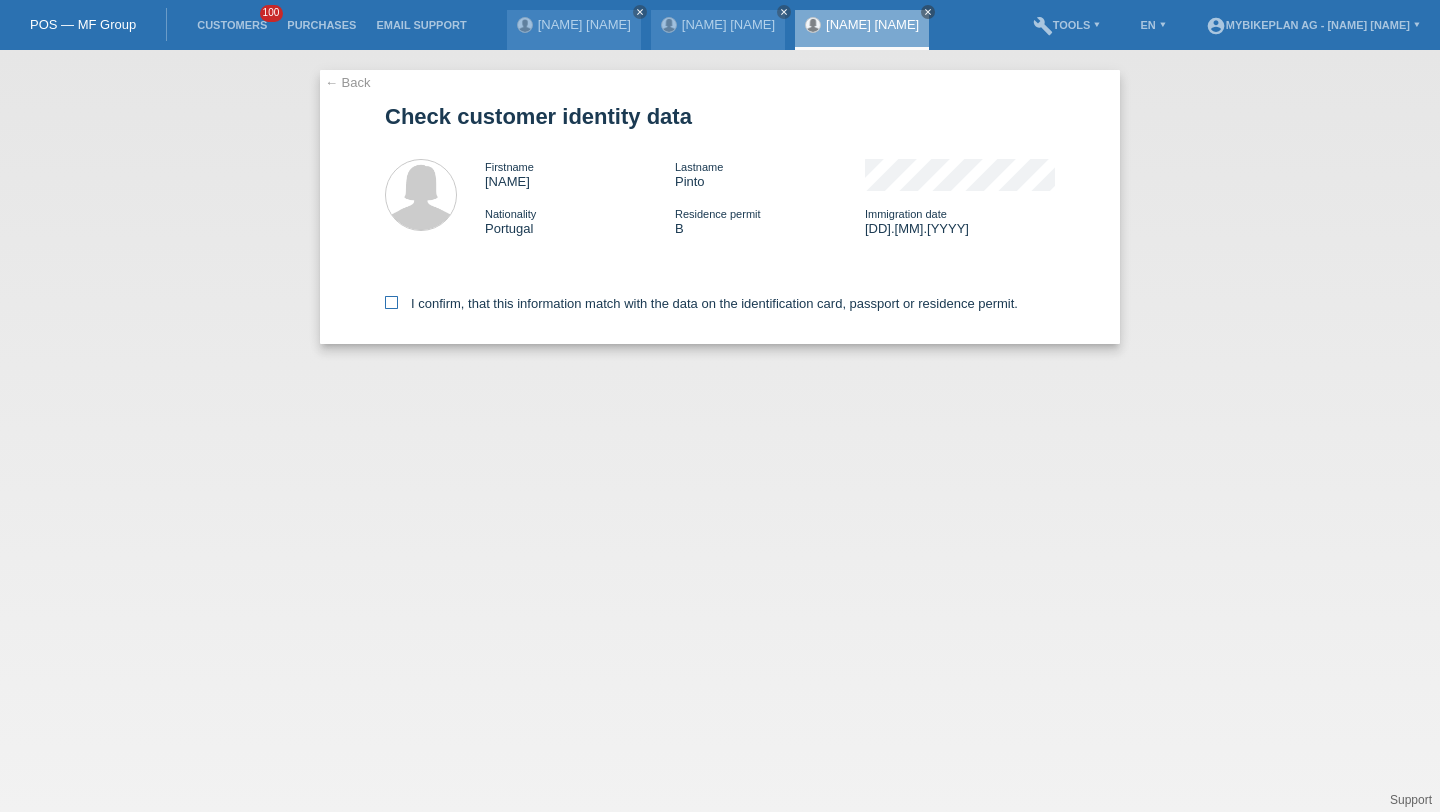 click on "I confirm, that this information match with the data on the identification card, passport or residence permit." at bounding box center (701, 303) 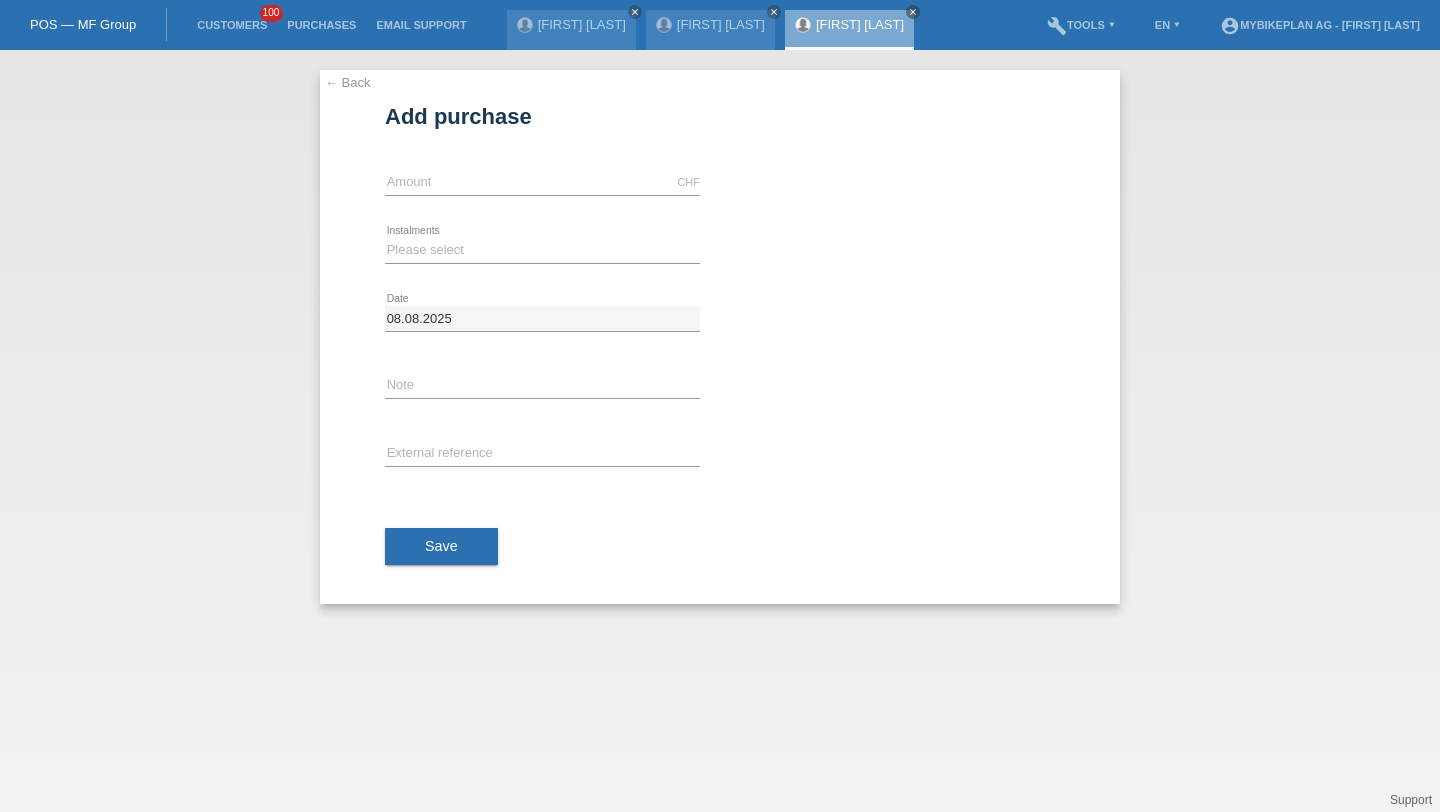 scroll, scrollTop: 0, scrollLeft: 0, axis: both 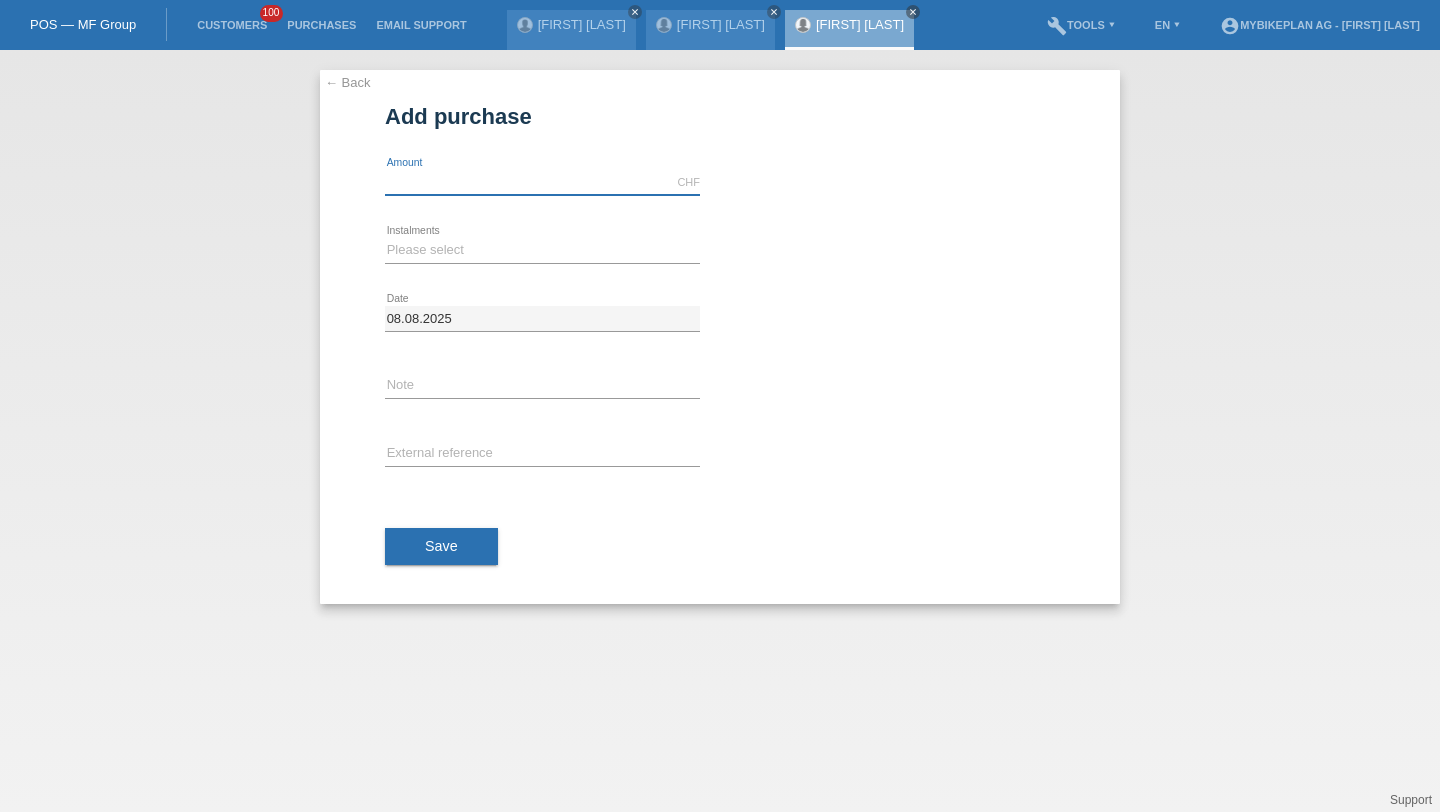 click at bounding box center [542, 182] 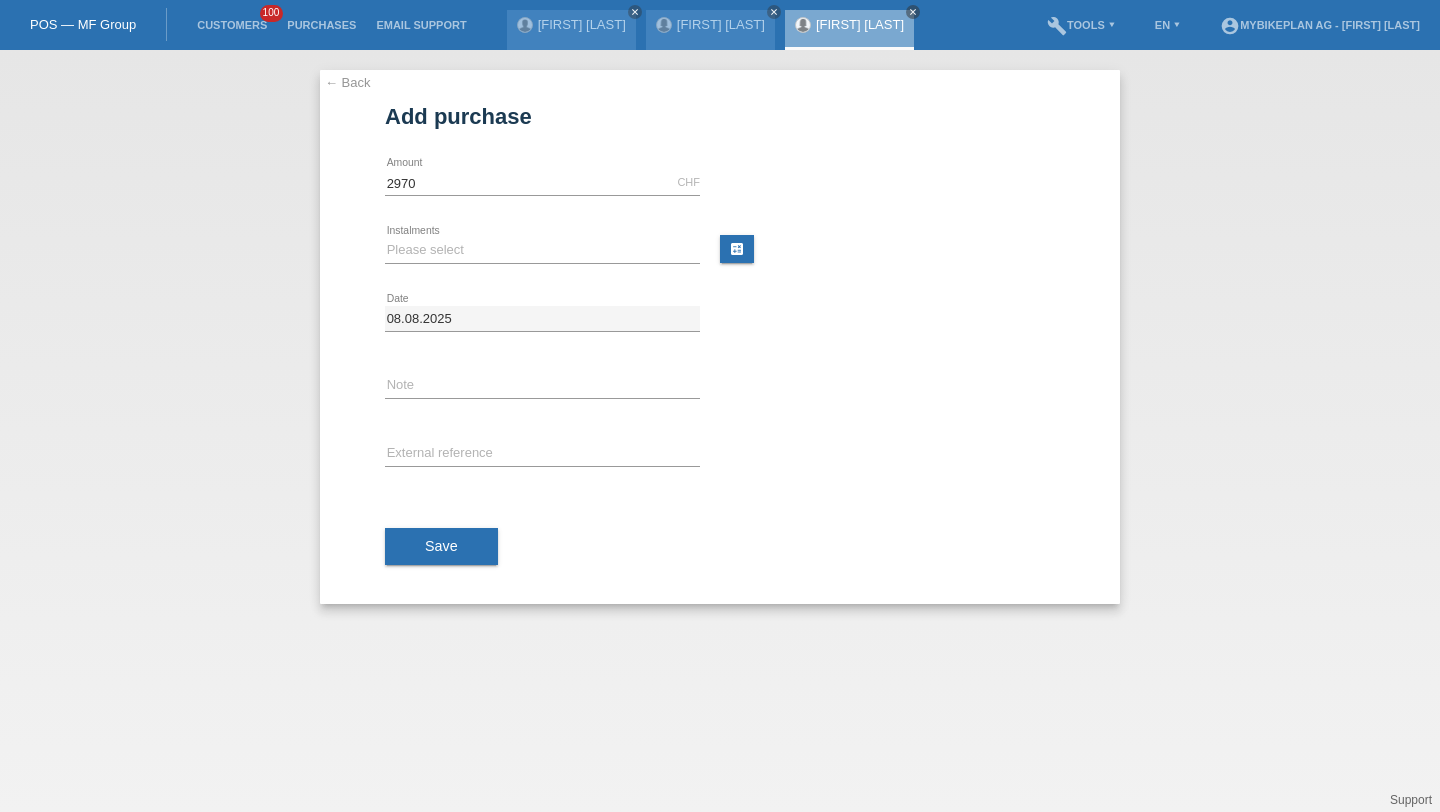 type on "2970.00" 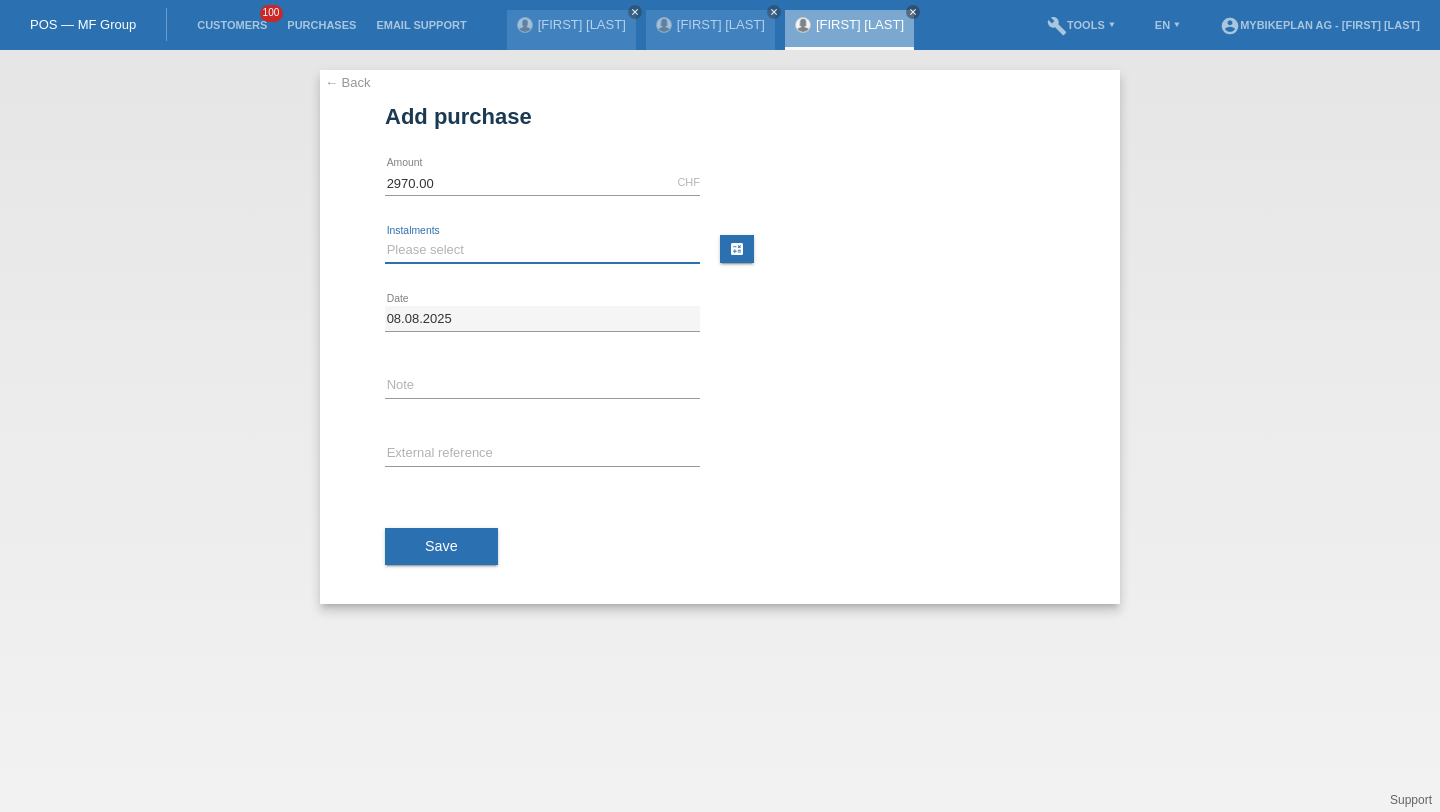 click on "Please select
6 instalments
12 instalments
18 instalments
24 instalments
36 instalments
48 instalments" at bounding box center [542, 250] 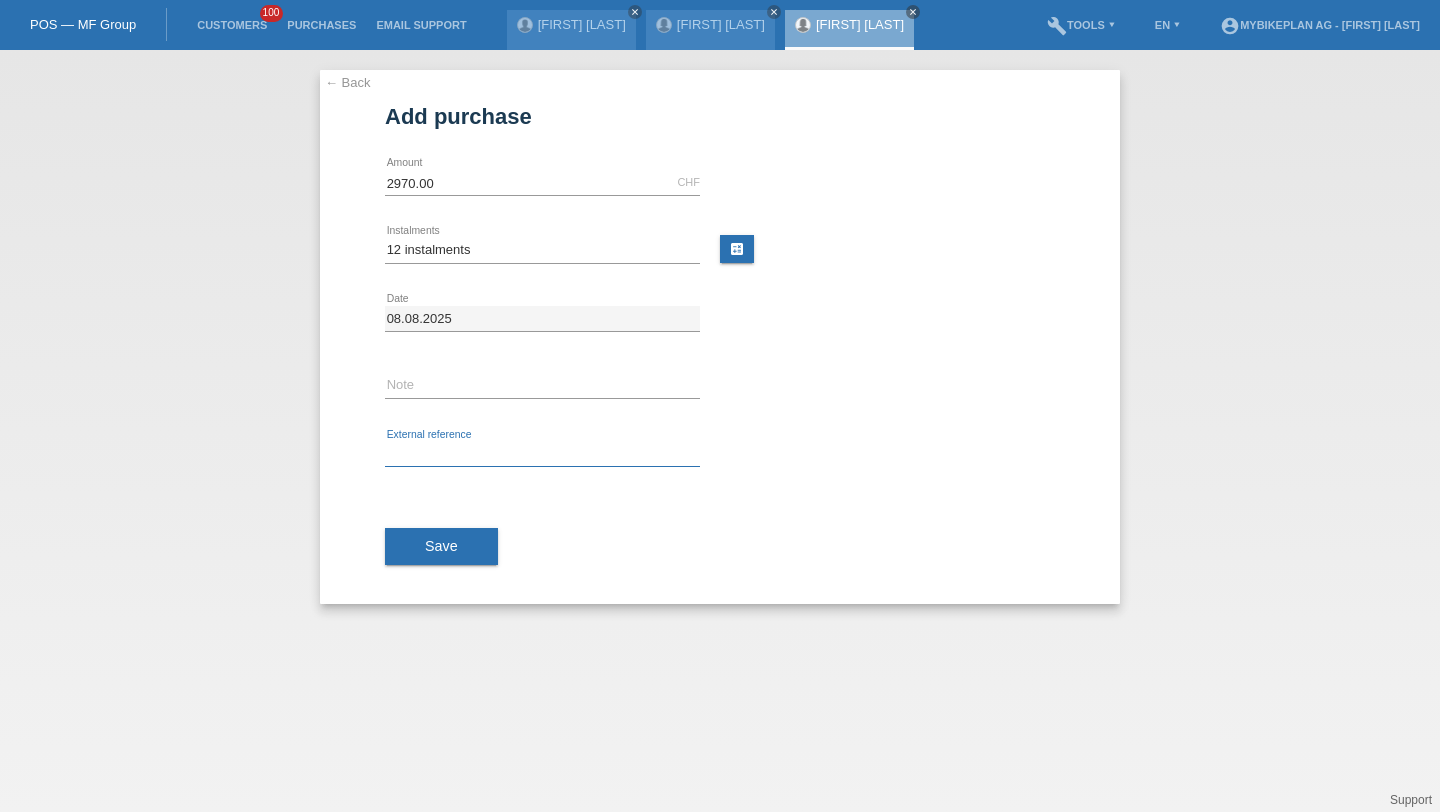 click at bounding box center [542, 454] 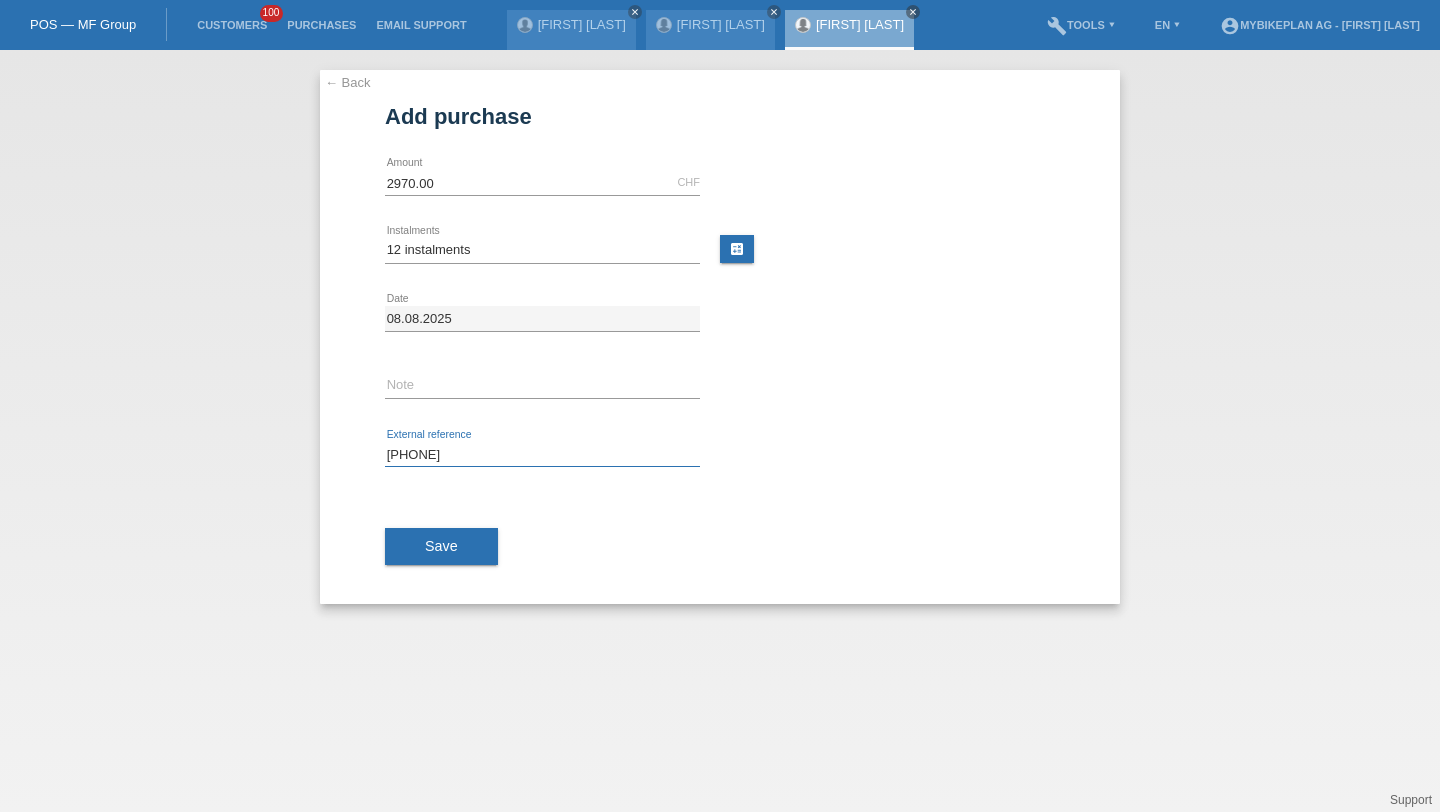 type on "[PHONE]" 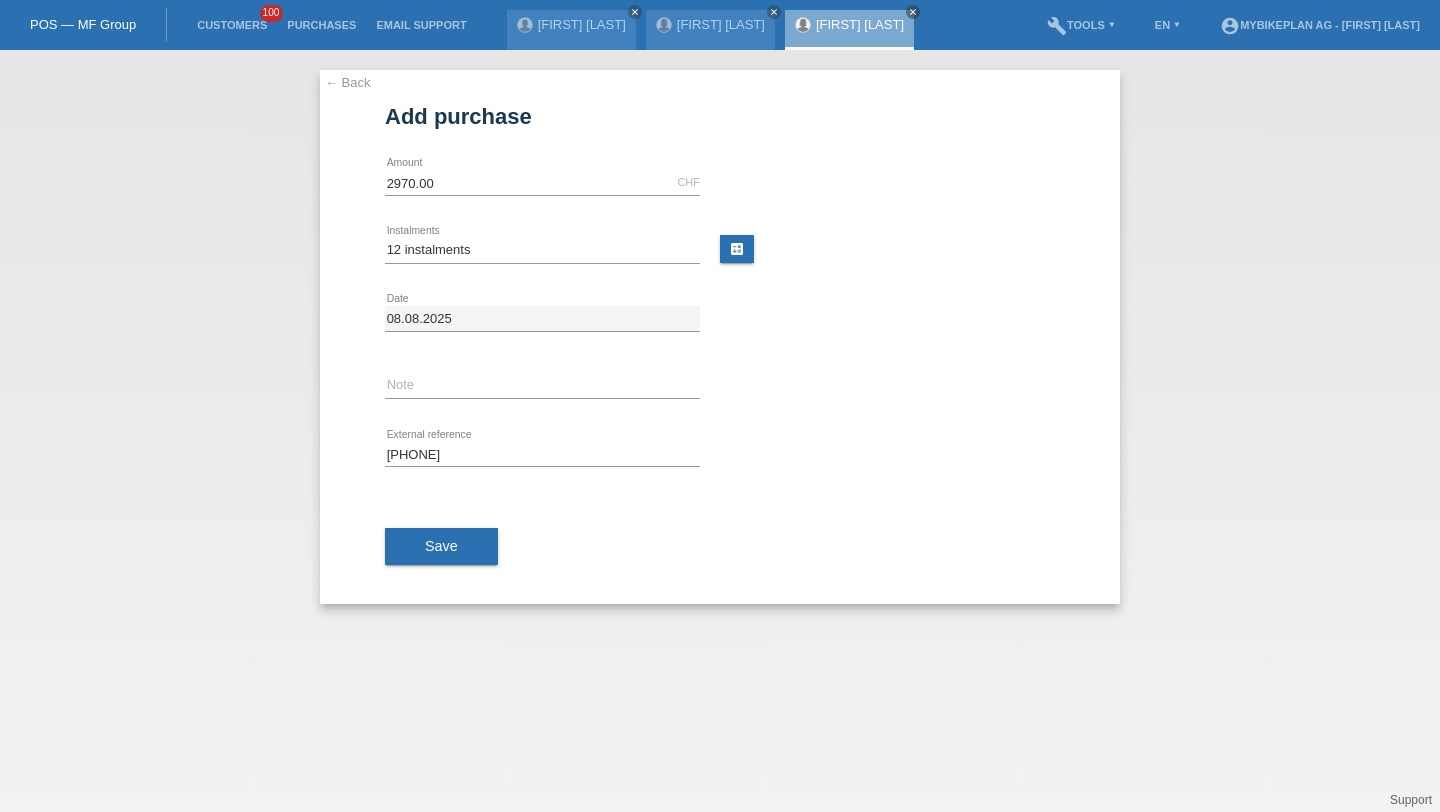 click on "Save" at bounding box center [441, 547] 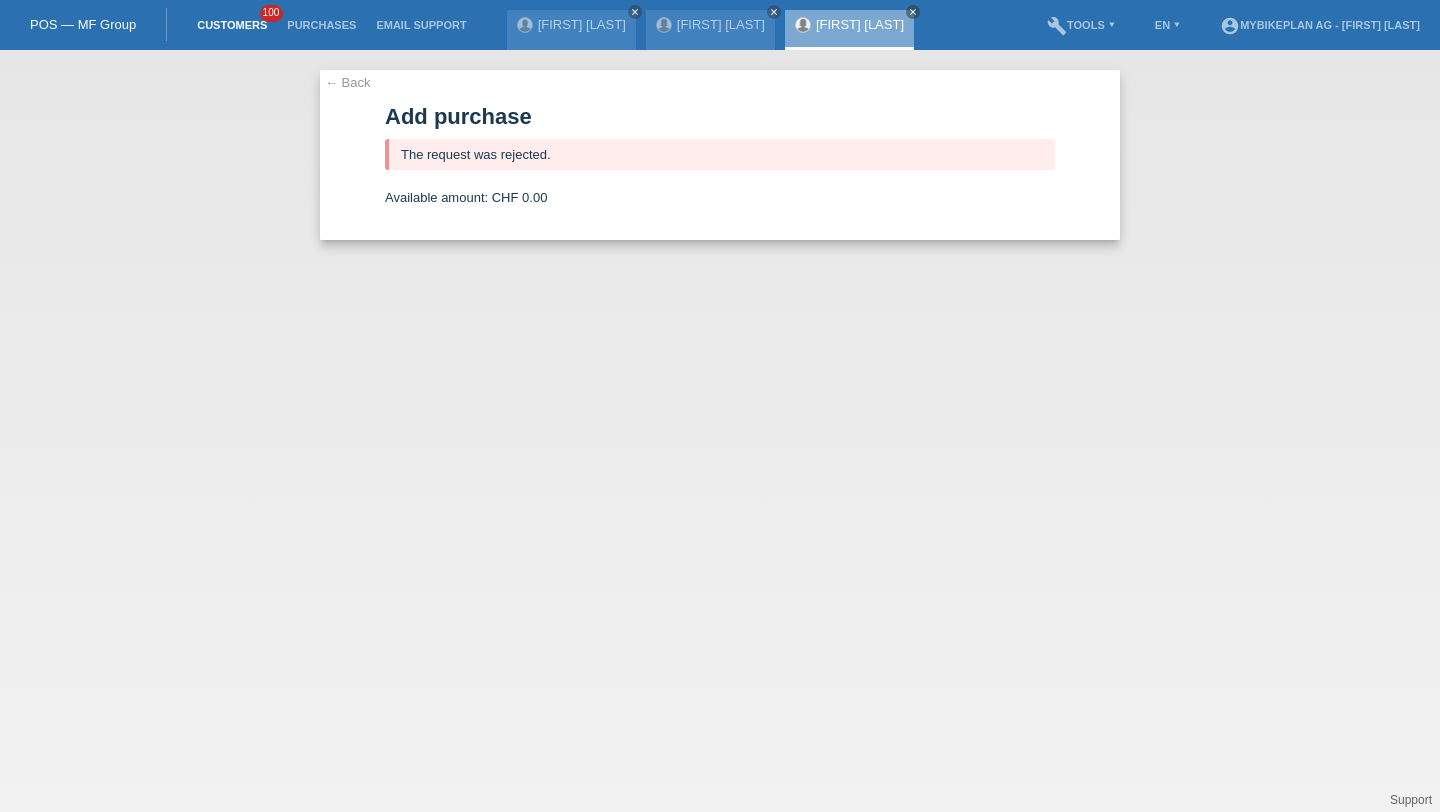 click on "Customers" at bounding box center (232, 25) 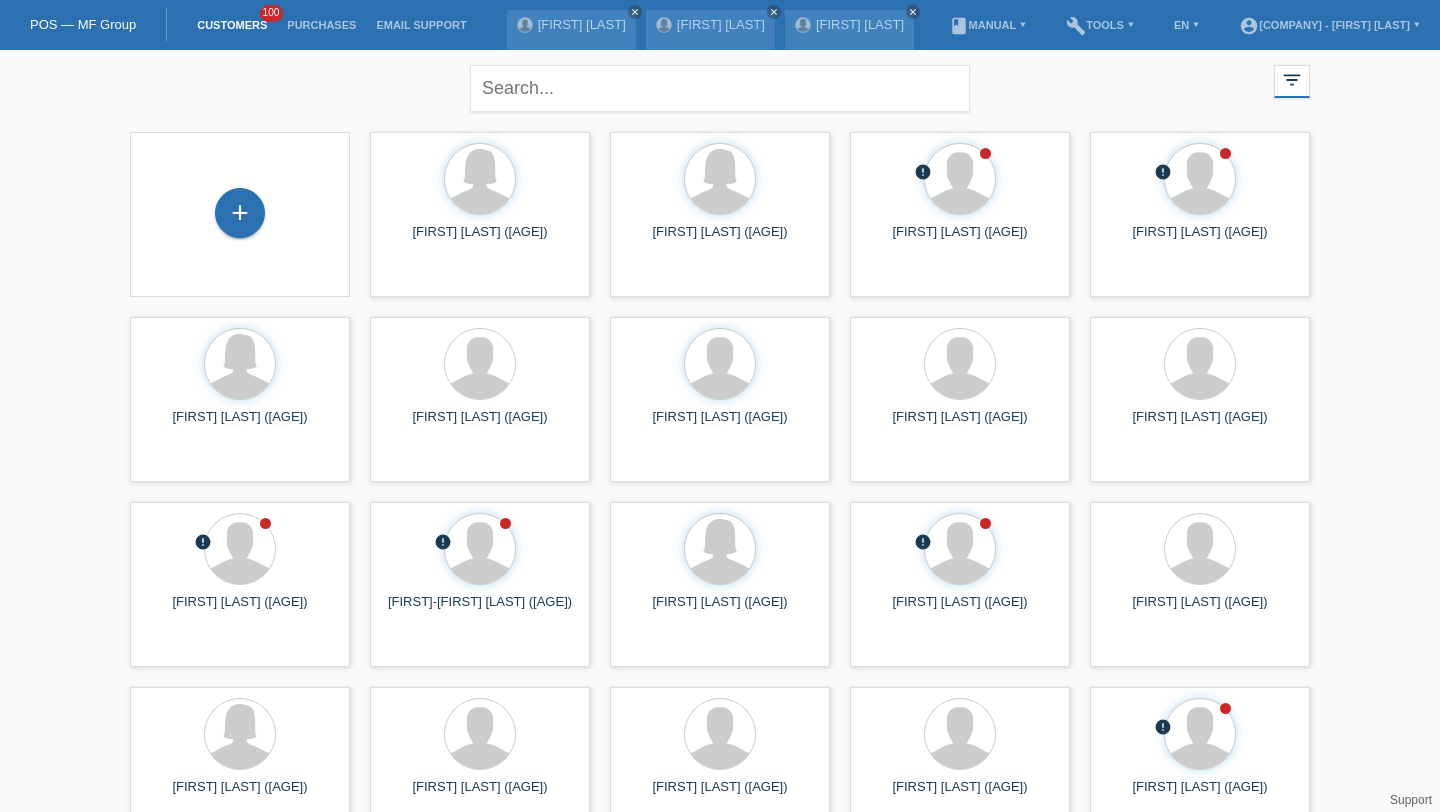 scroll, scrollTop: 0, scrollLeft: 0, axis: both 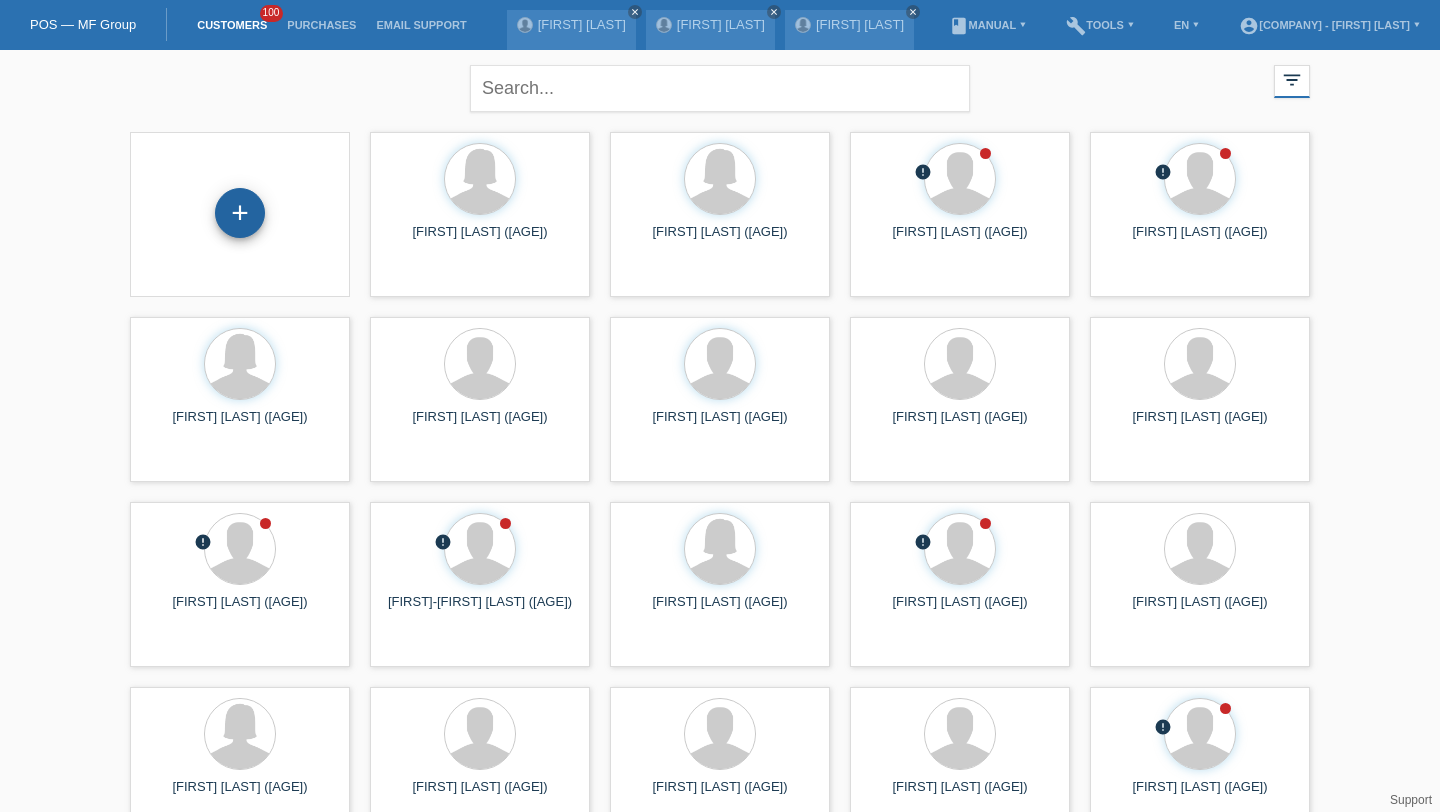 click on "+" at bounding box center (240, 213) 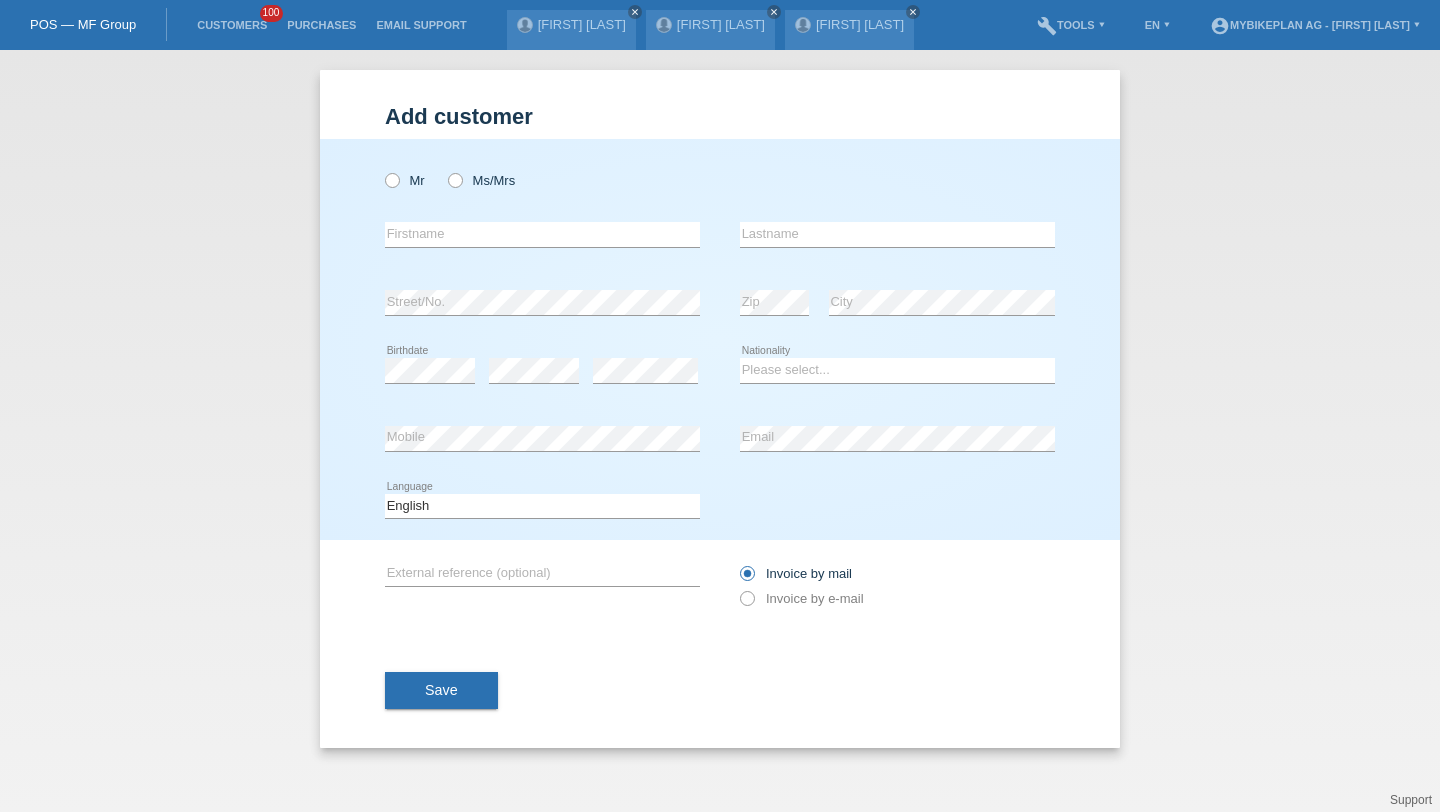 scroll, scrollTop: 0, scrollLeft: 0, axis: both 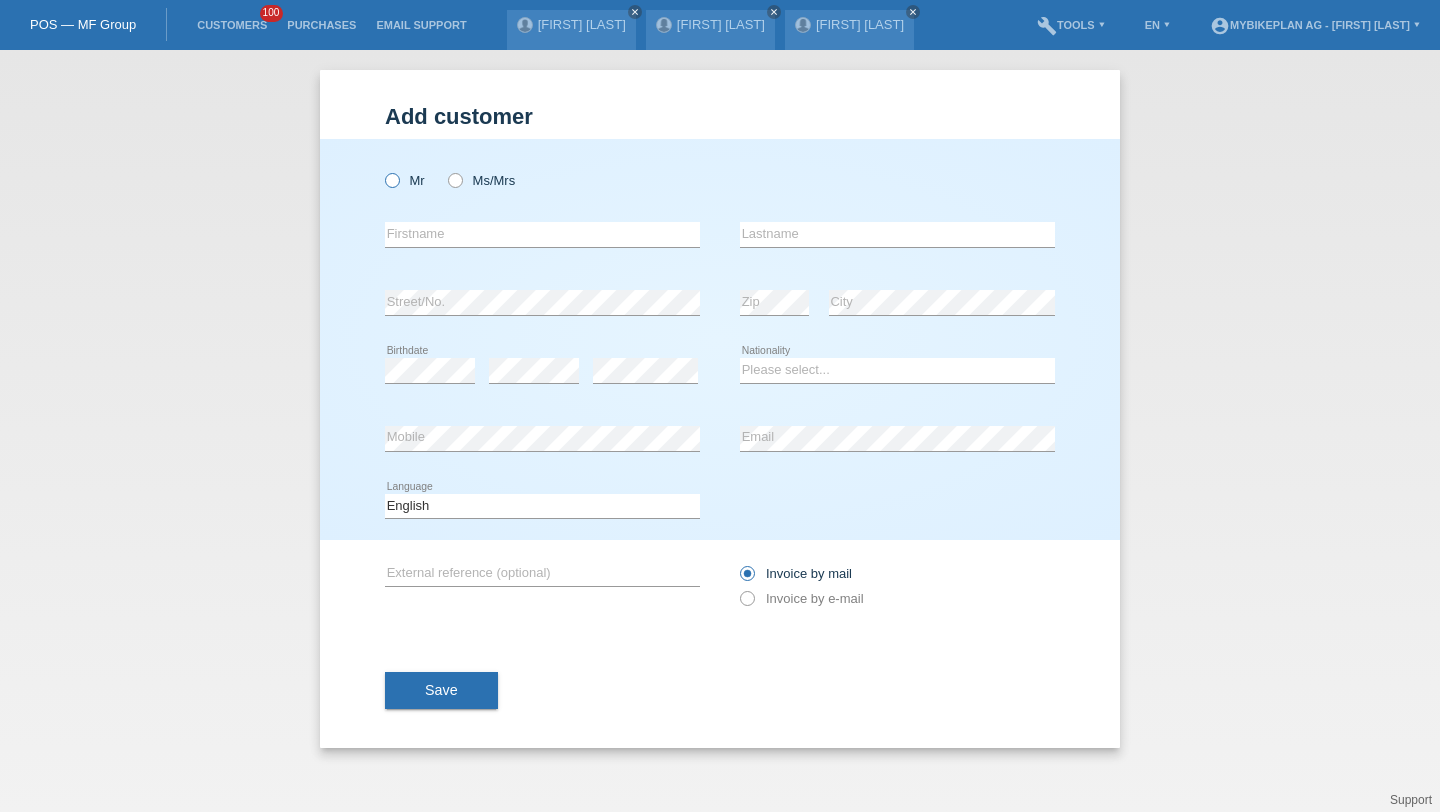 click on "Mr" at bounding box center [405, 180] 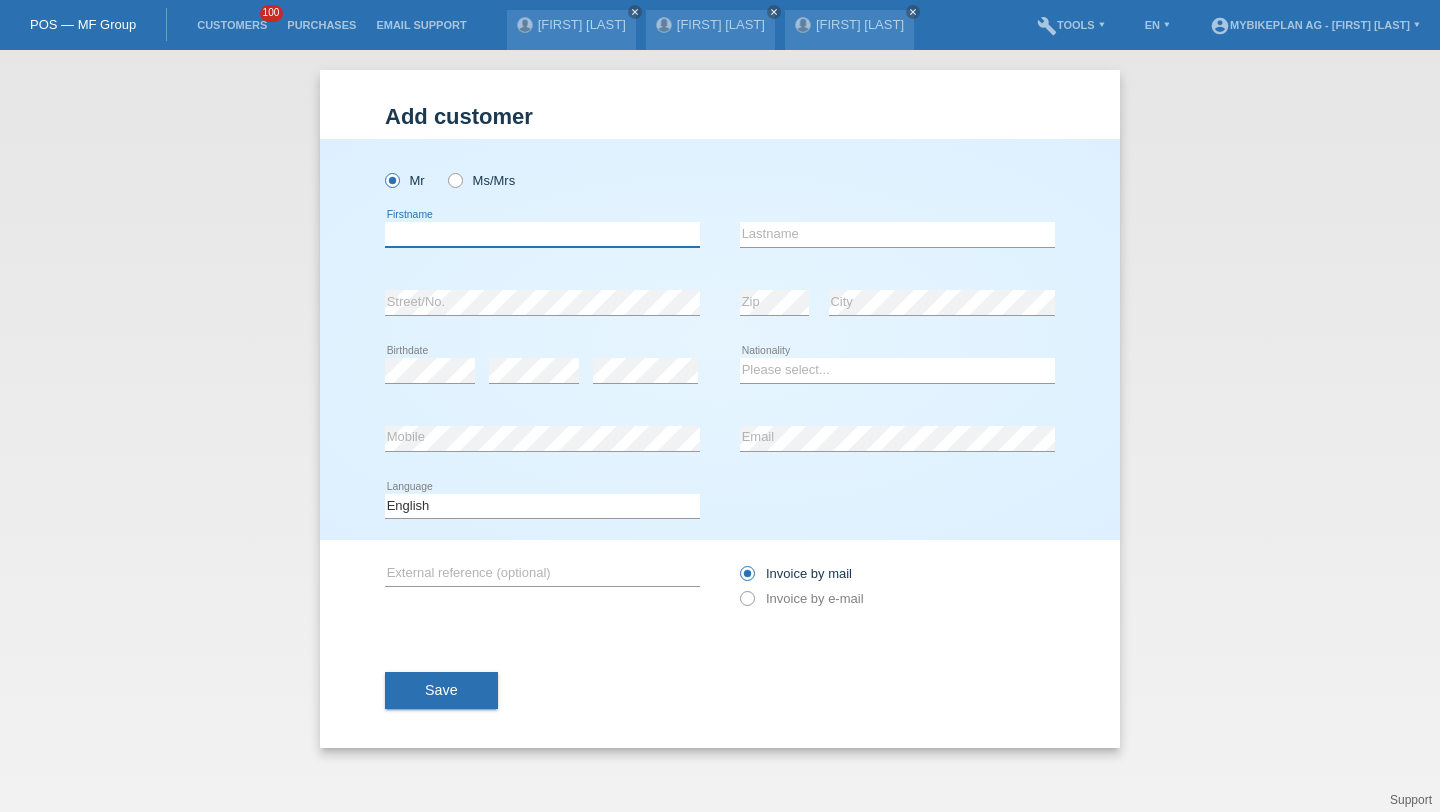 click at bounding box center [542, 234] 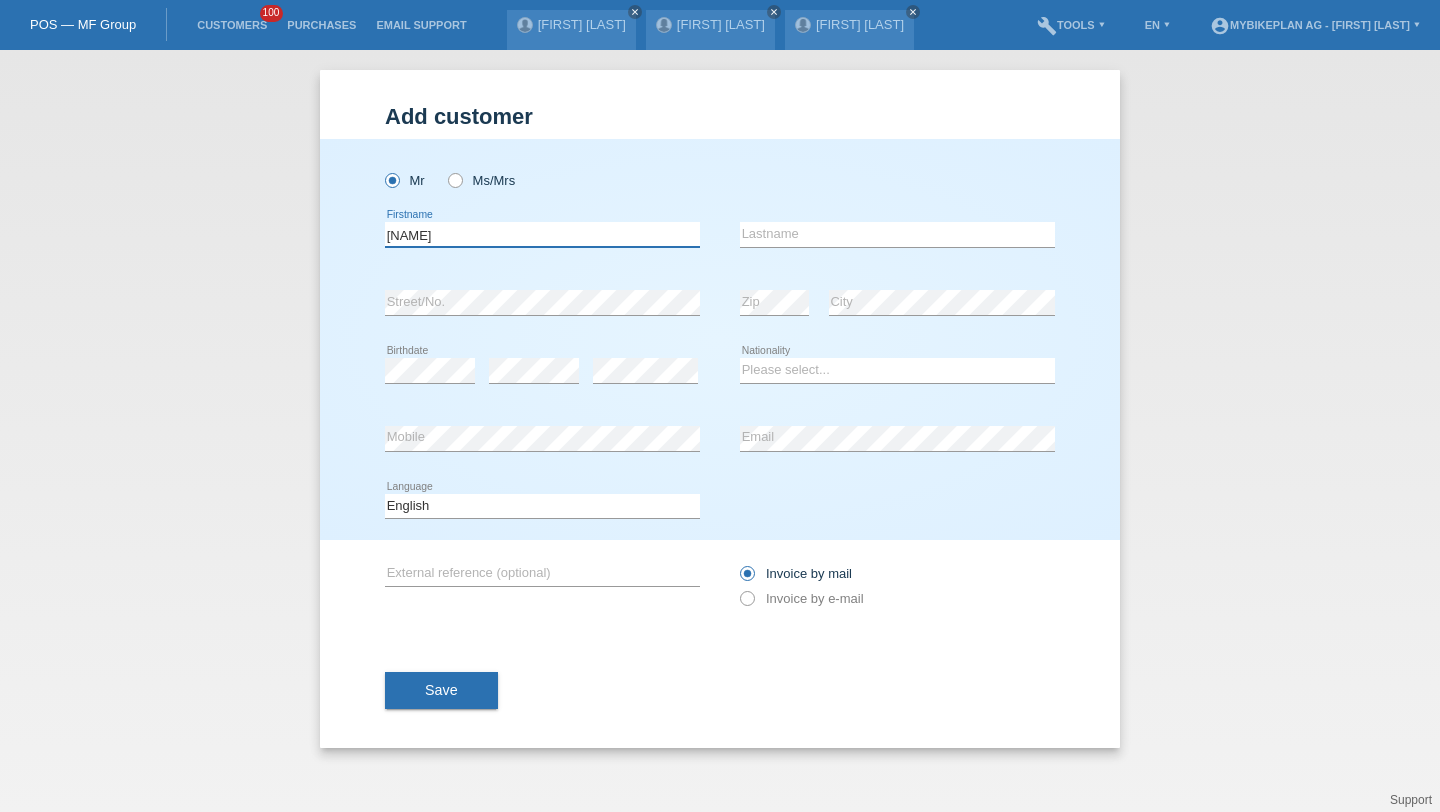 type on "[NAME]" 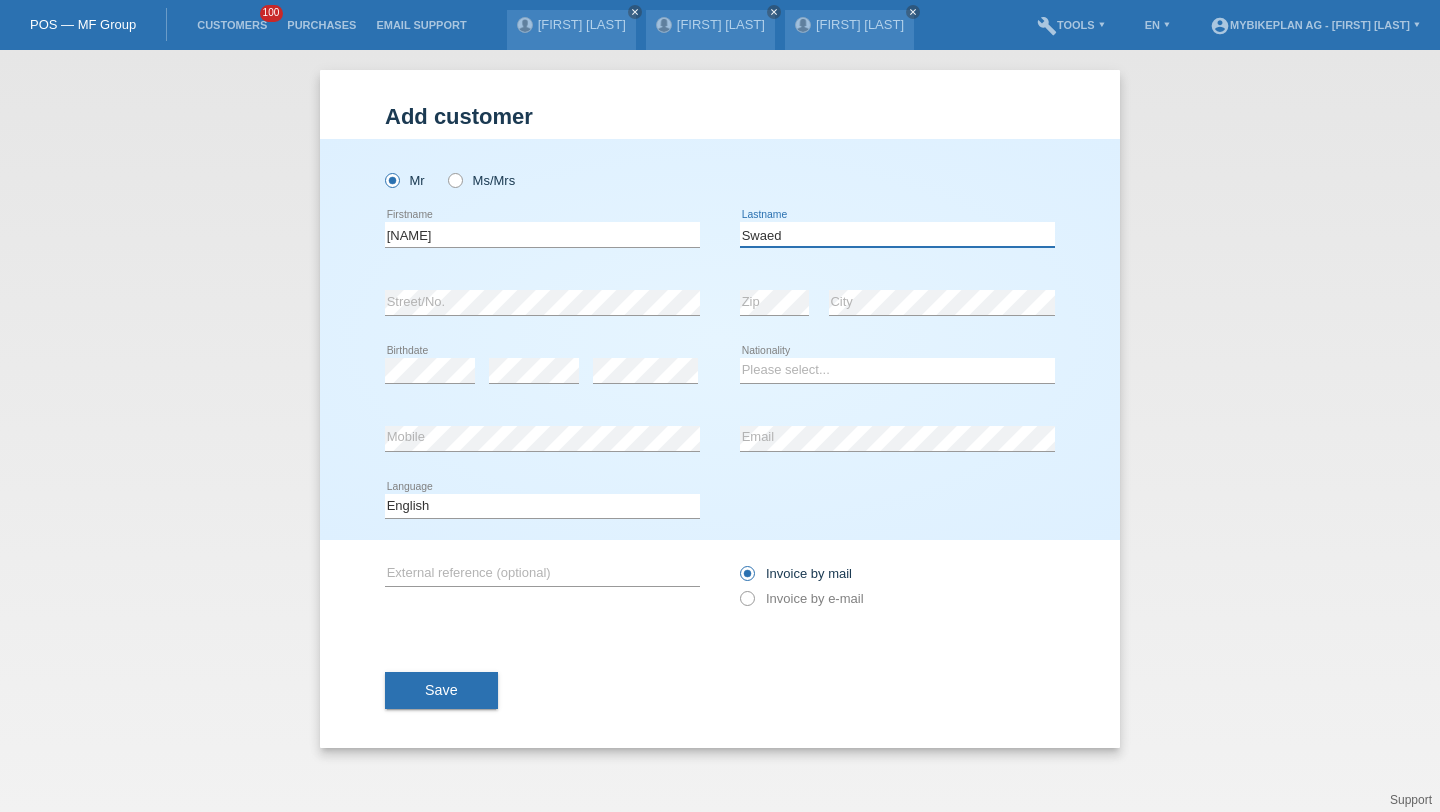 type on "Swaed" 